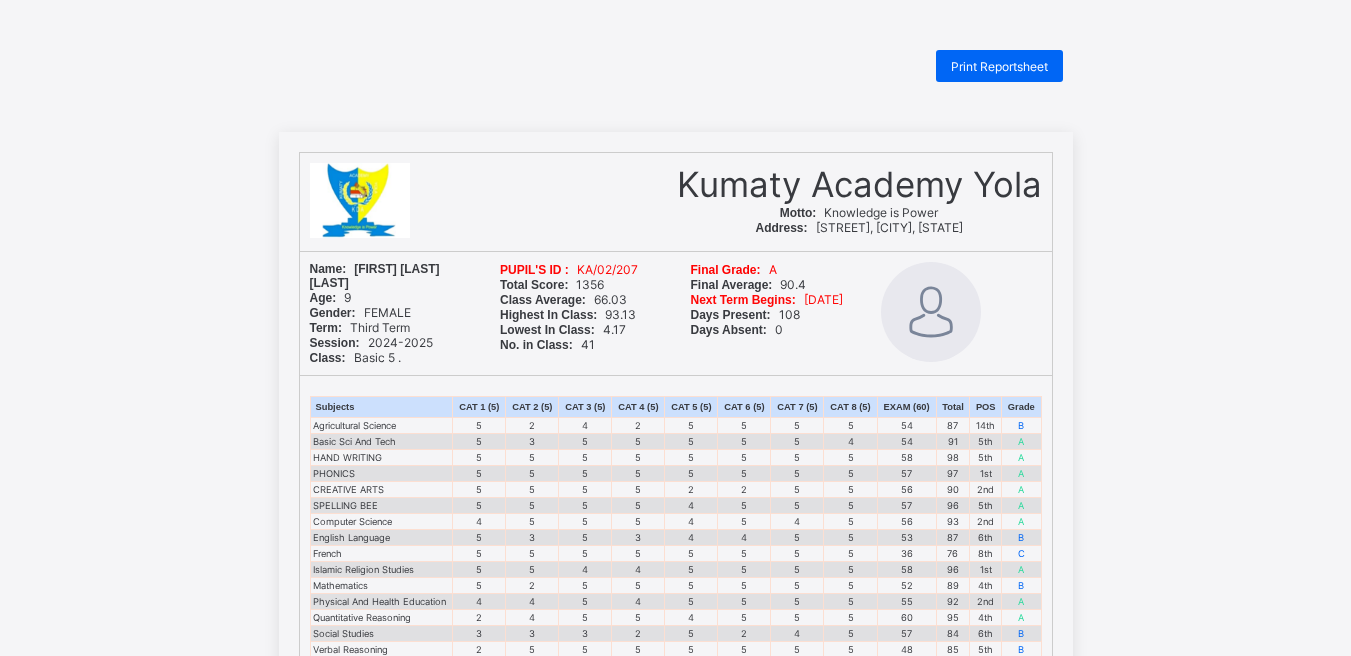 scroll, scrollTop: 0, scrollLeft: 0, axis: both 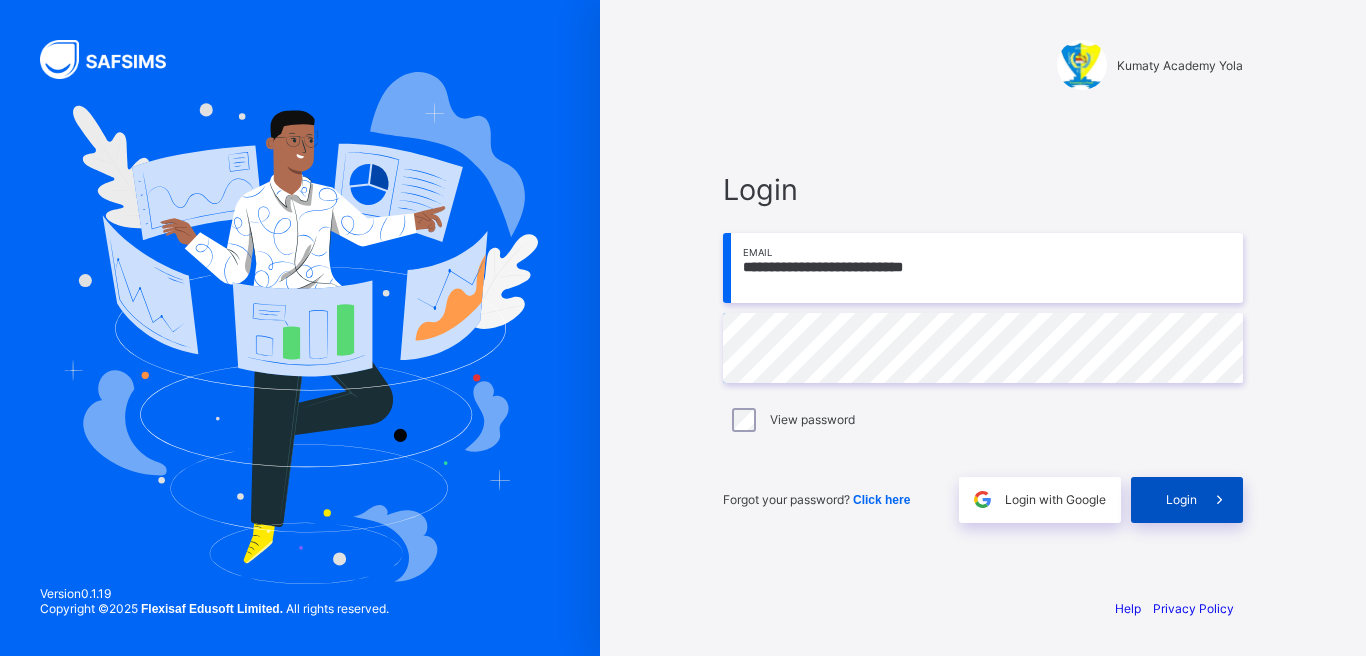 click at bounding box center (1220, 500) 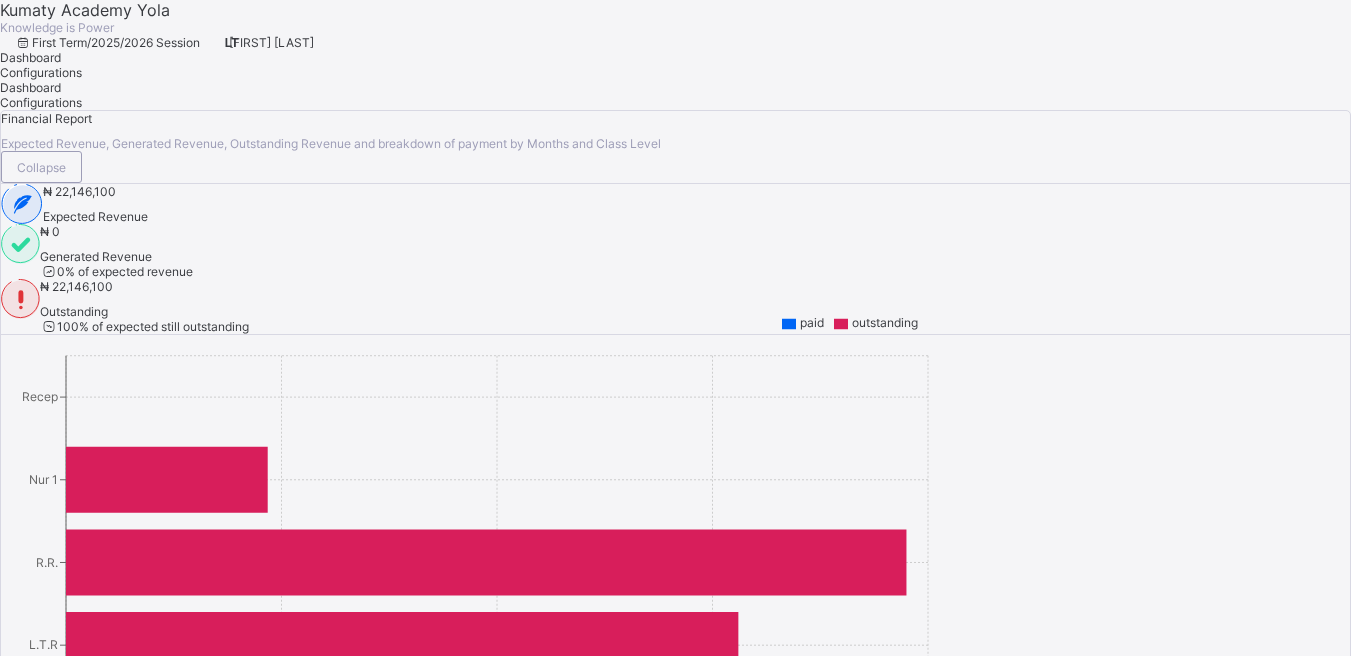 click on "LT" at bounding box center [232, 43] 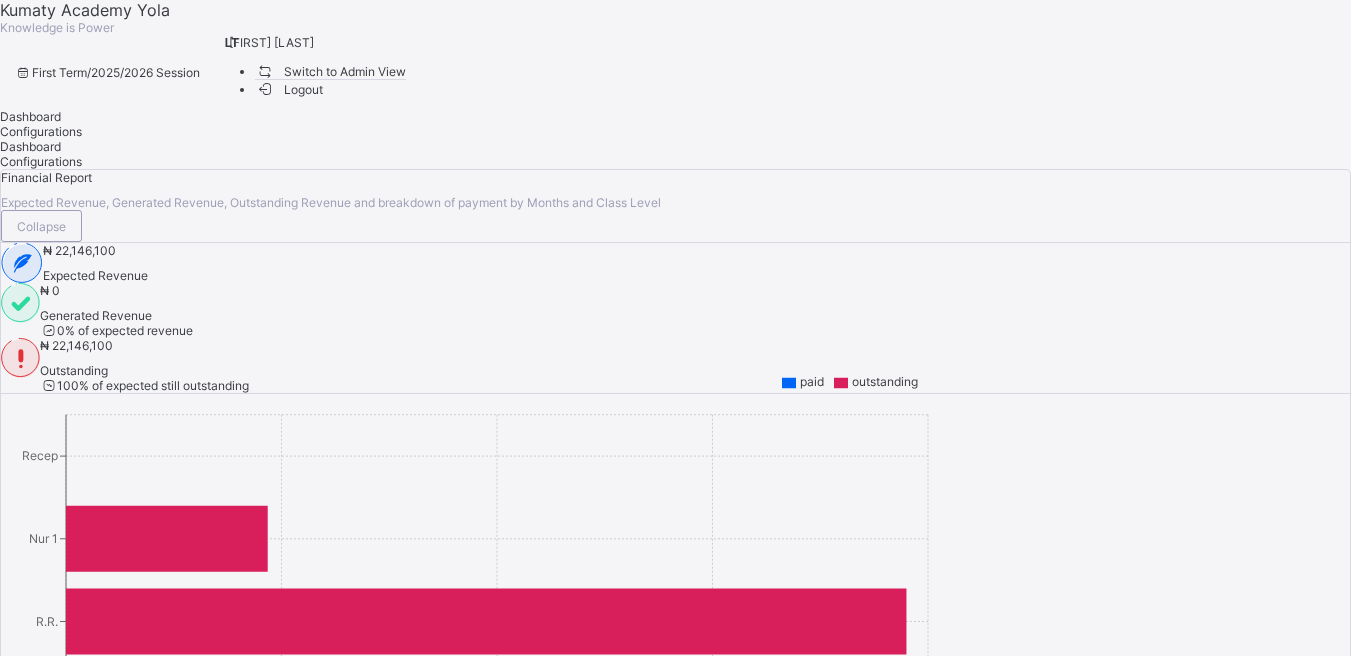 click on "Switch to Admin View" at bounding box center [331, 71] 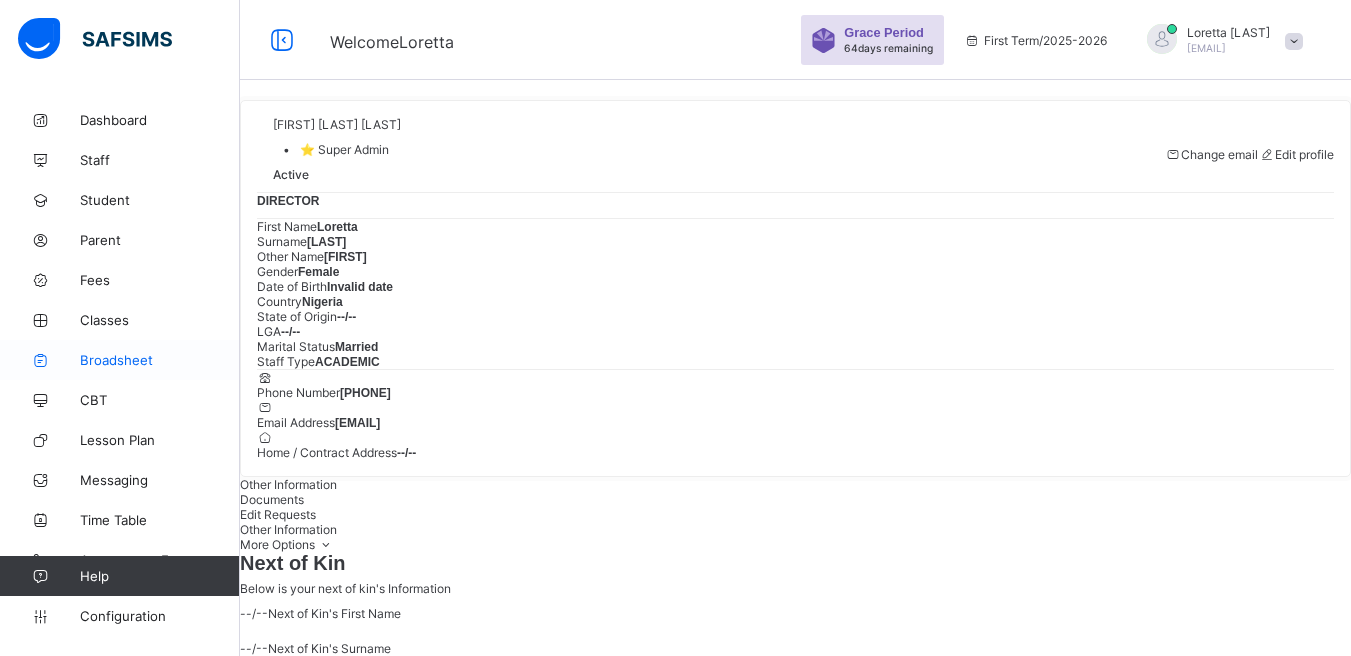 click on "Broadsheet" at bounding box center [160, 360] 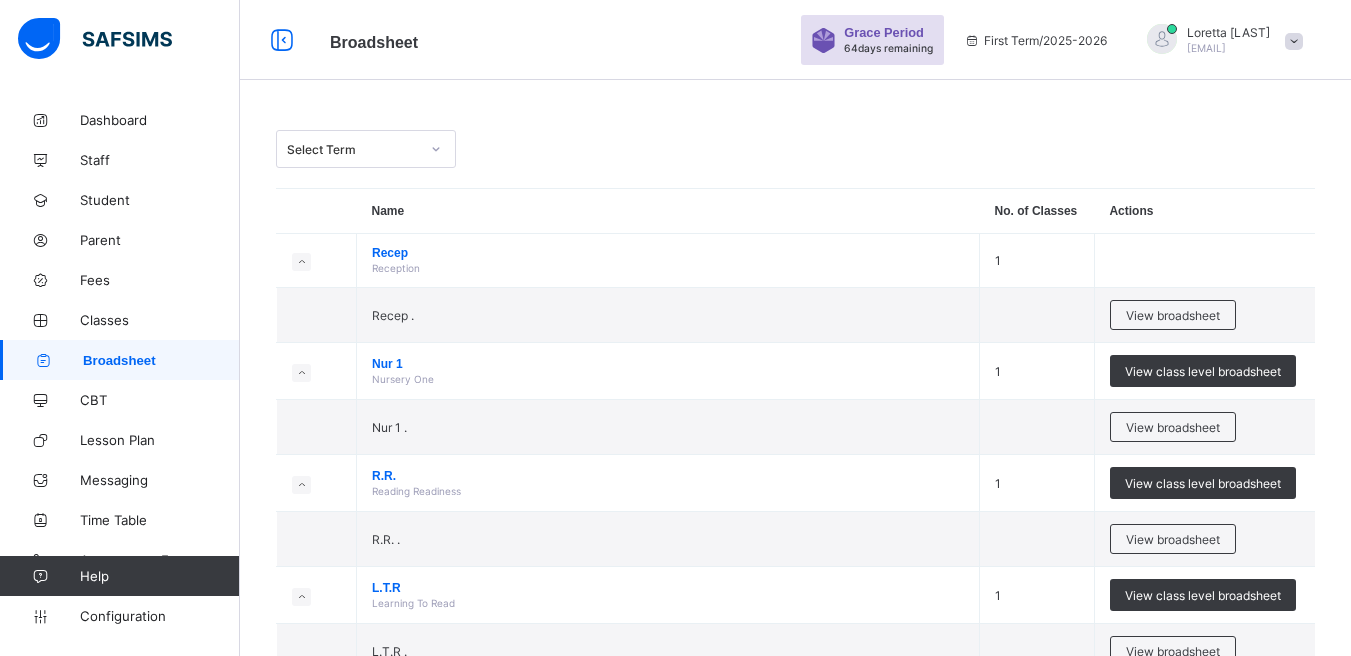 click 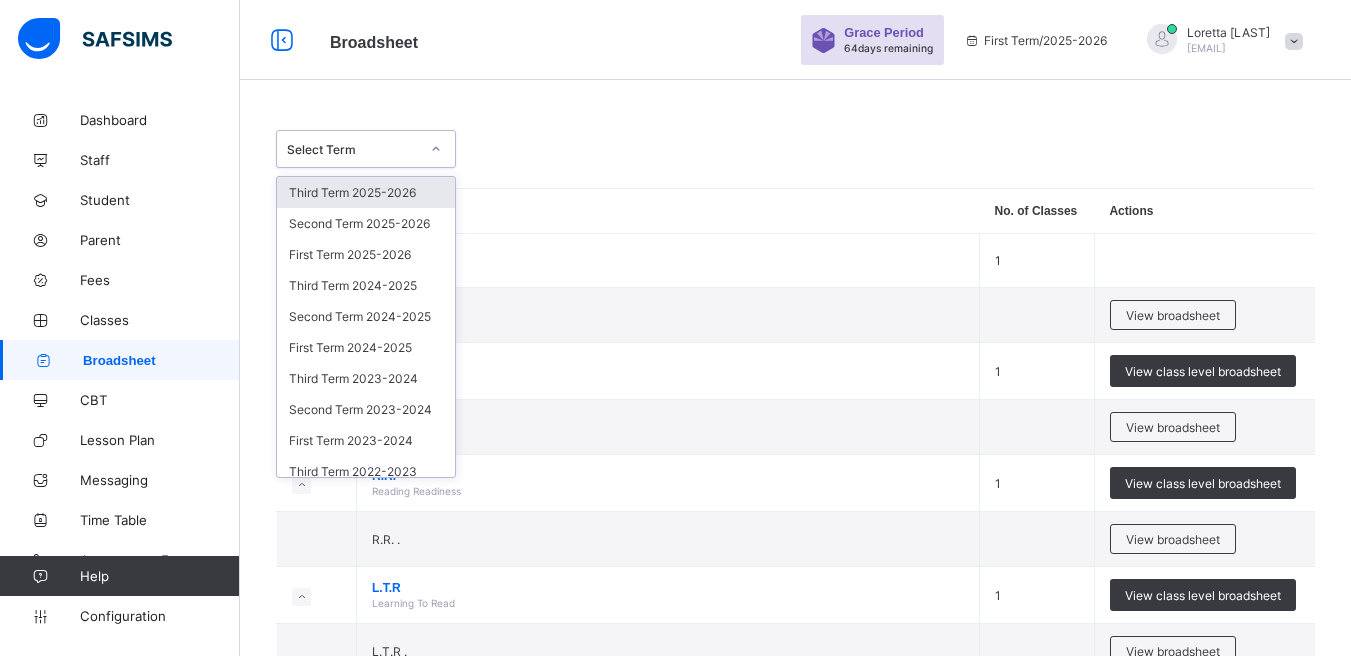 scroll, scrollTop: 132, scrollLeft: 0, axis: vertical 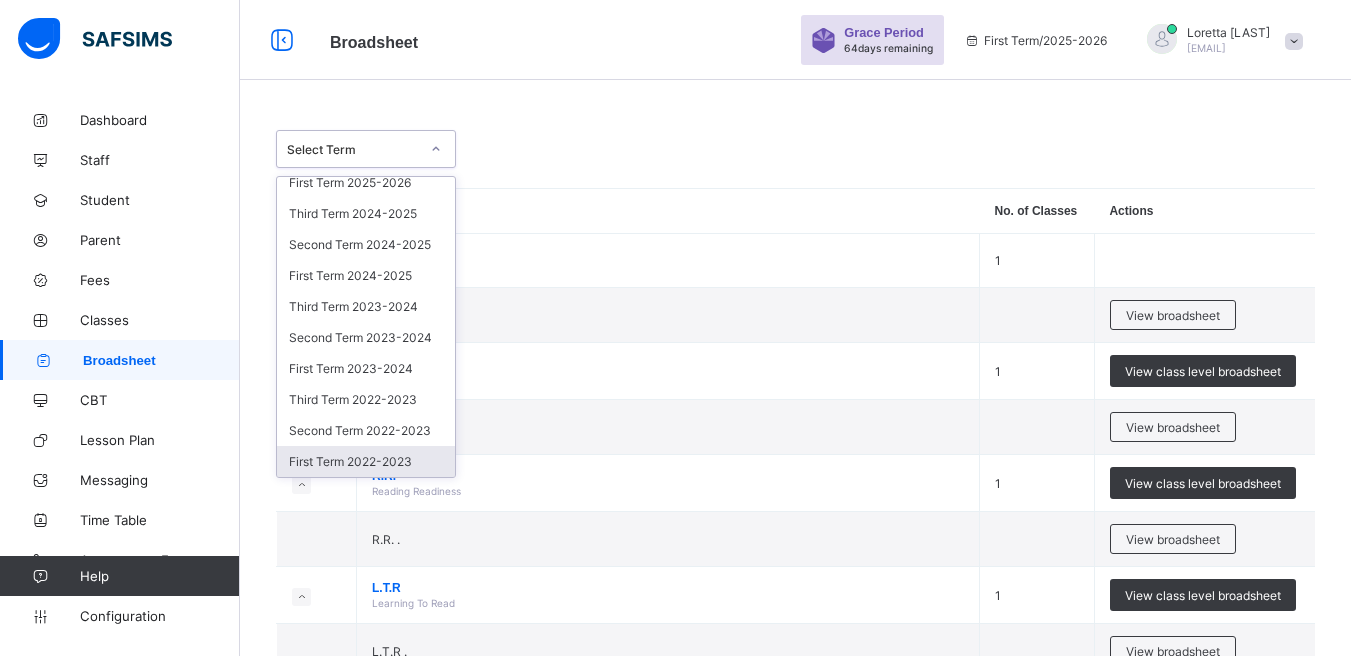 click on "First Term 2022-2023" at bounding box center (366, 461) 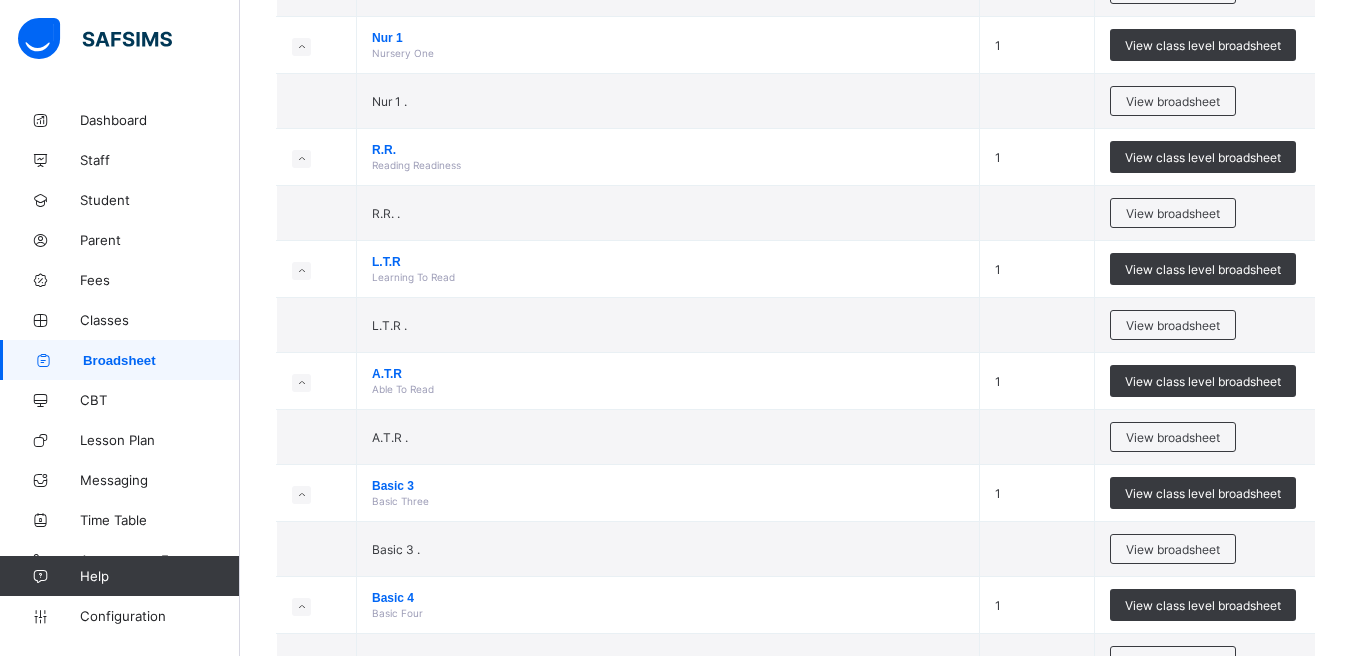 scroll, scrollTop: 507, scrollLeft: 0, axis: vertical 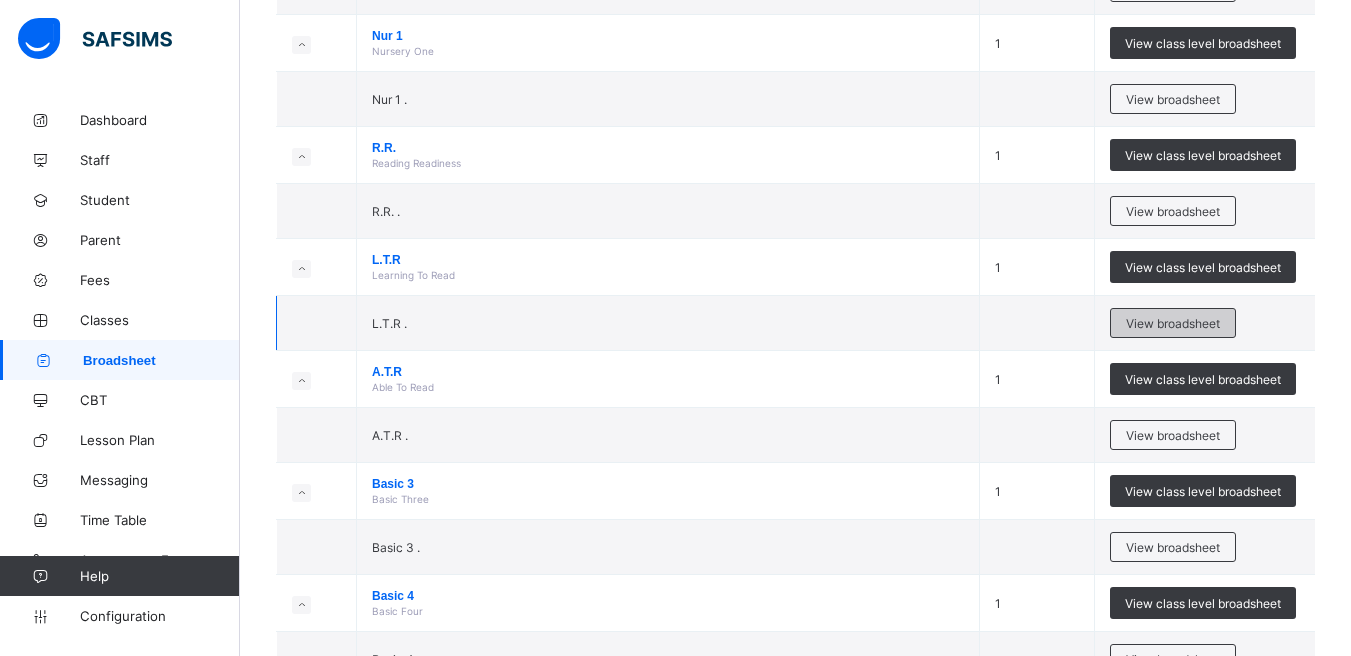click on "View broadsheet" at bounding box center (1173, 323) 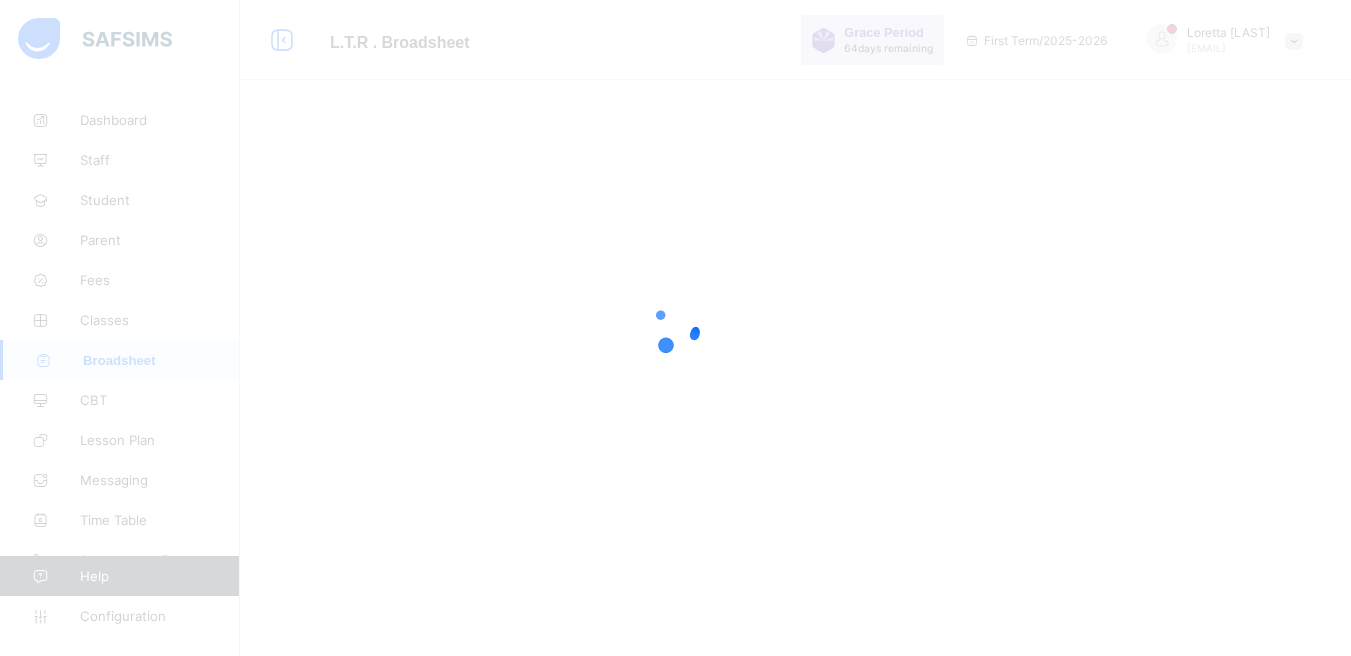 scroll, scrollTop: 0, scrollLeft: 0, axis: both 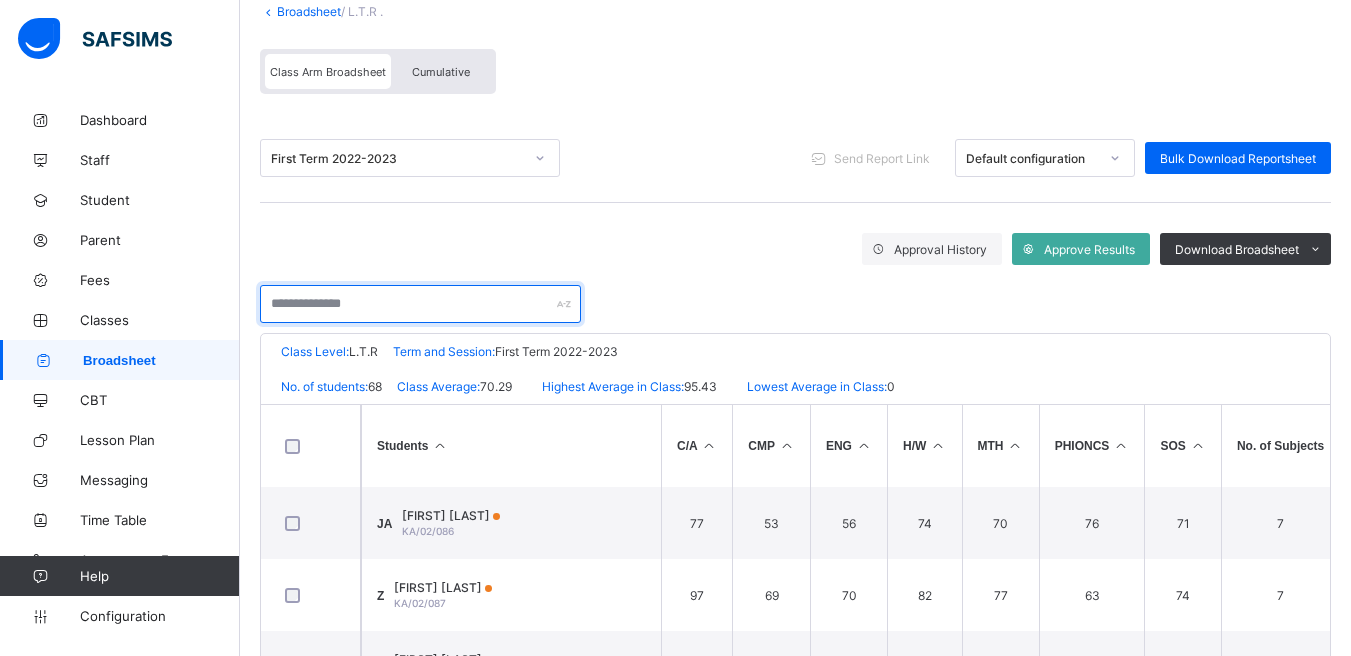 click at bounding box center [420, 304] 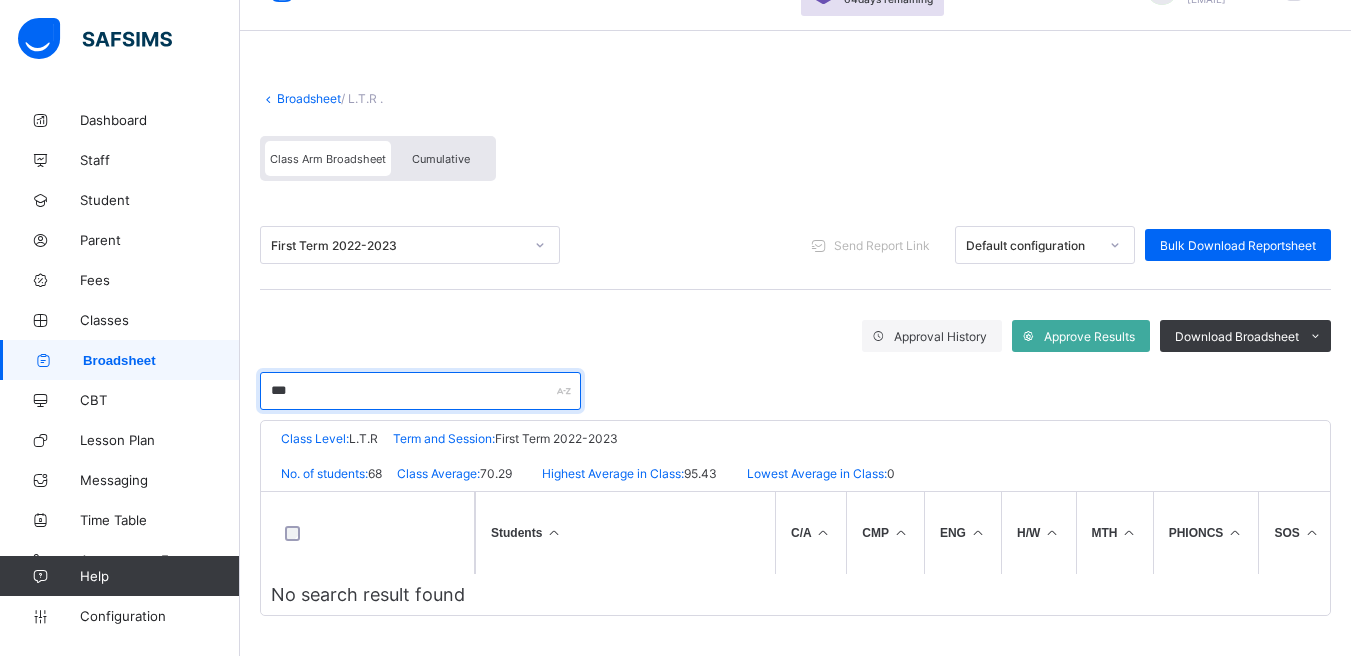 scroll, scrollTop: 57, scrollLeft: 0, axis: vertical 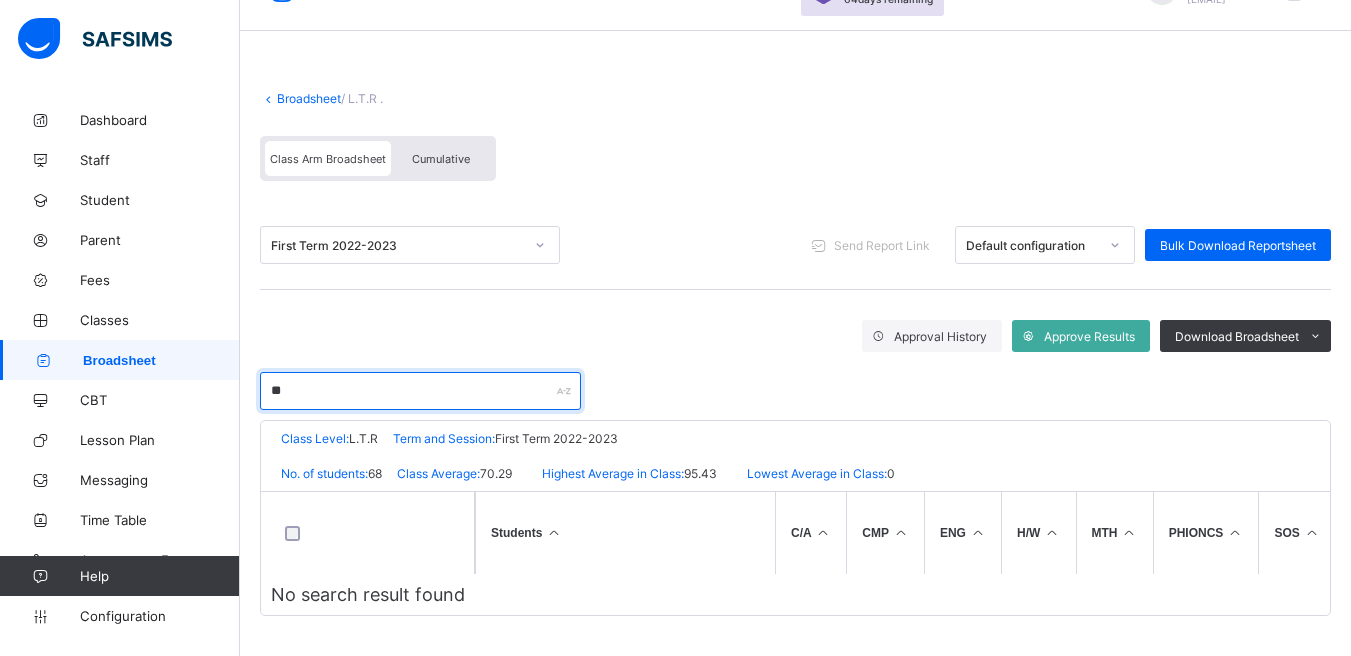type on "*" 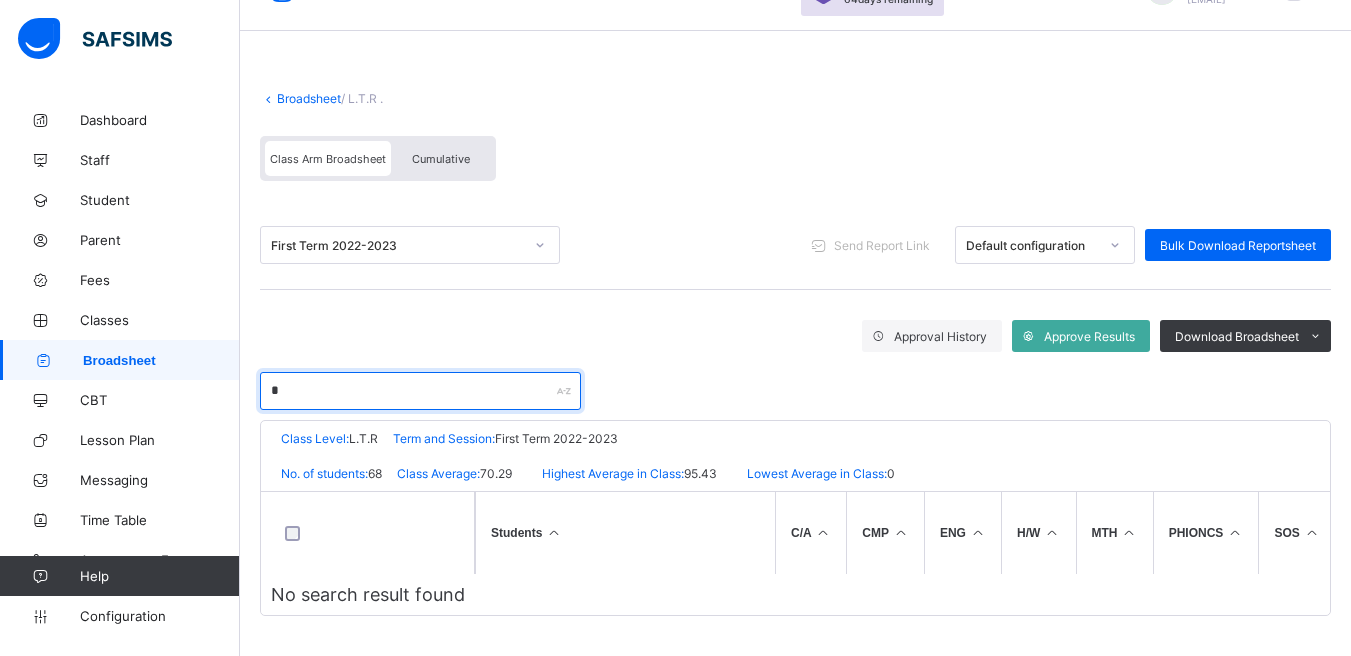 type 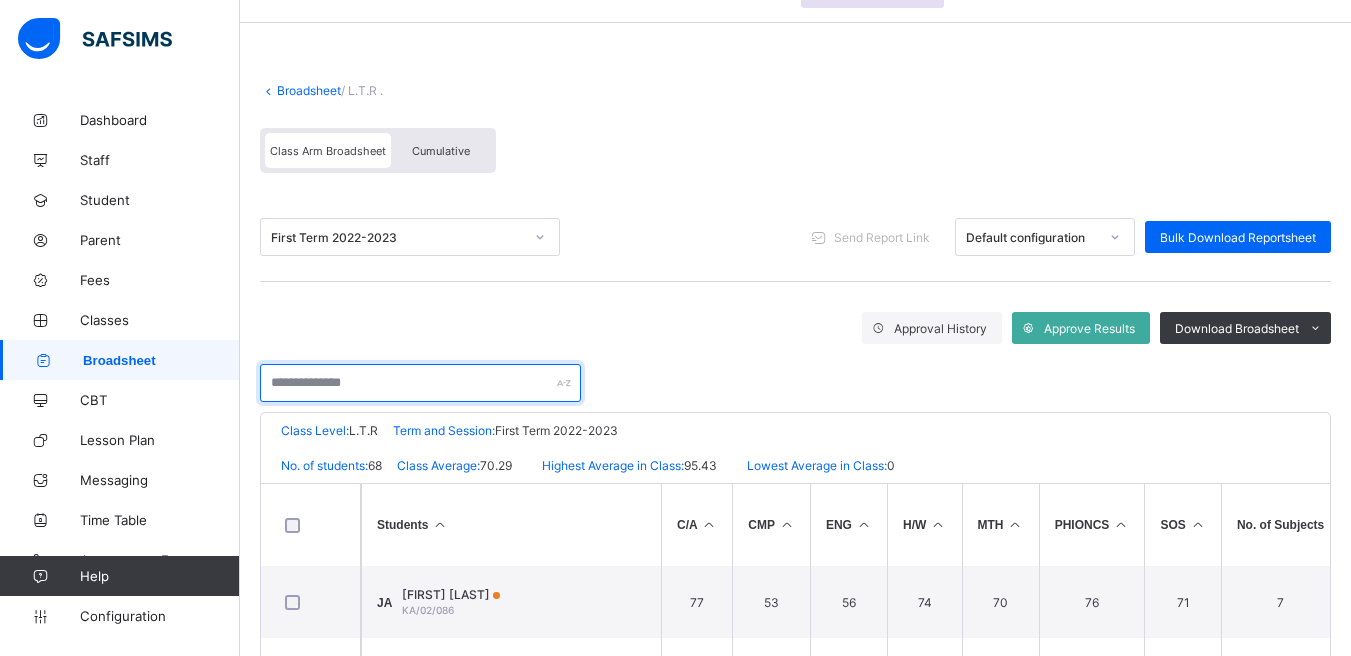 scroll, scrollTop: 136, scrollLeft: 0, axis: vertical 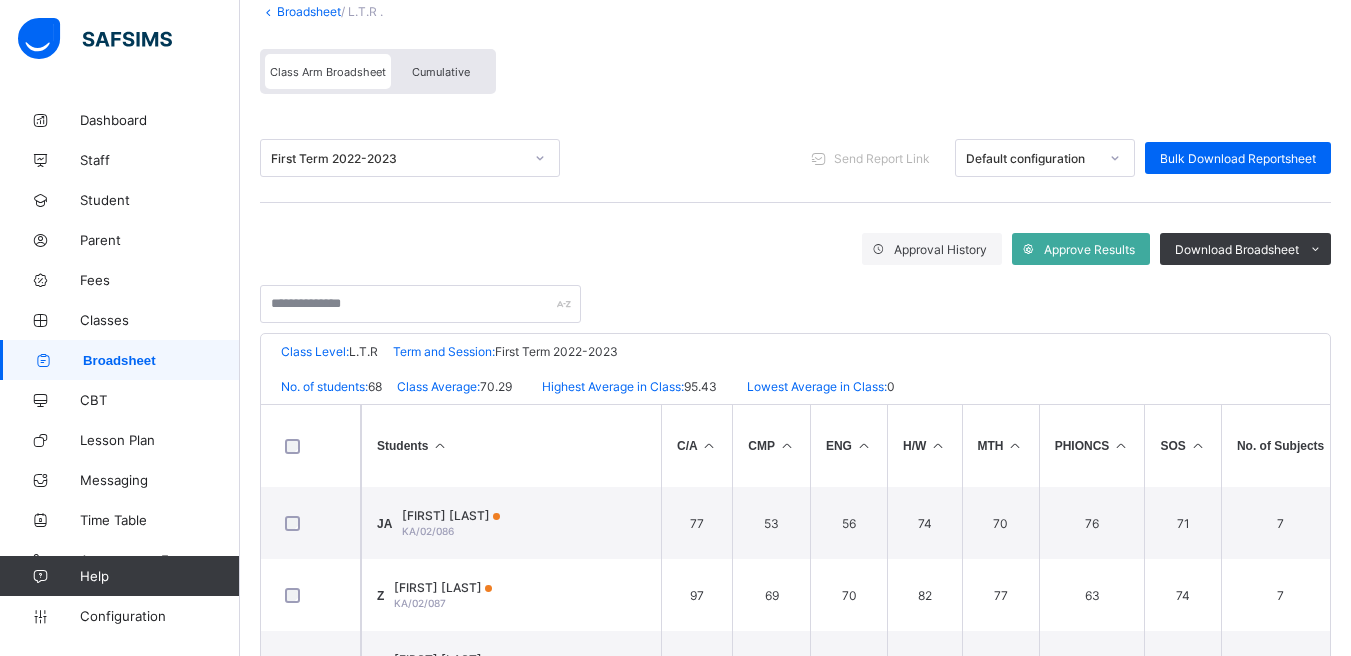 click on "Broadsheet" at bounding box center [309, 11] 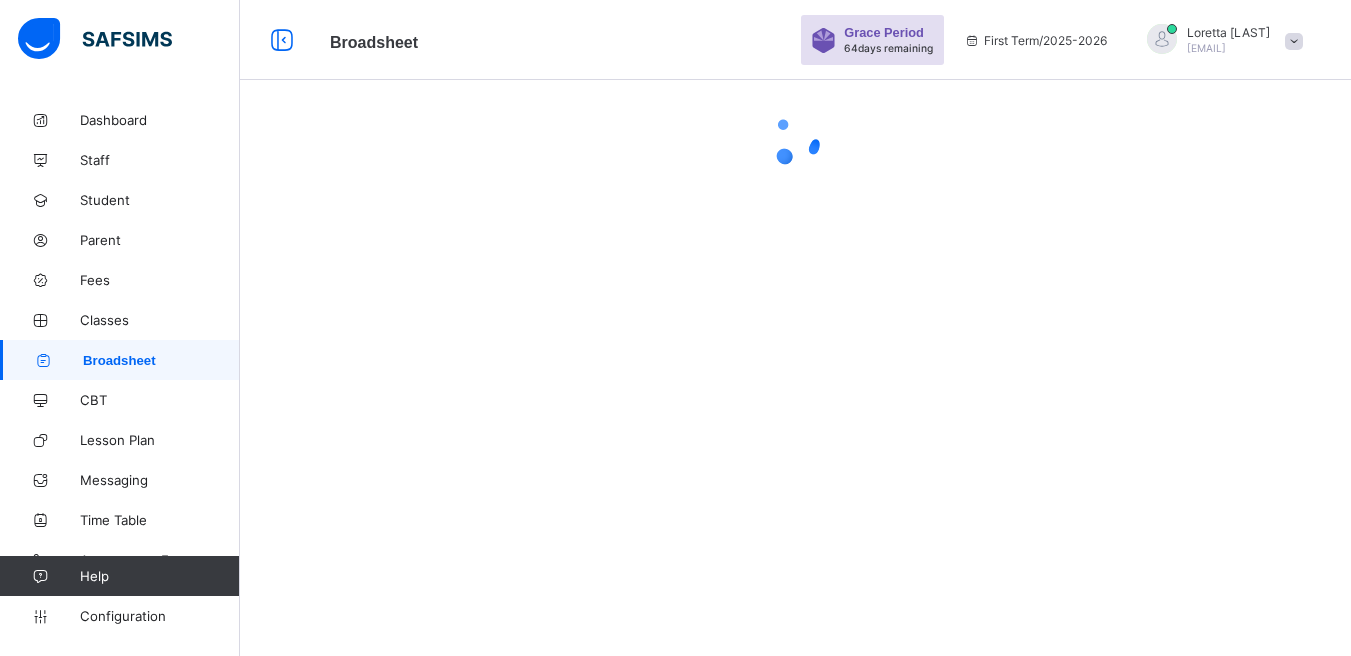 scroll, scrollTop: 0, scrollLeft: 0, axis: both 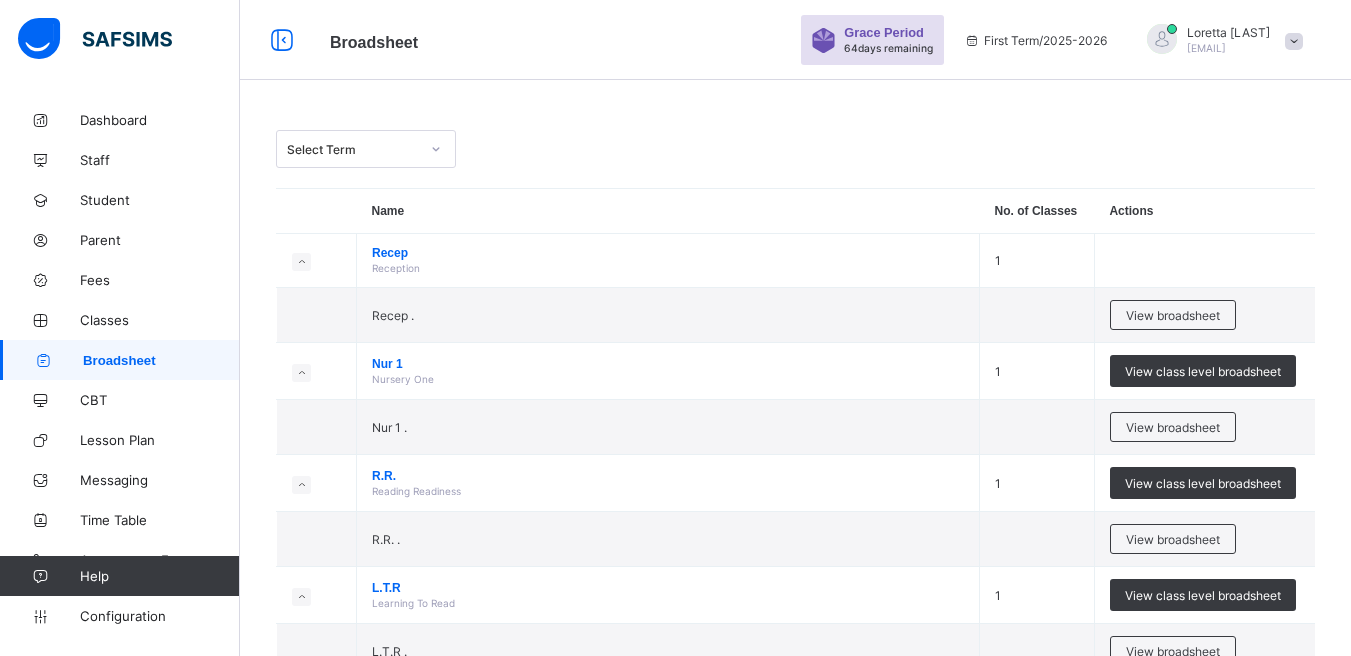 click 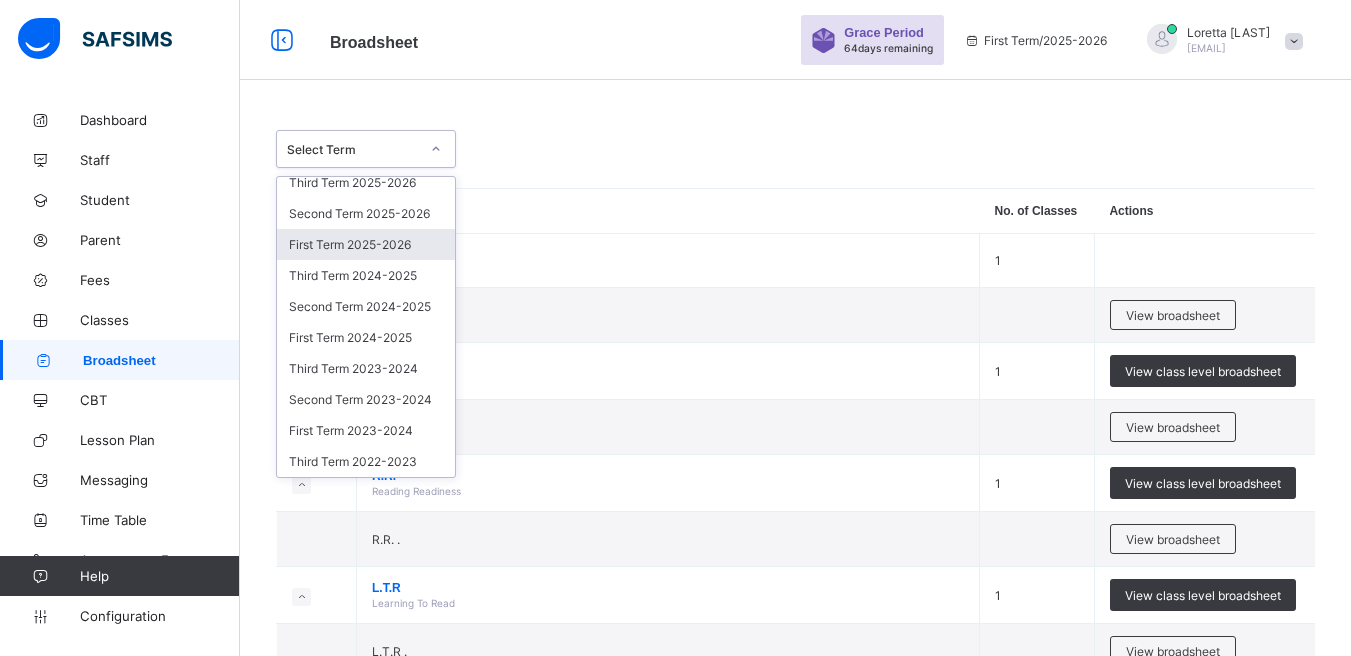 scroll, scrollTop: 33, scrollLeft: 0, axis: vertical 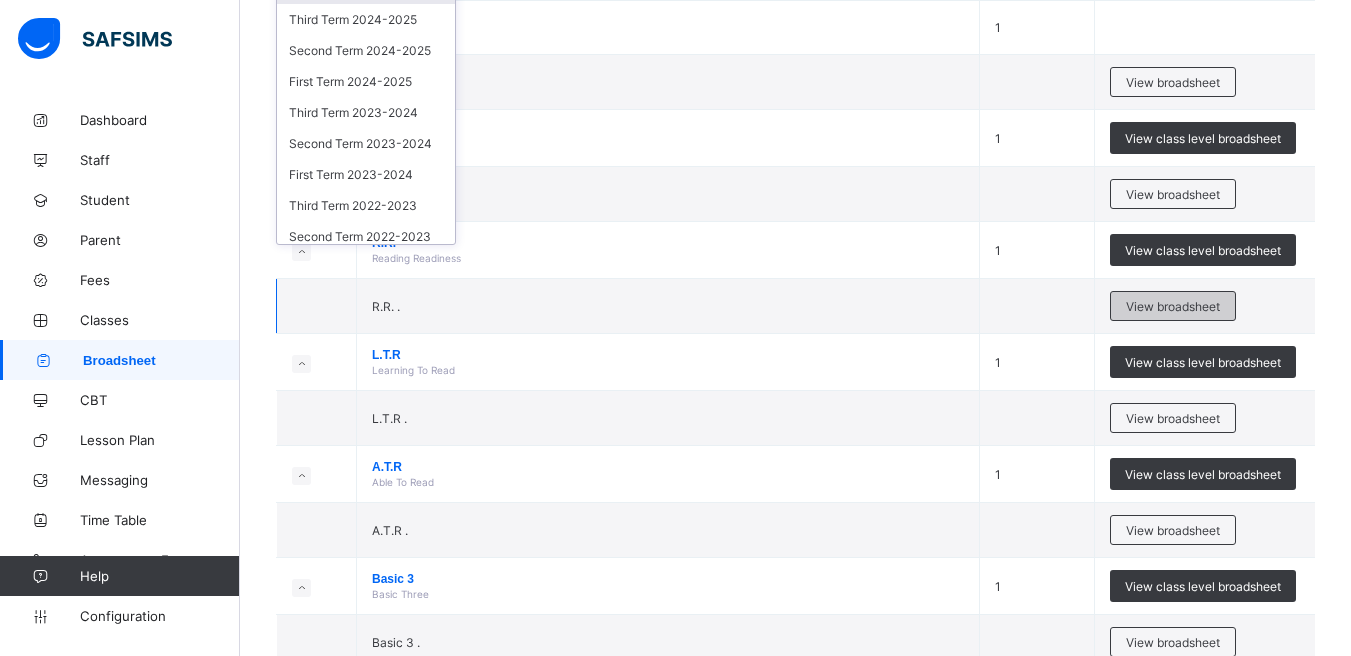 click on "View broadsheet" at bounding box center (1173, 306) 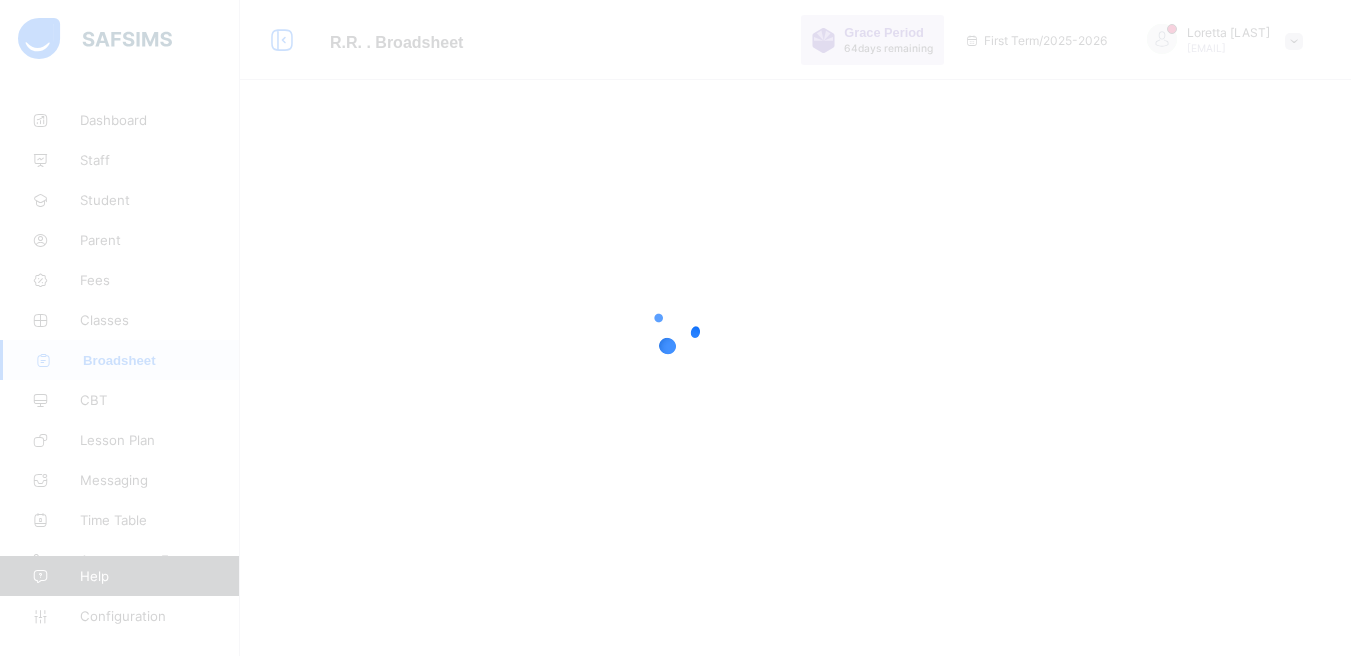 scroll, scrollTop: 0, scrollLeft: 0, axis: both 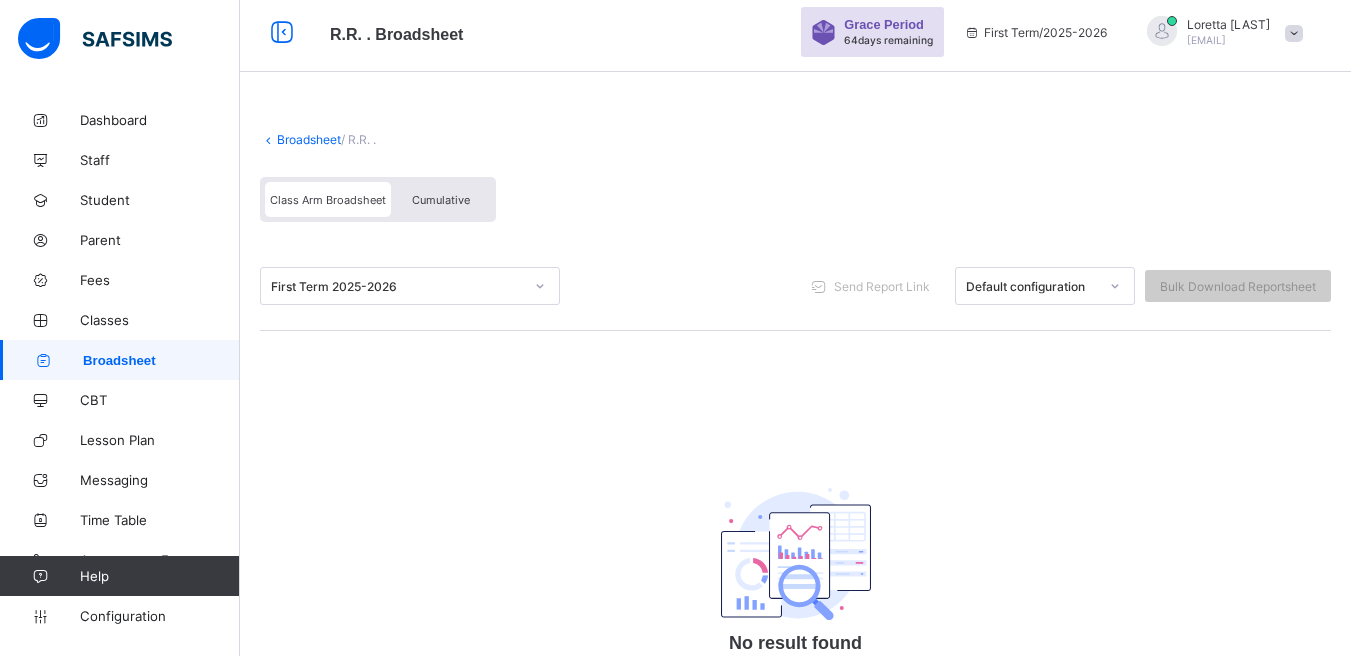 click on "Broadsheet" at bounding box center [309, 139] 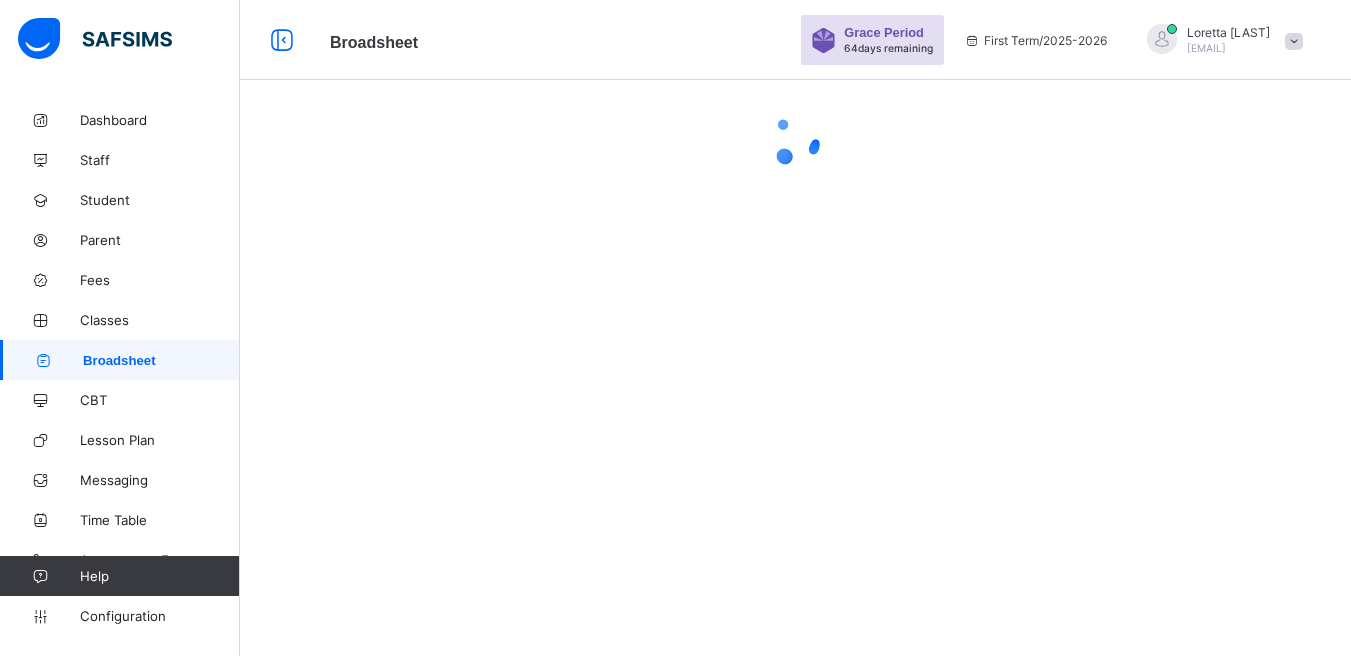 scroll, scrollTop: 0, scrollLeft: 0, axis: both 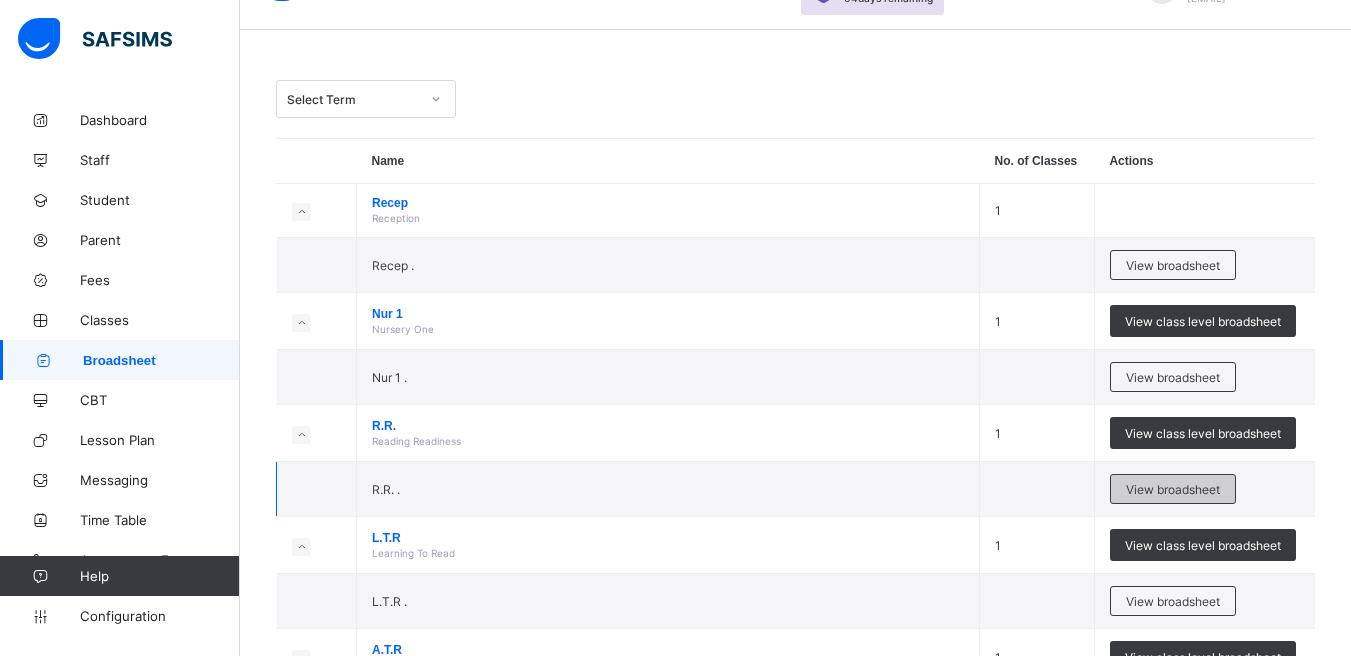 click on "View broadsheet" at bounding box center [1173, 489] 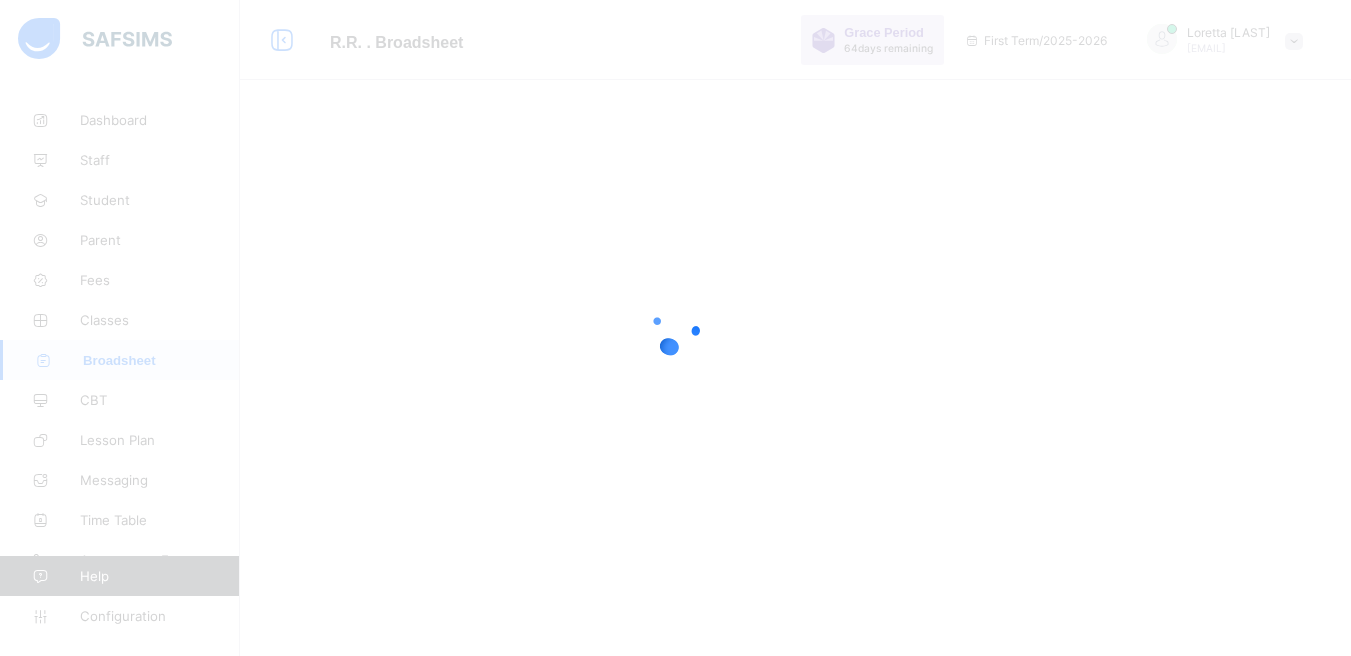 scroll, scrollTop: 0, scrollLeft: 0, axis: both 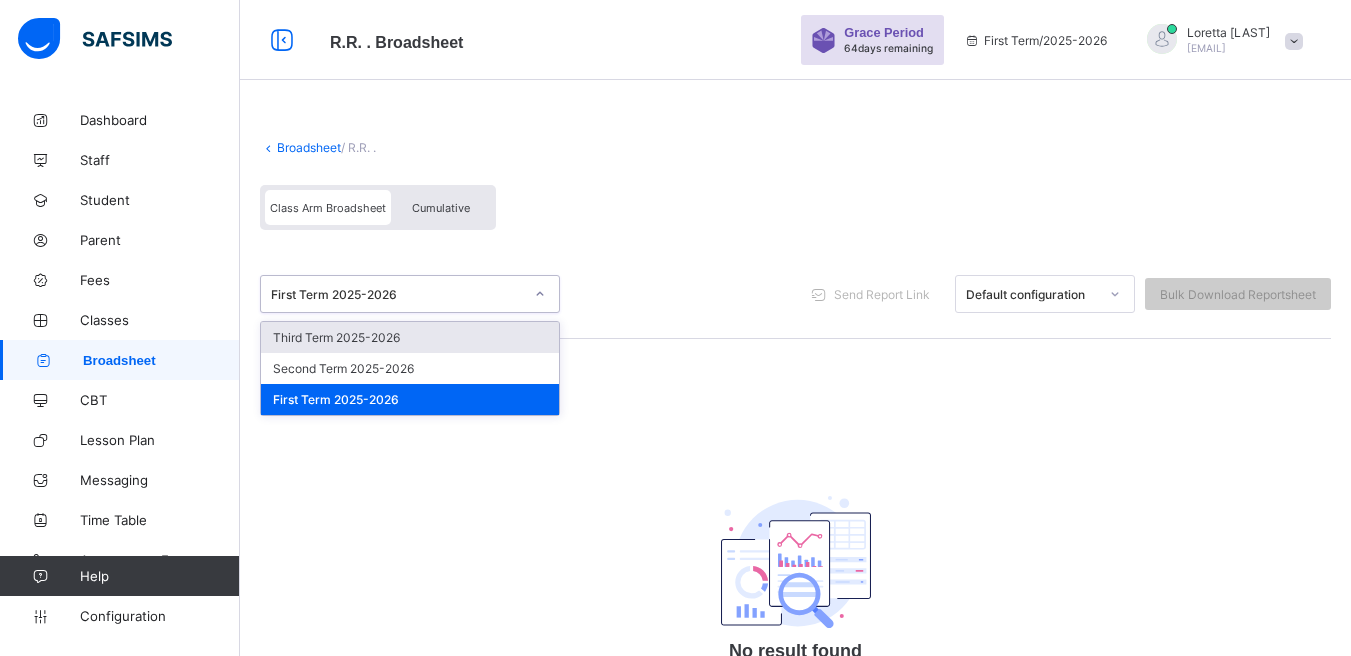 click 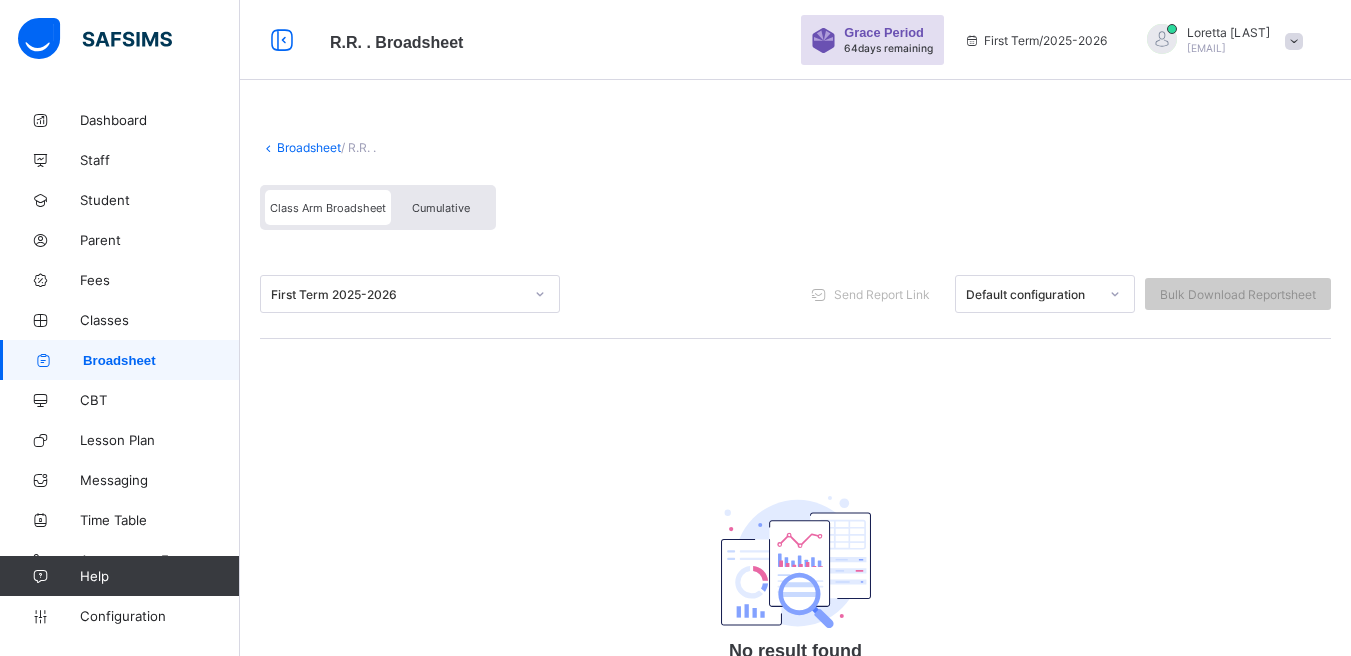 click on "Broadsheet" at bounding box center [309, 147] 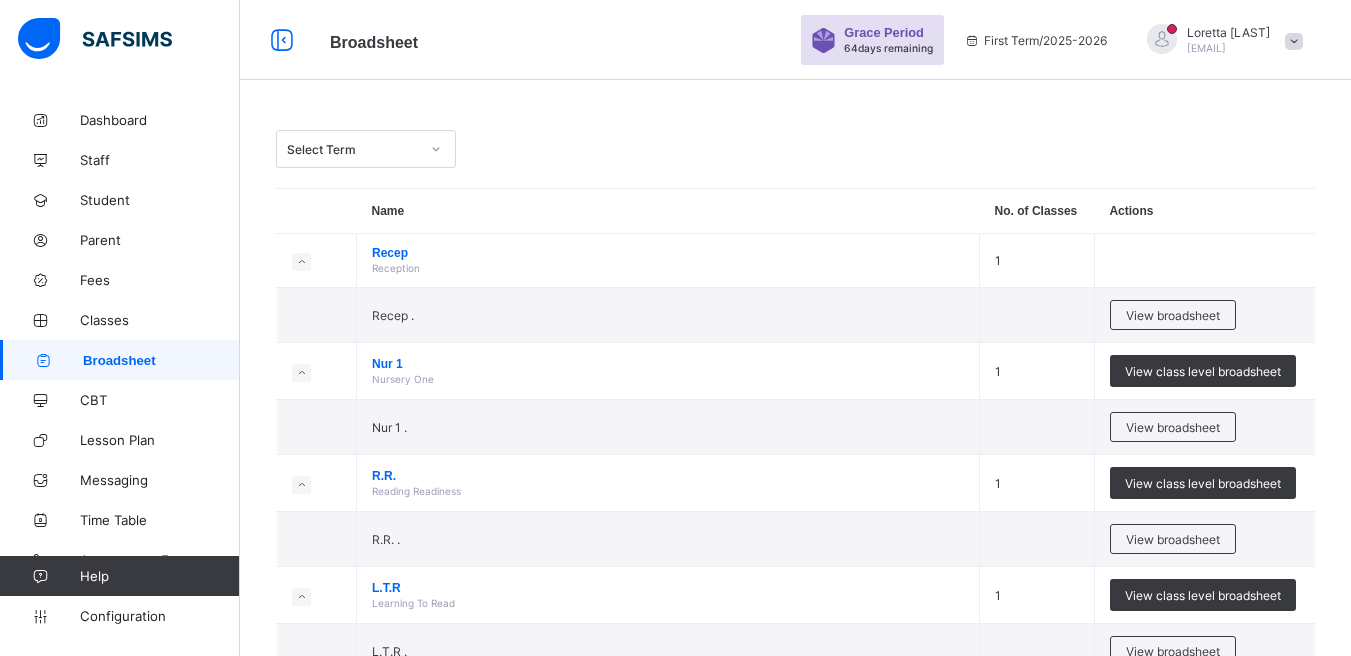 click on "Select Term" at bounding box center (353, 149) 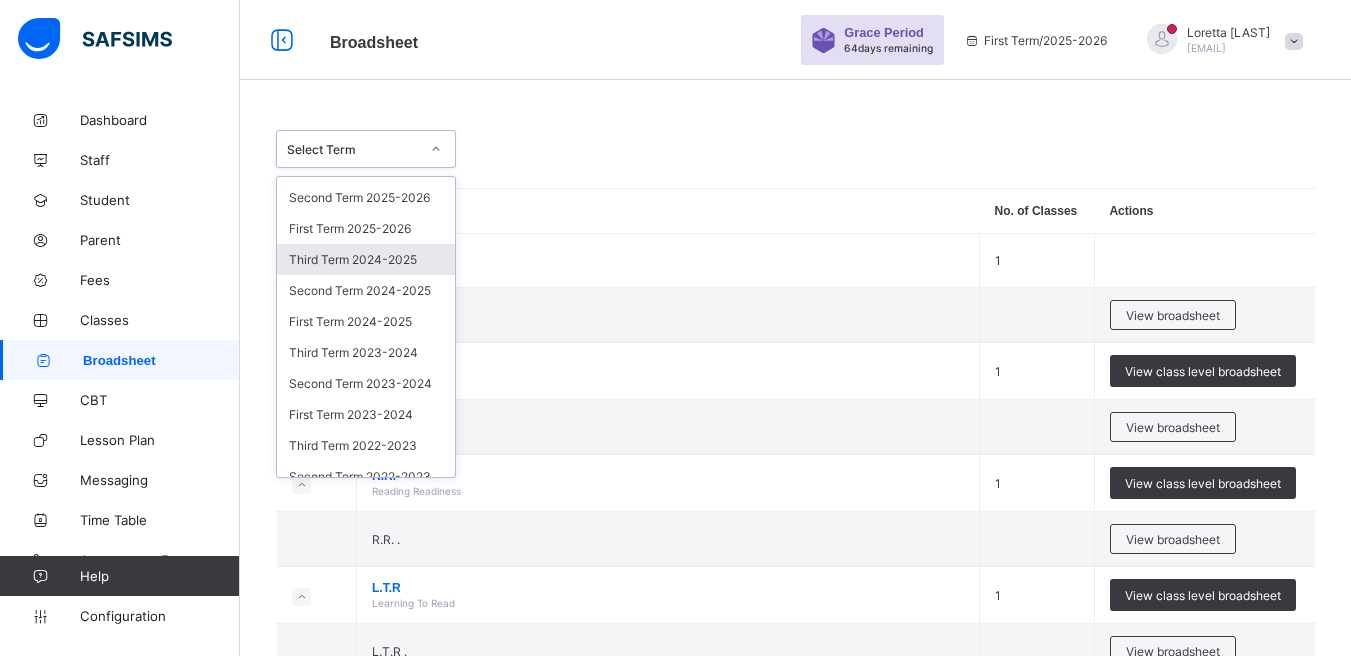 scroll, scrollTop: 132, scrollLeft: 0, axis: vertical 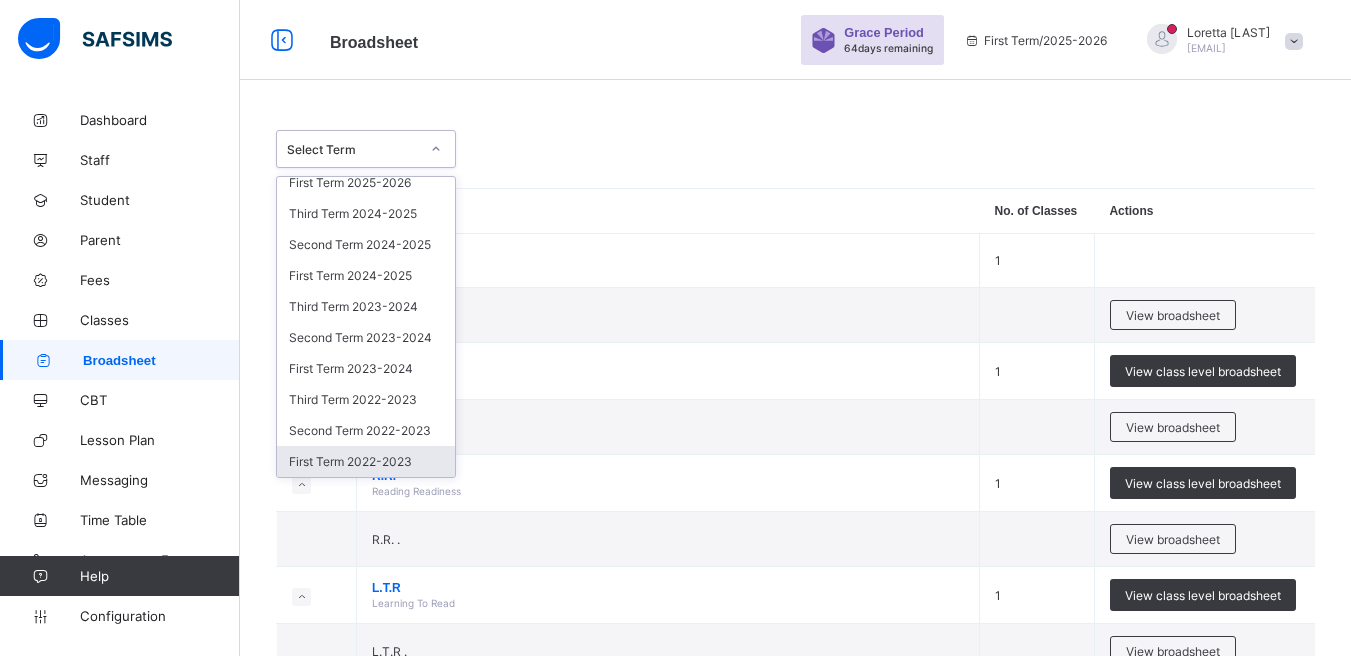 click on "First Term 2022-2023" at bounding box center [366, 461] 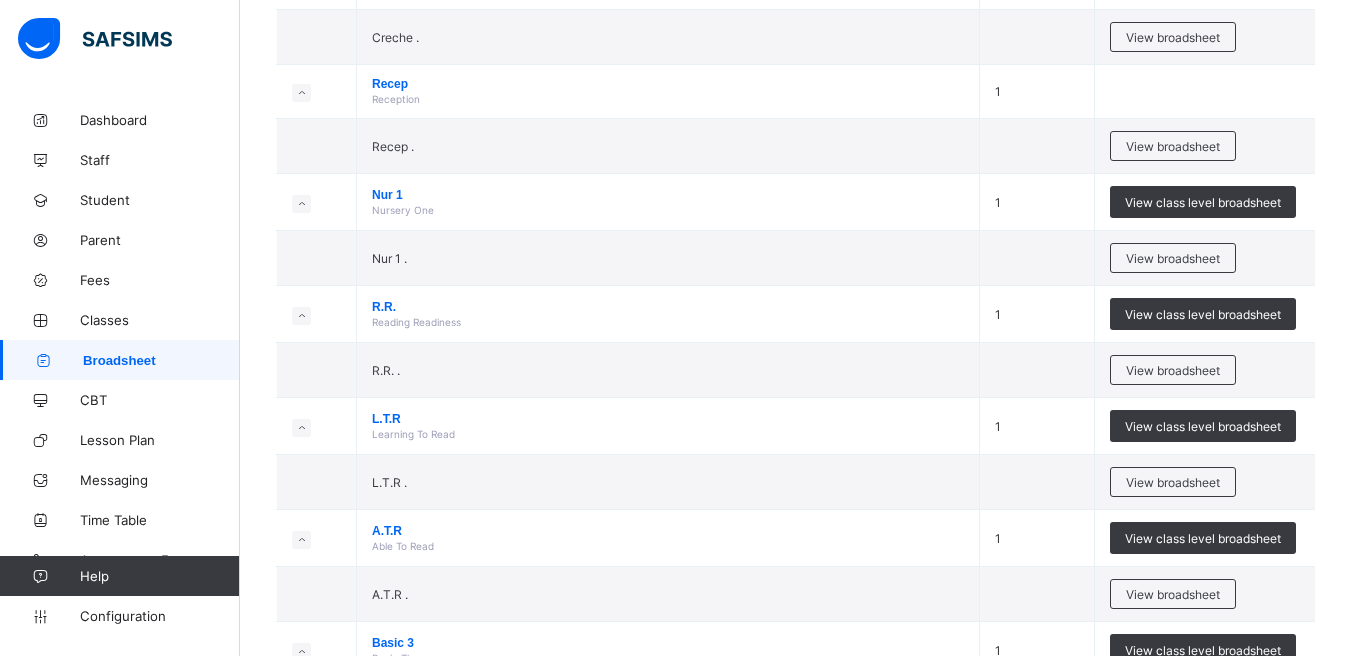 scroll, scrollTop: 351, scrollLeft: 0, axis: vertical 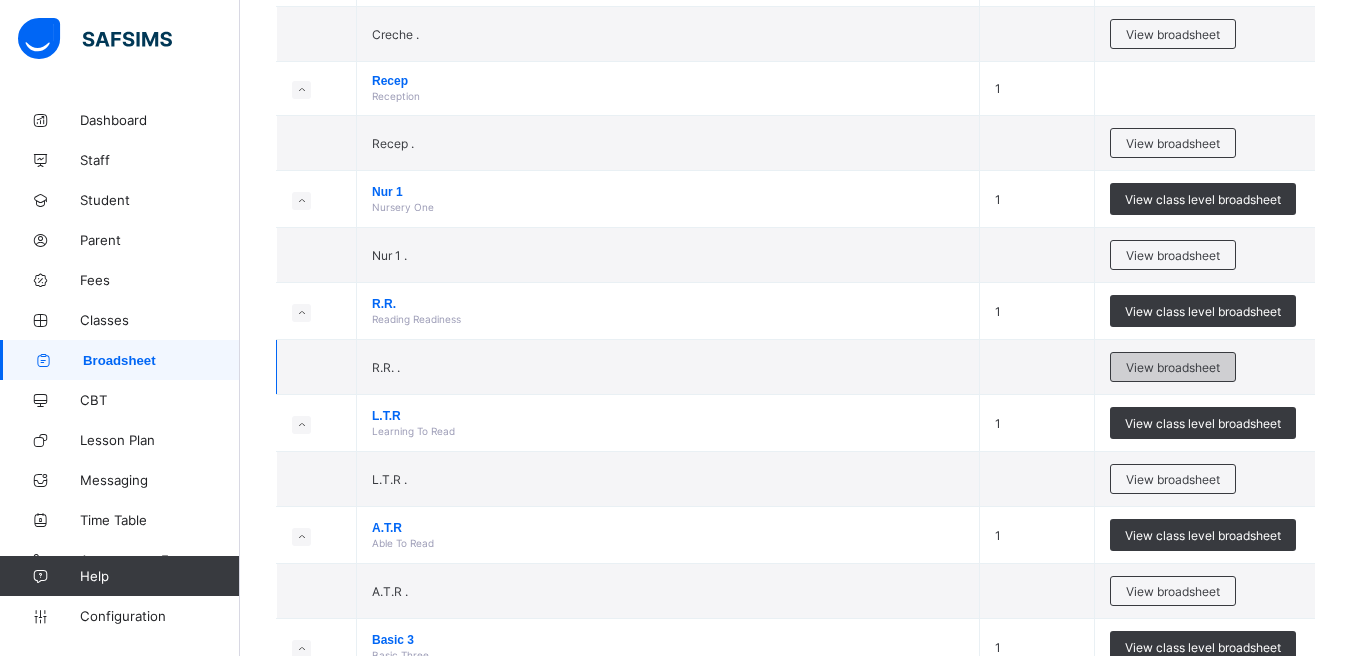 click on "View broadsheet" at bounding box center [1173, 367] 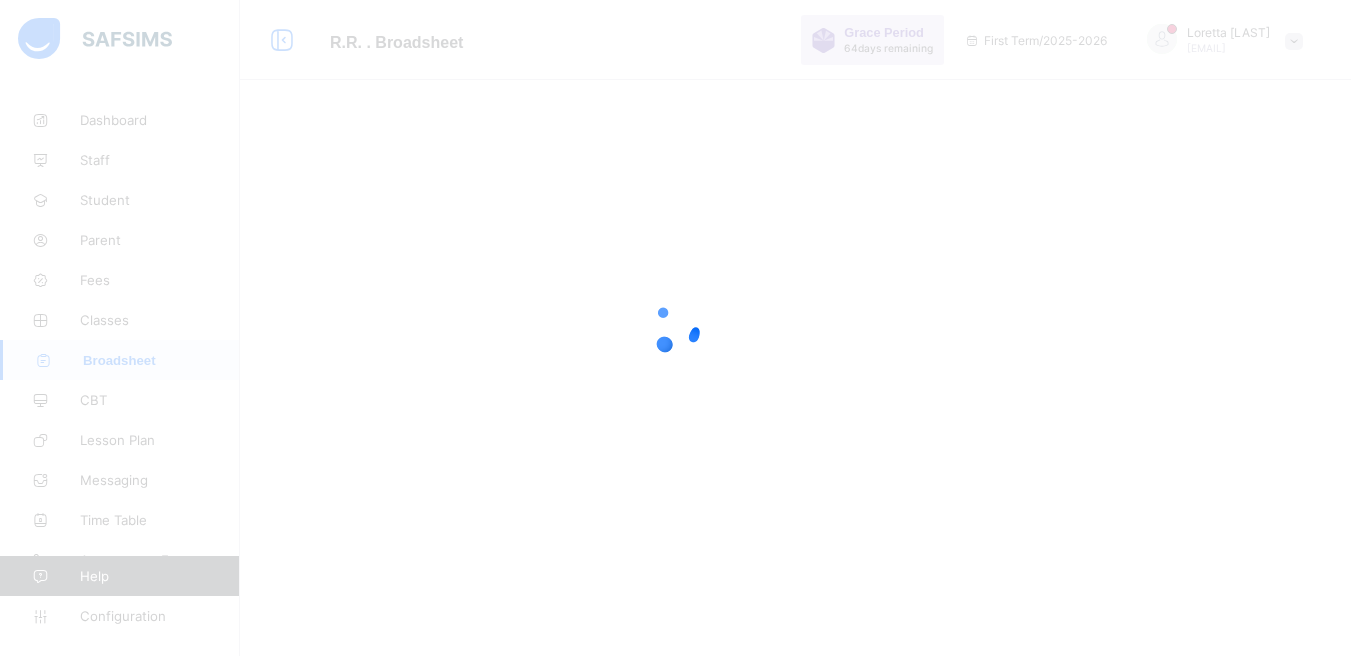 scroll, scrollTop: 0, scrollLeft: 0, axis: both 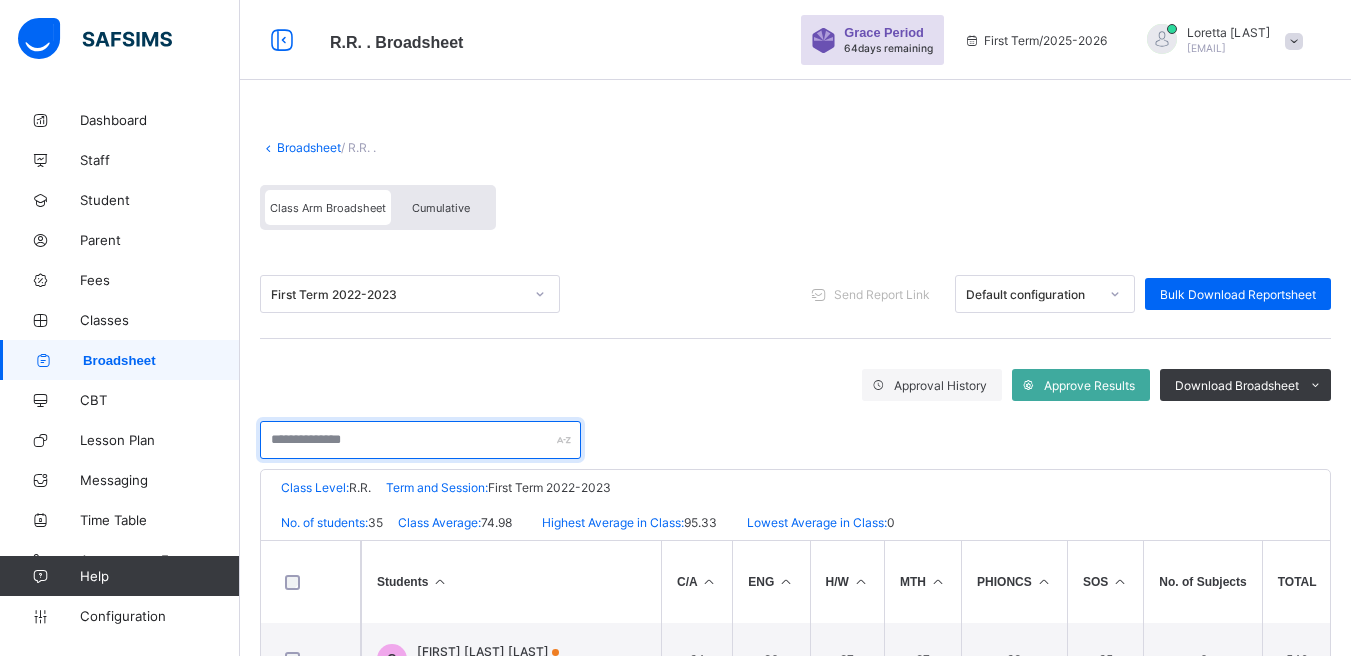 click at bounding box center (420, 440) 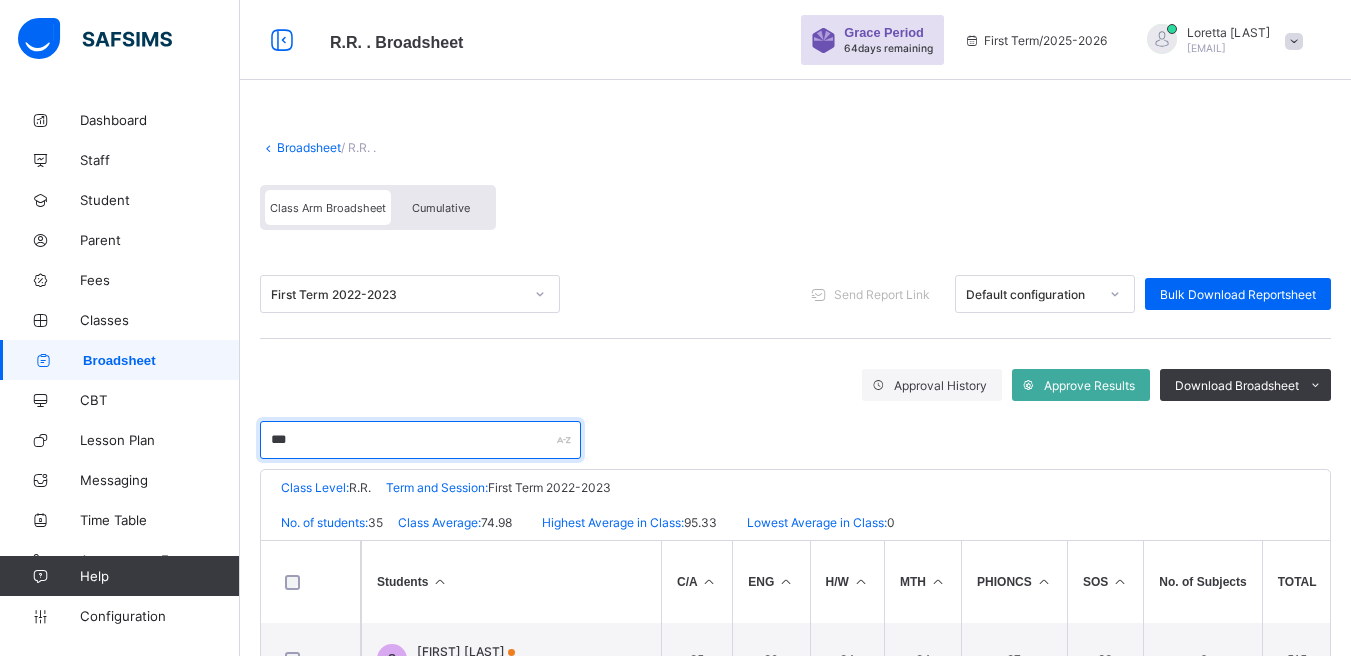 scroll, scrollTop: 160, scrollLeft: 0, axis: vertical 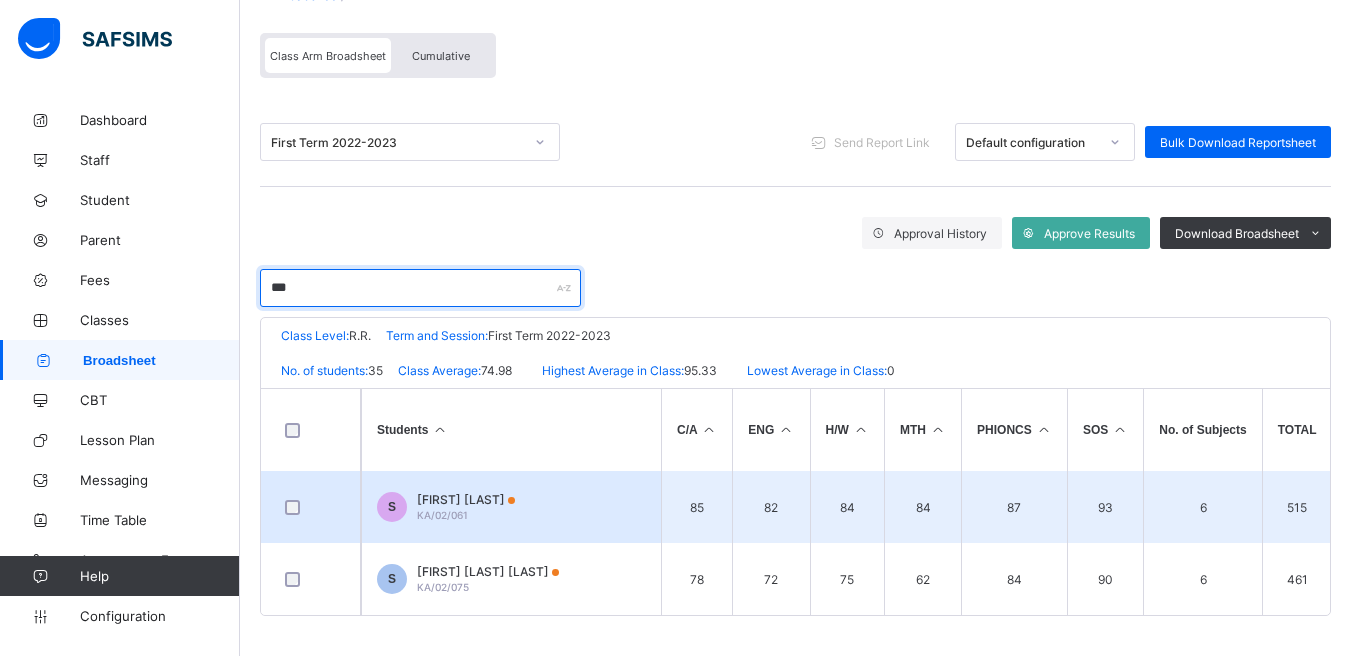 type on "***" 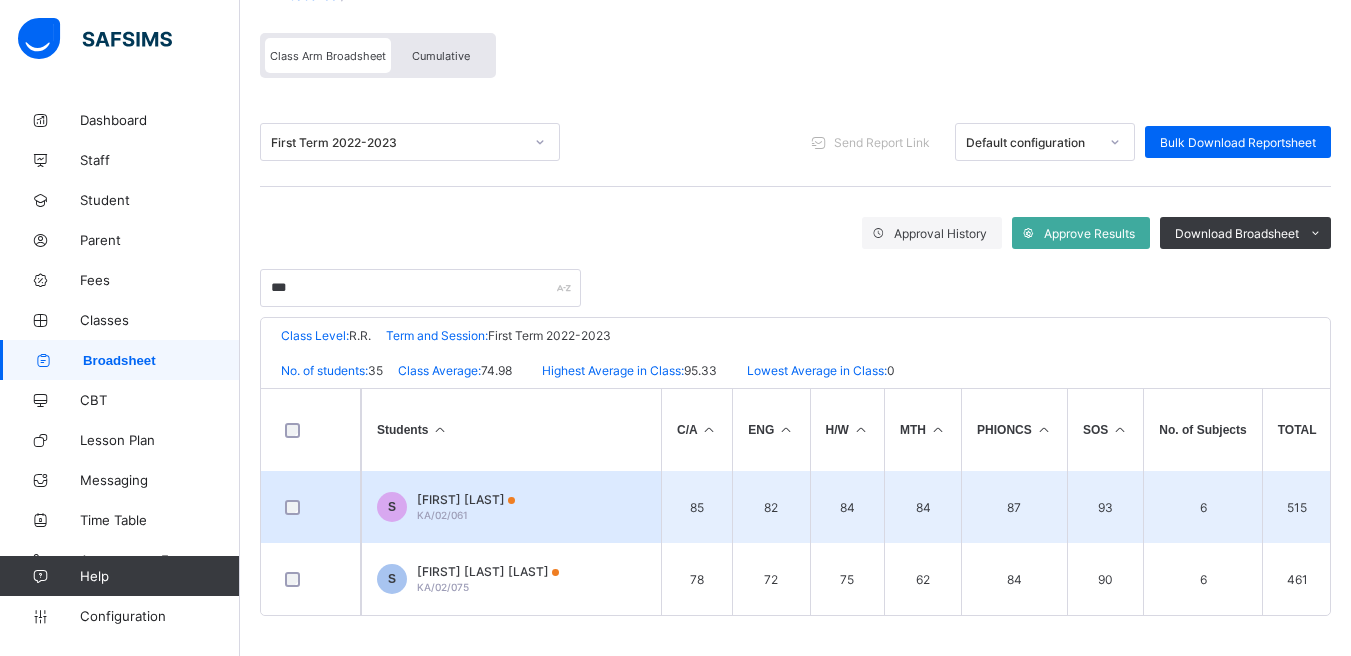 click on "SAJEEDA SANNI   SAEED    KA/02/061" at bounding box center [466, 507] 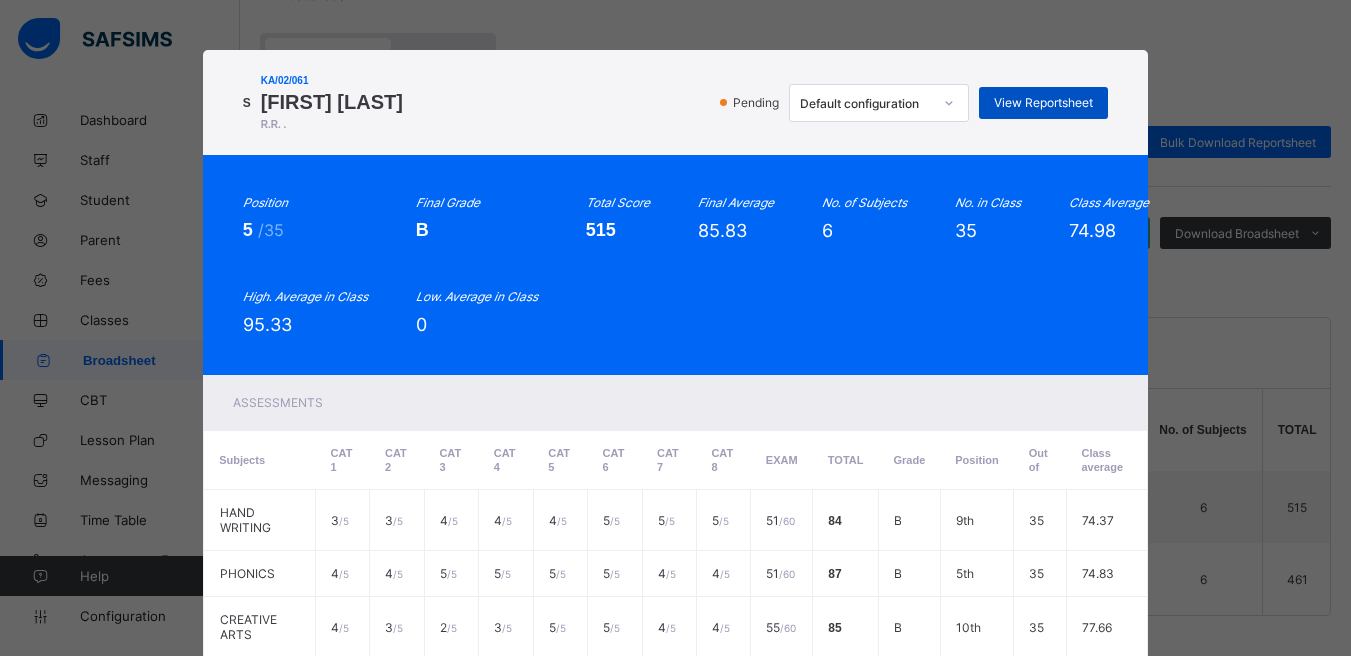 click on "View Reportsheet" at bounding box center (1043, 102) 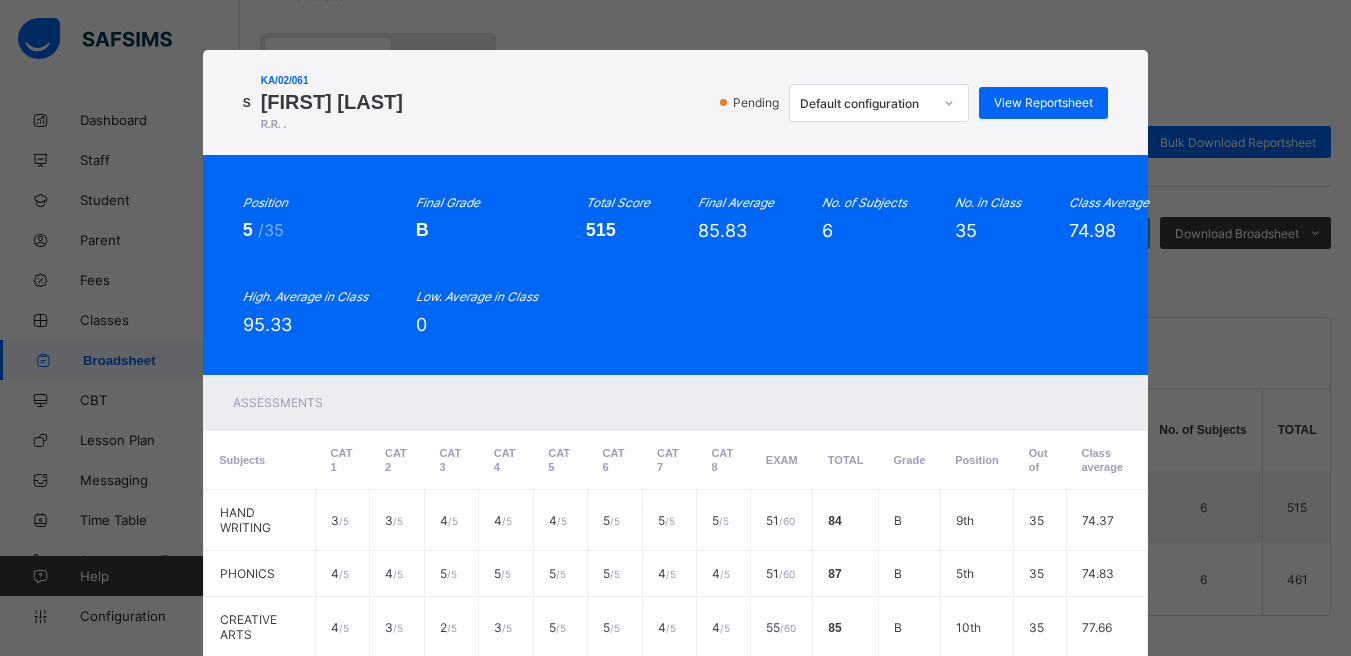 scroll, scrollTop: 370, scrollLeft: 0, axis: vertical 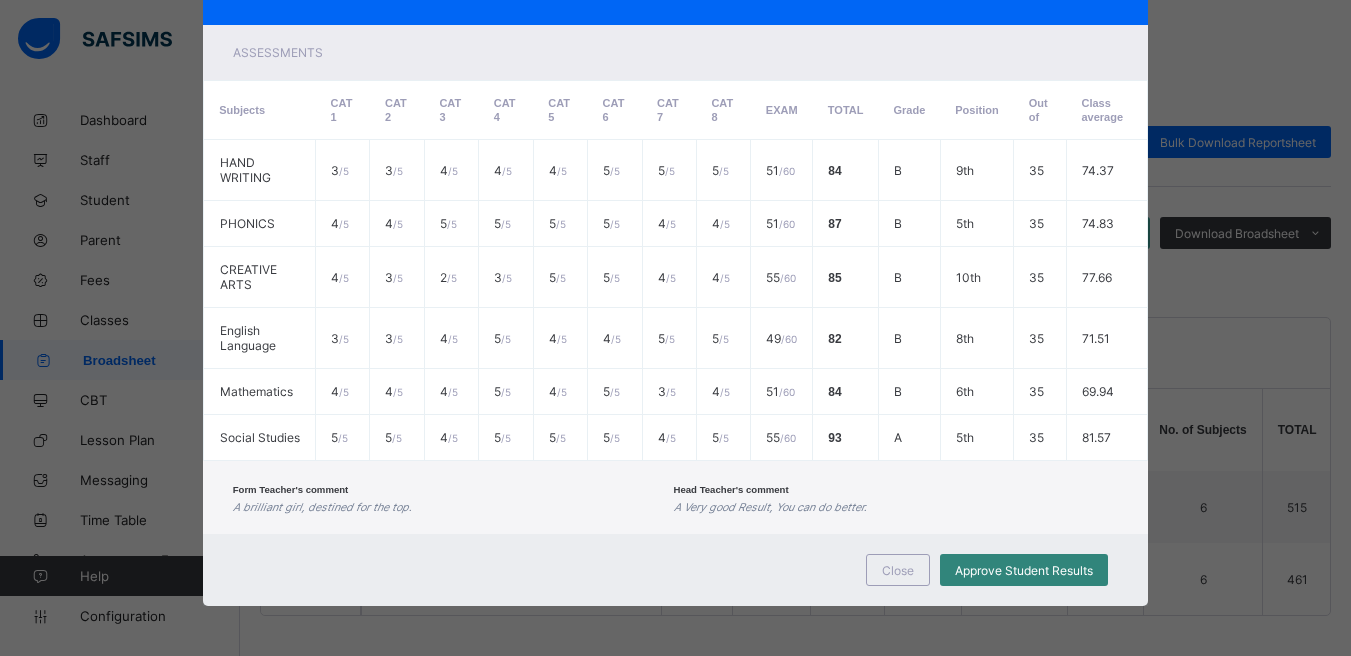 click on "Approve Student Results" at bounding box center [1024, 570] 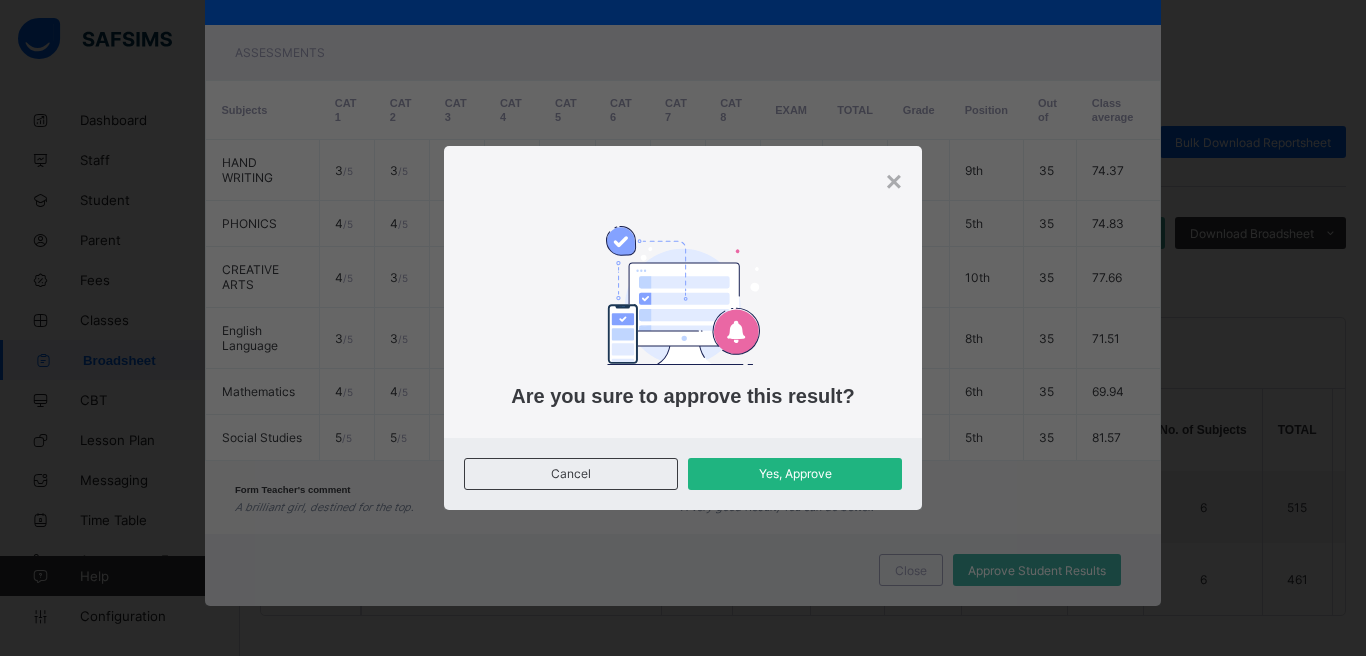 click on "Yes, Approve" at bounding box center (795, 473) 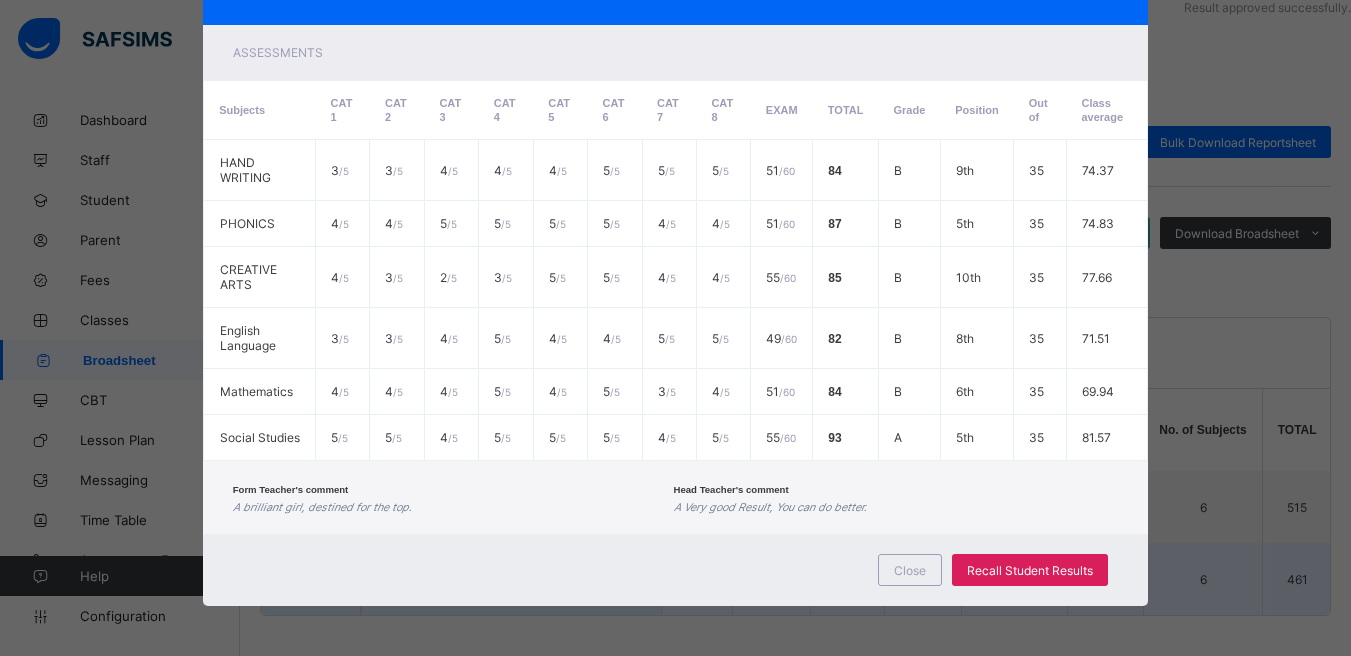 click on "Close" at bounding box center (910, 570) 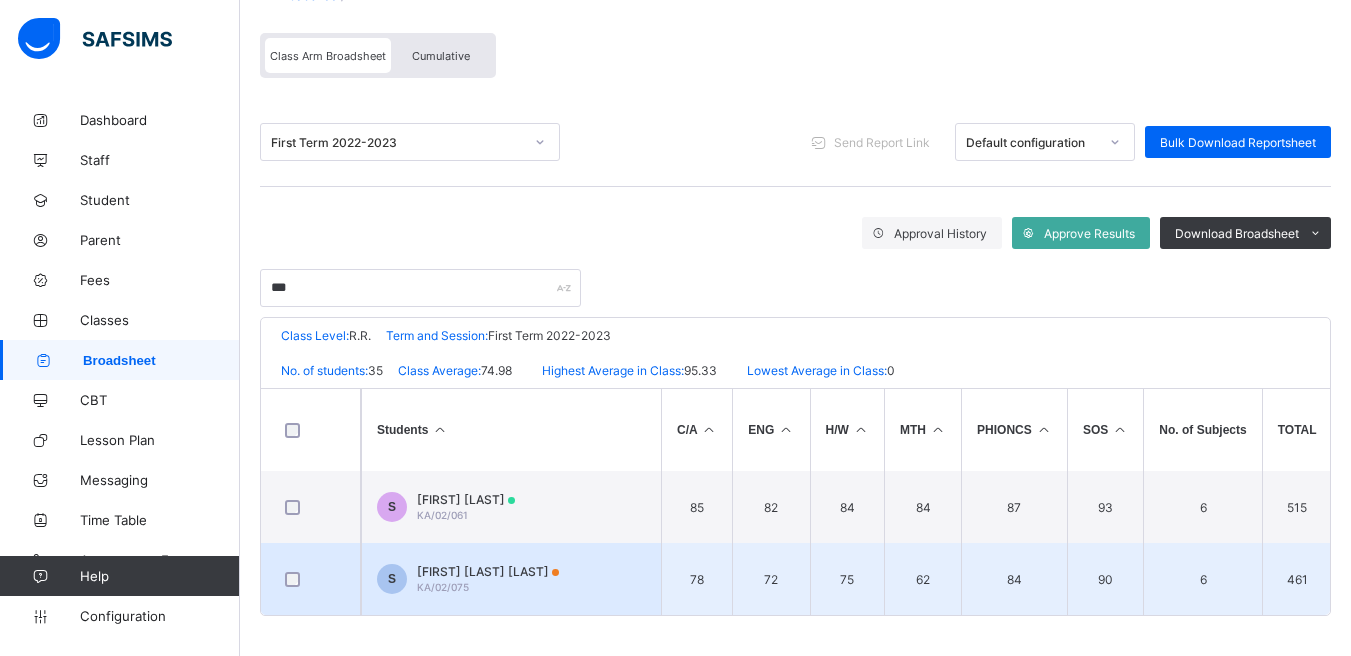 click on "SAJEED SANNI   SAEED" at bounding box center [488, 571] 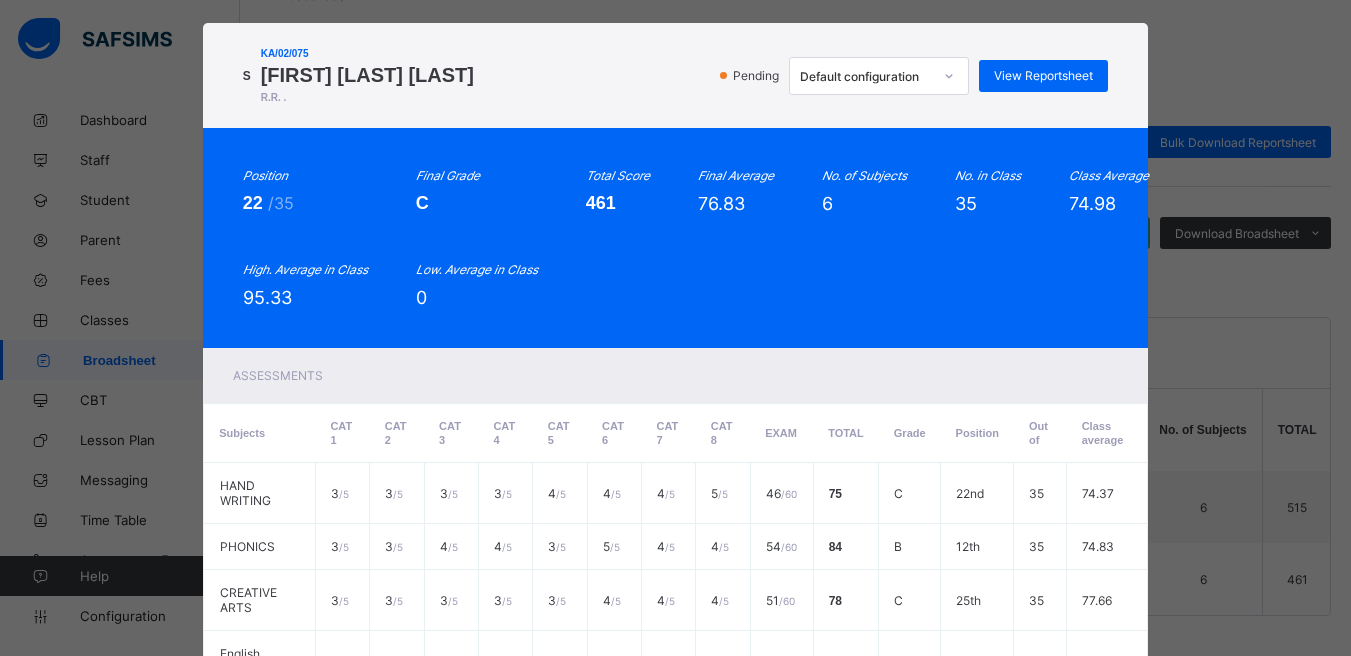 scroll, scrollTop: 23, scrollLeft: 0, axis: vertical 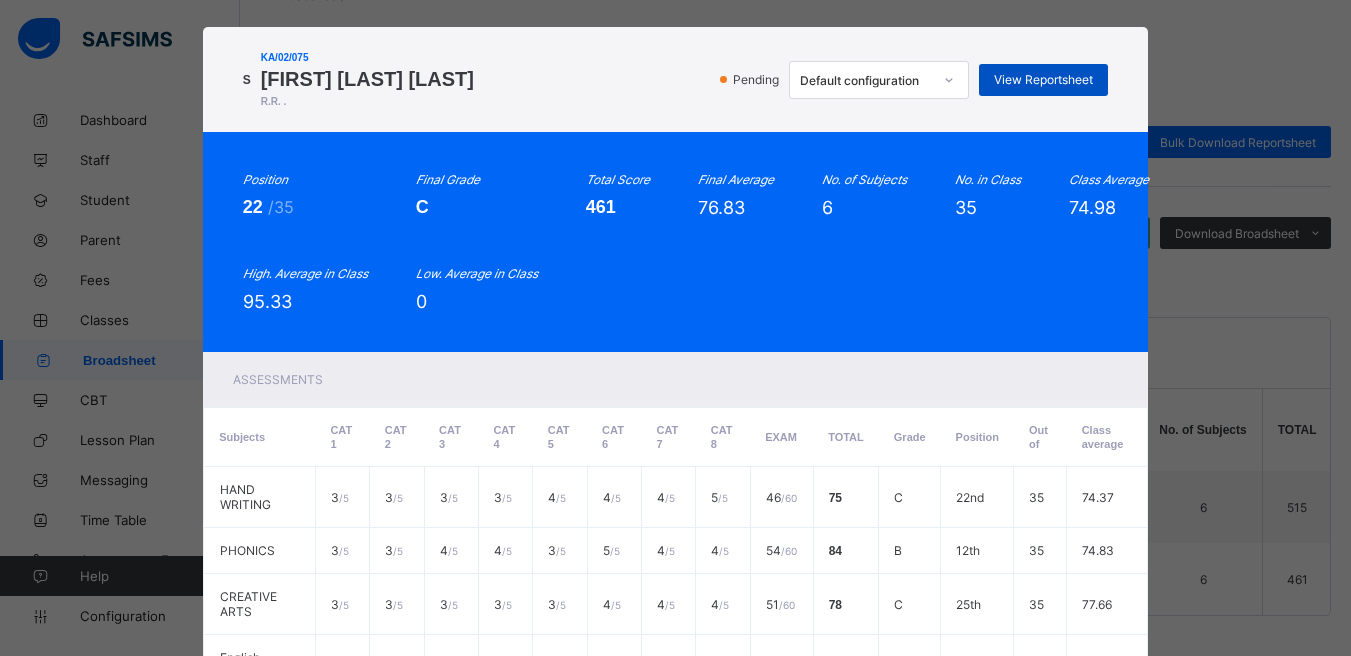 click on "View Reportsheet" at bounding box center (1043, 79) 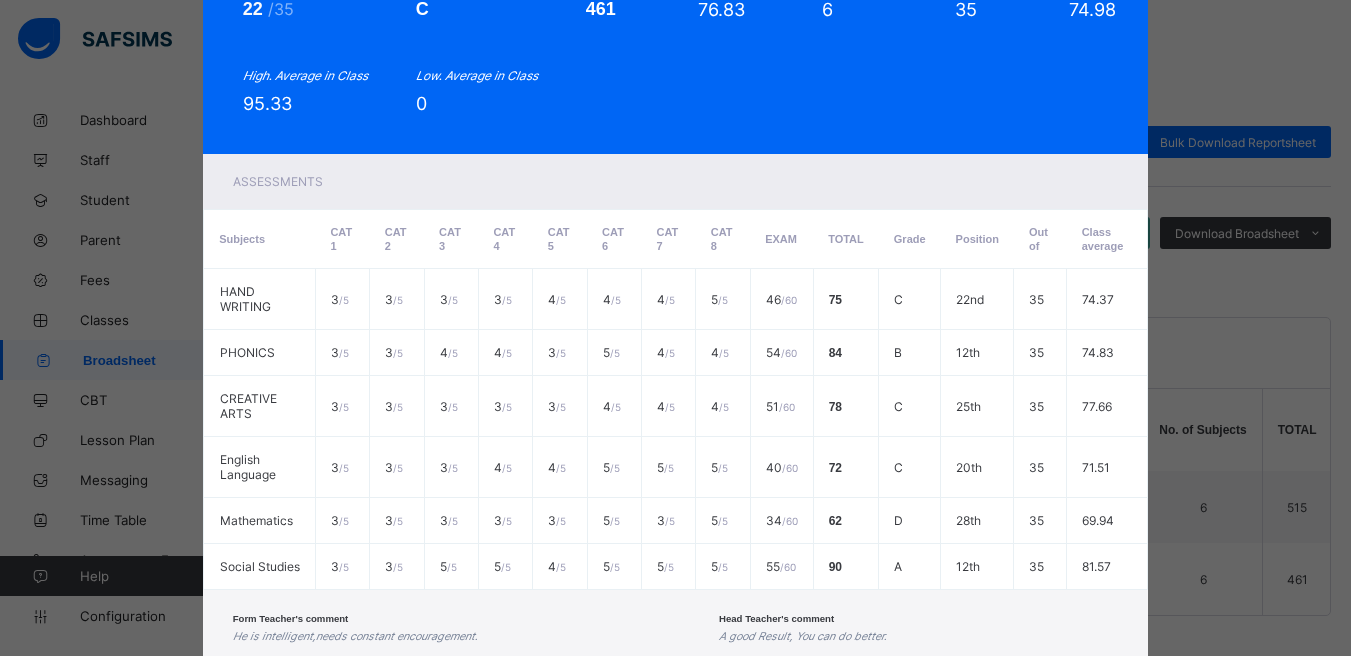 scroll, scrollTop: 370, scrollLeft: 0, axis: vertical 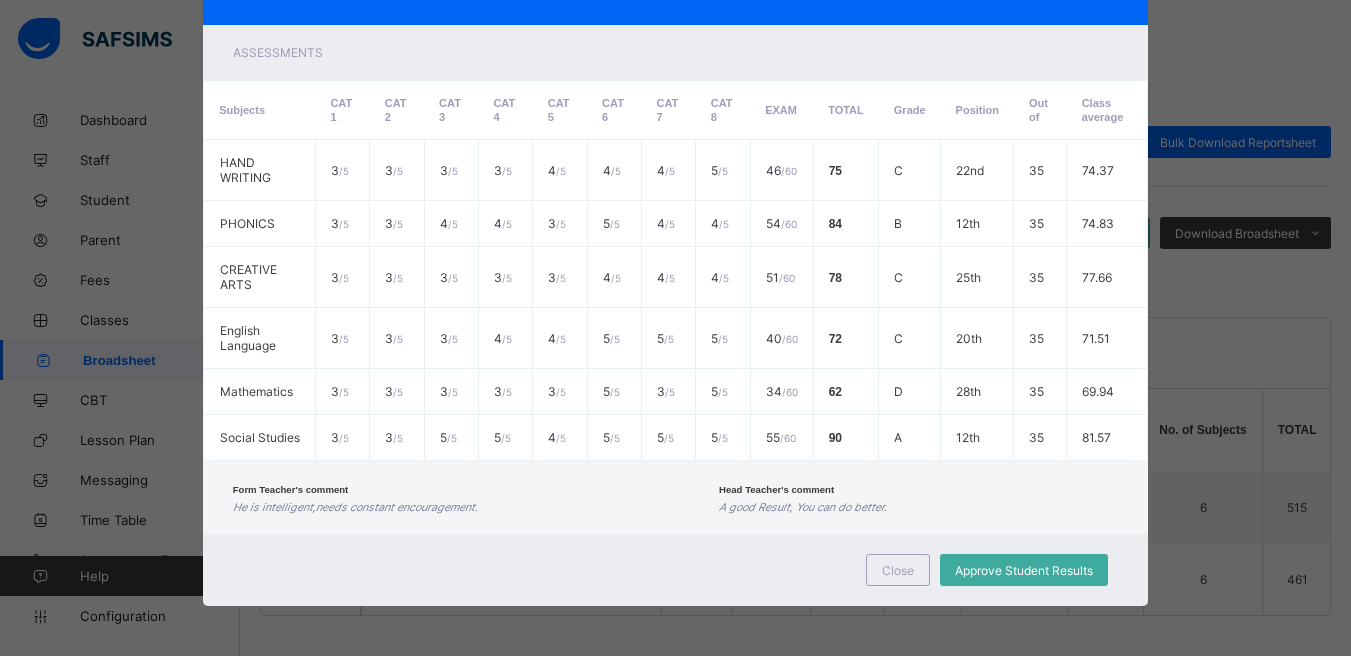 click on "Approve Student Results" at bounding box center [1024, 570] 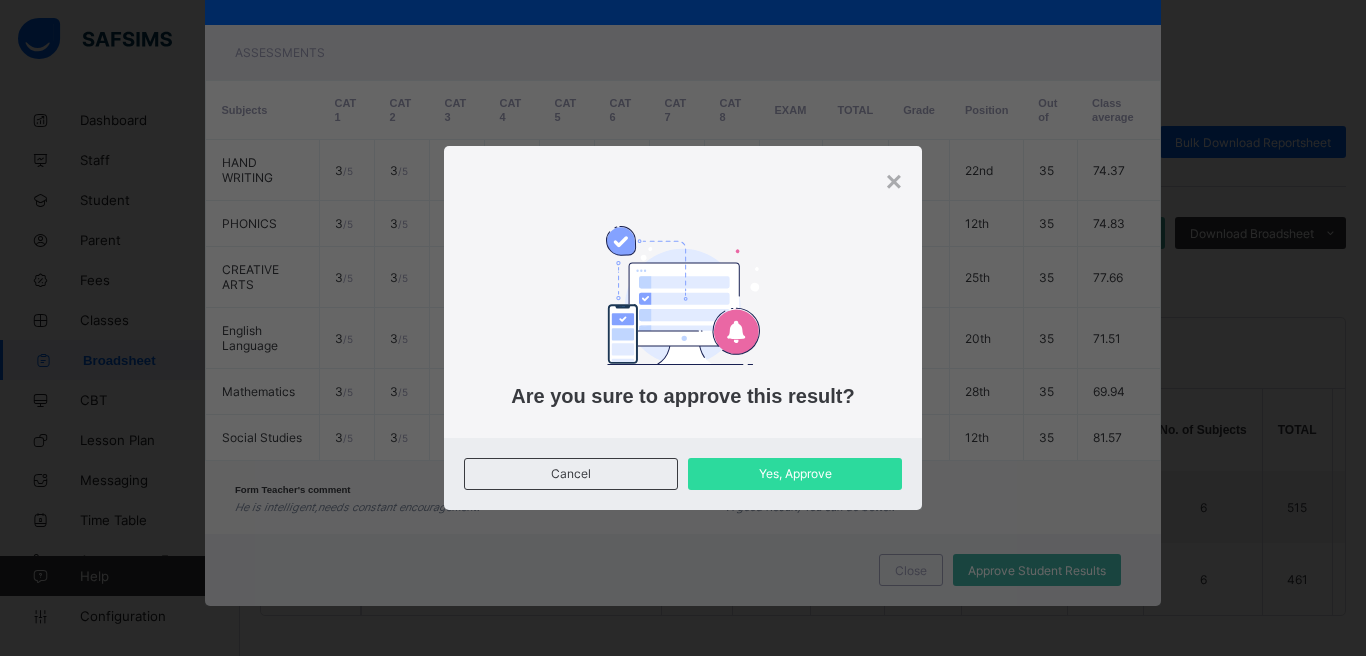 click on "Cancel Yes, Approve" at bounding box center [683, 474] 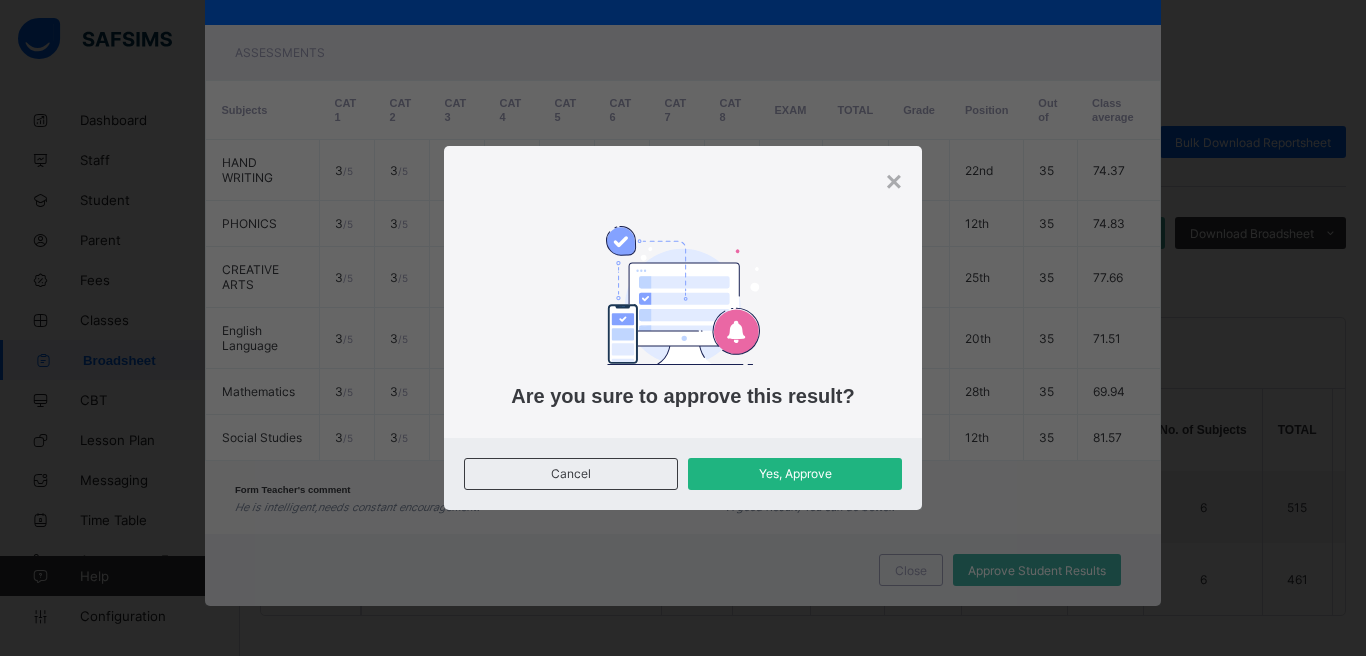 click on "Yes, Approve" at bounding box center (795, 473) 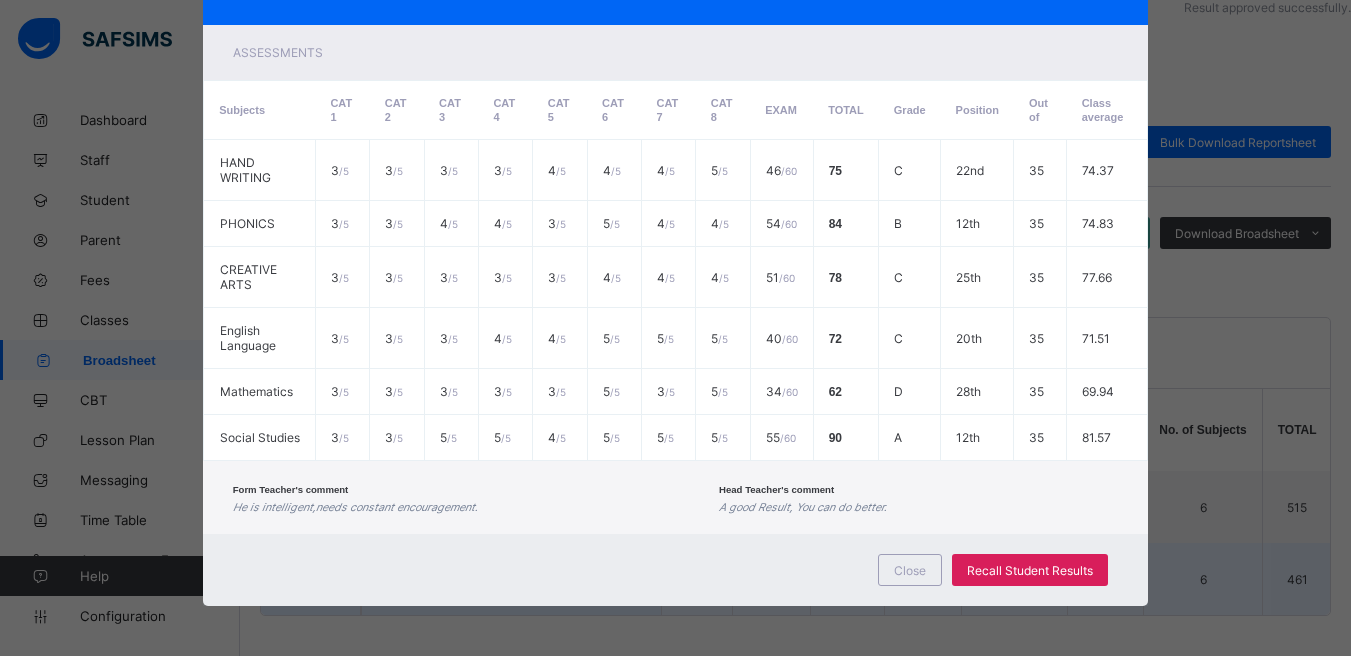 click on "Close" at bounding box center (910, 570) 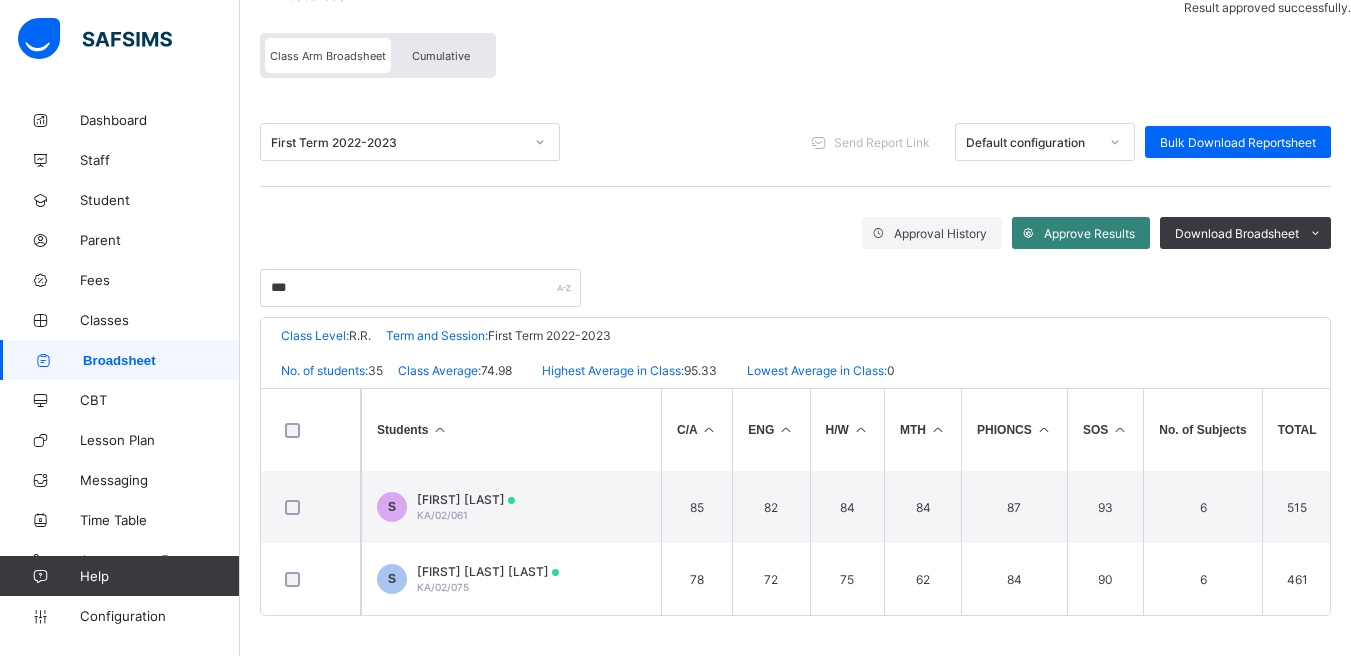 click on "Approve Results" at bounding box center (1089, 233) 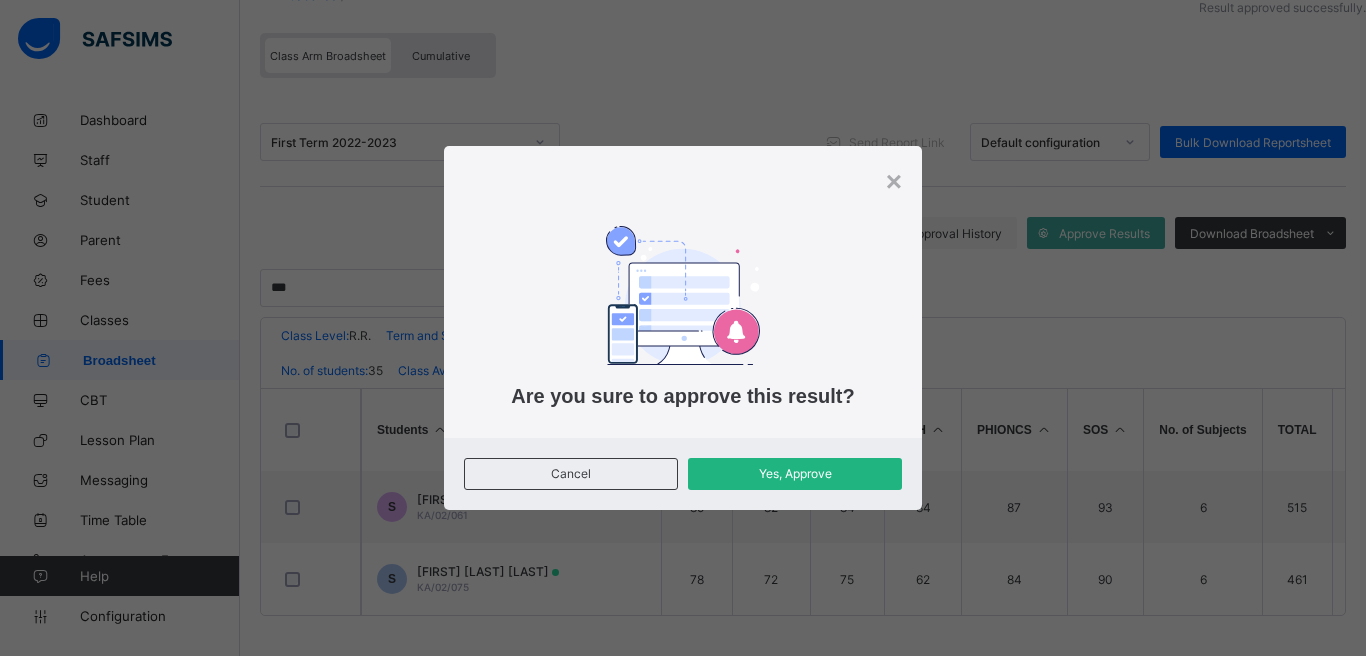 click on "Yes, Approve" at bounding box center (795, 473) 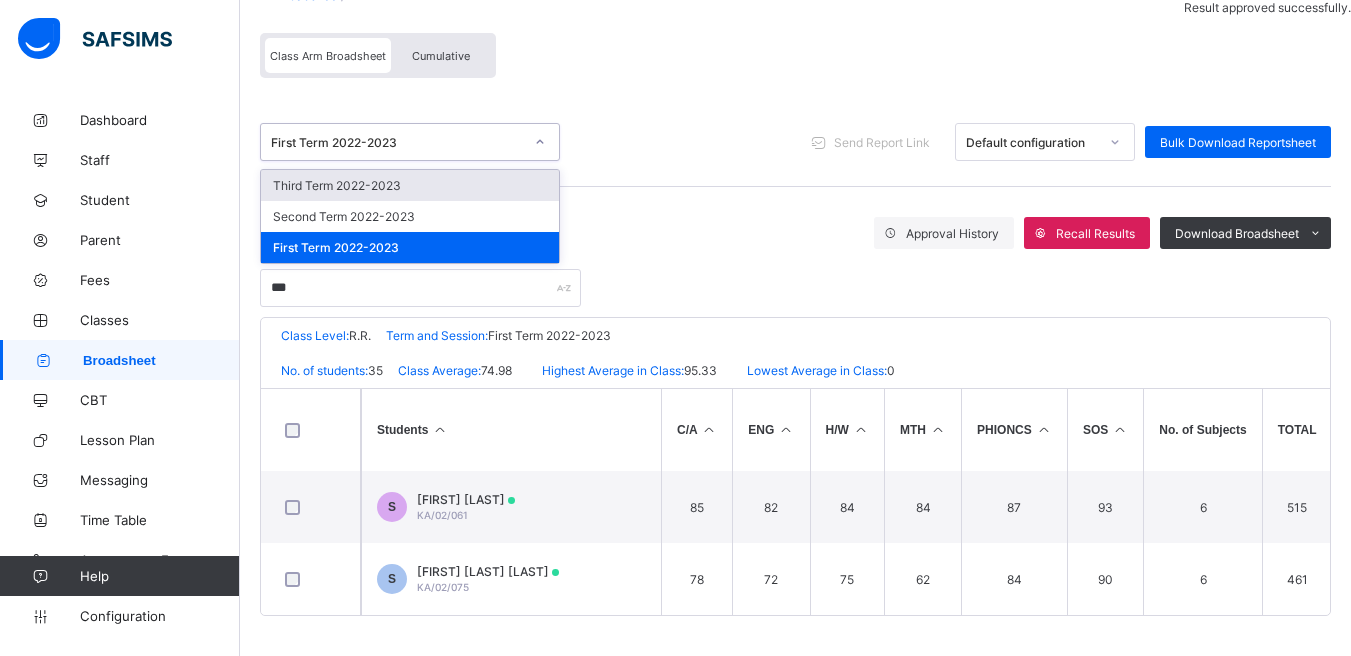 click at bounding box center (540, 142) 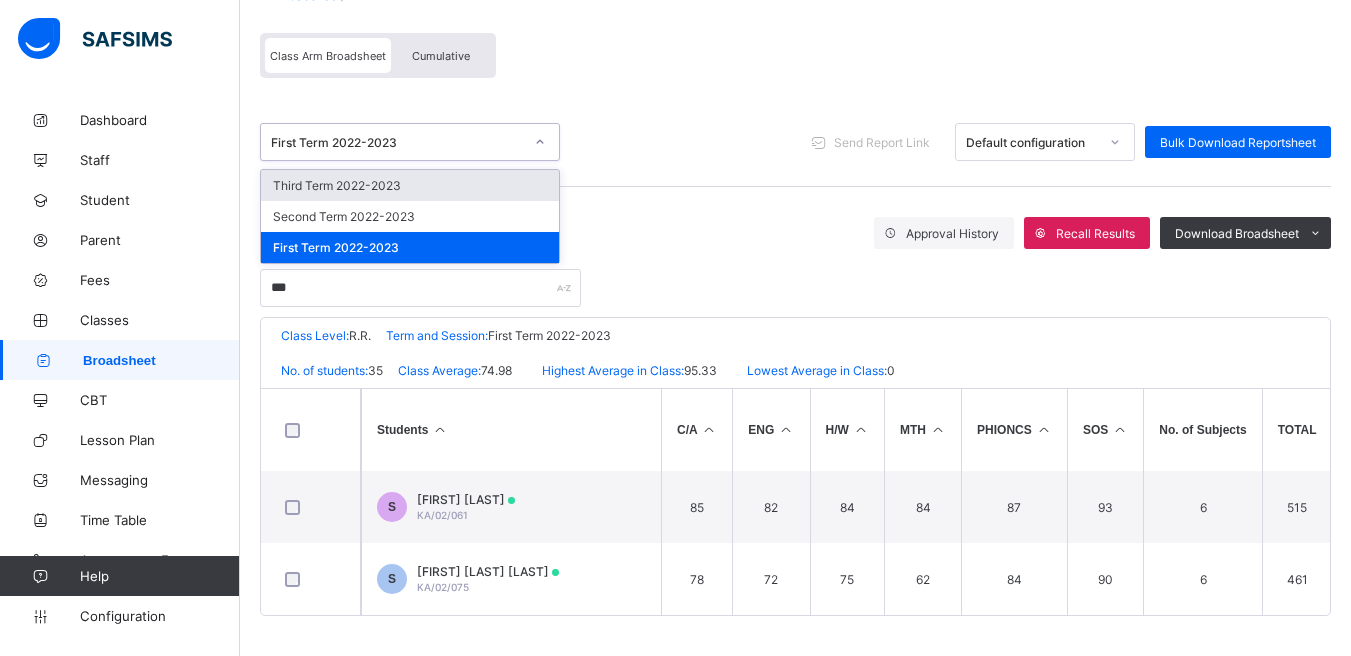 click on "***" at bounding box center (795, 278) 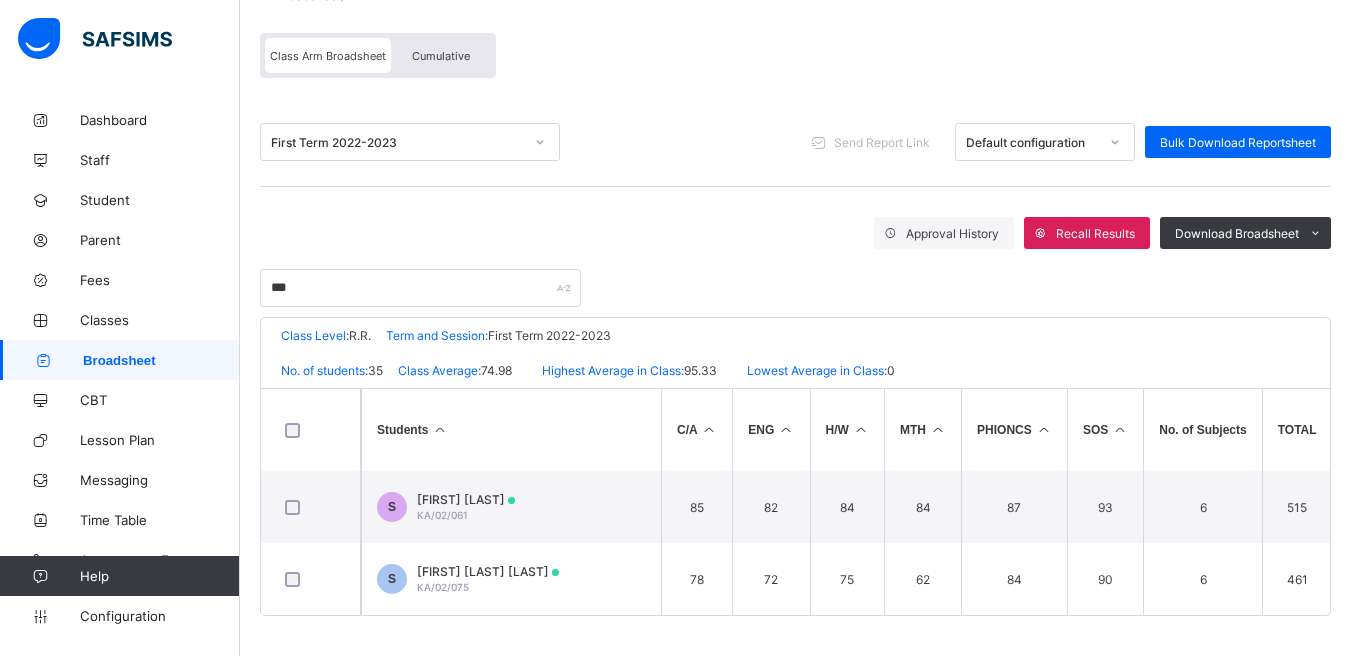 click at bounding box center [540, 142] 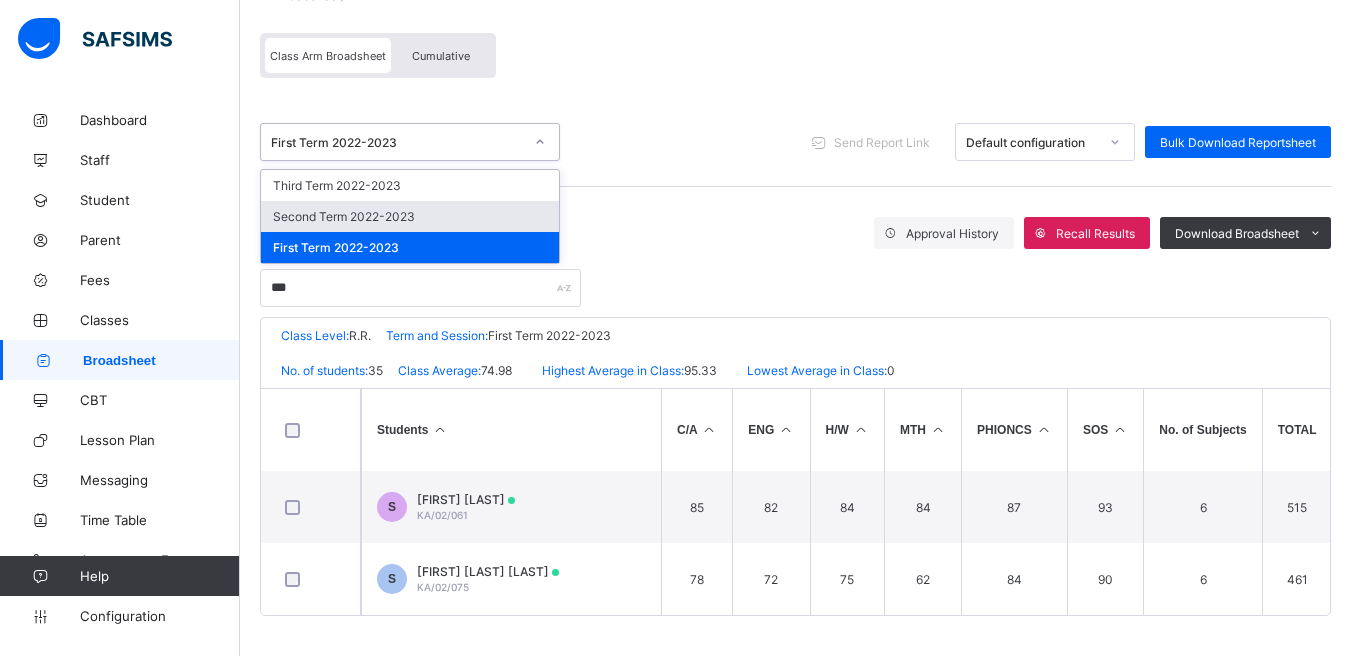 click on "Second Term 2022-2023" at bounding box center (410, 216) 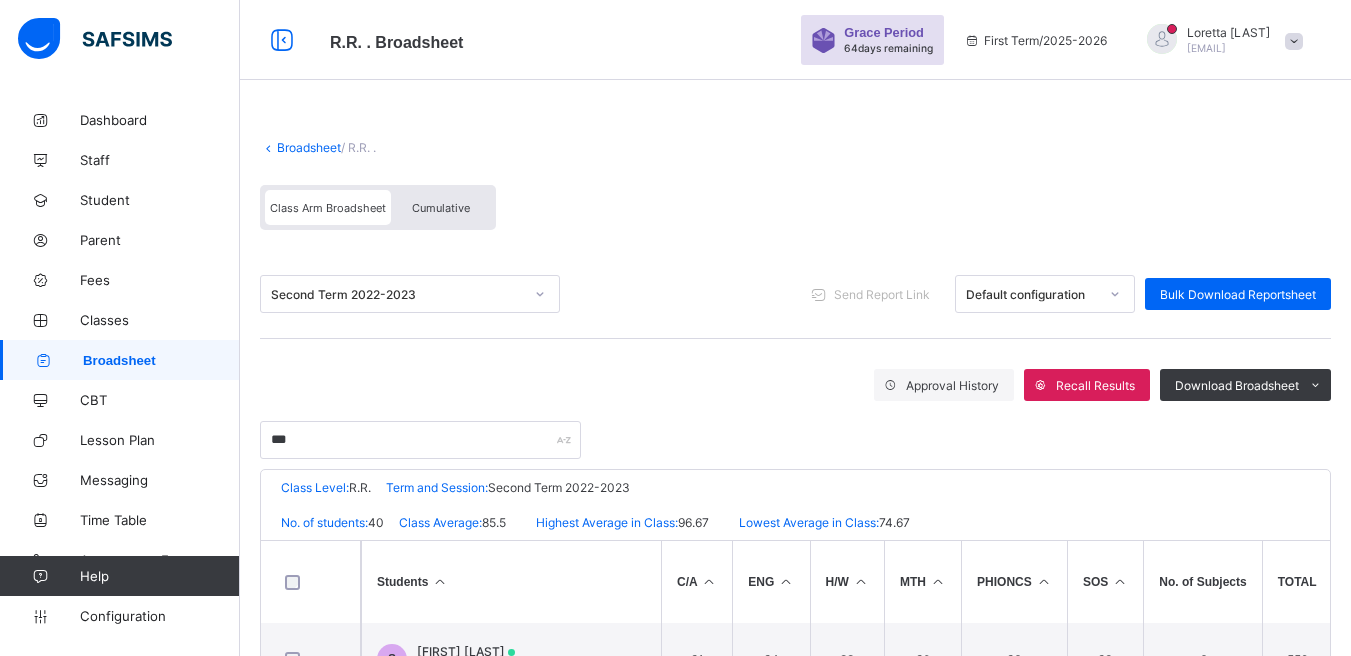 click 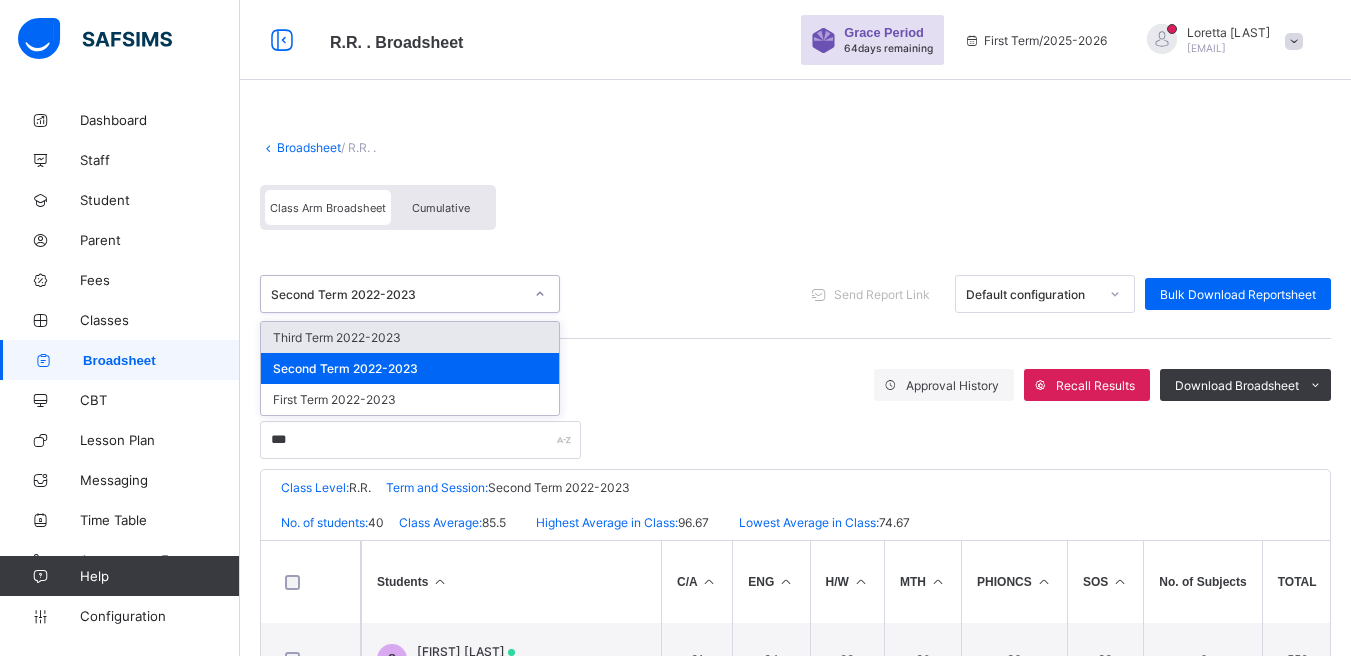 click on "Third Term 2022-2023" at bounding box center (410, 337) 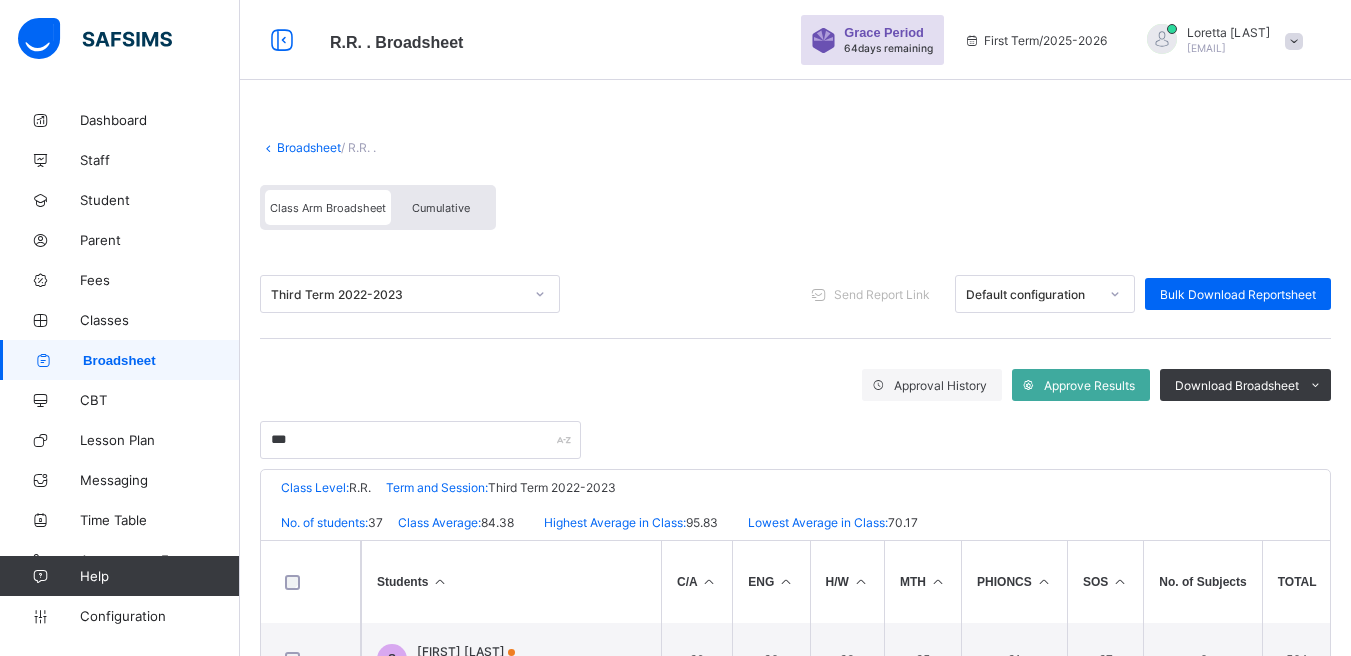 scroll, scrollTop: 160, scrollLeft: 0, axis: vertical 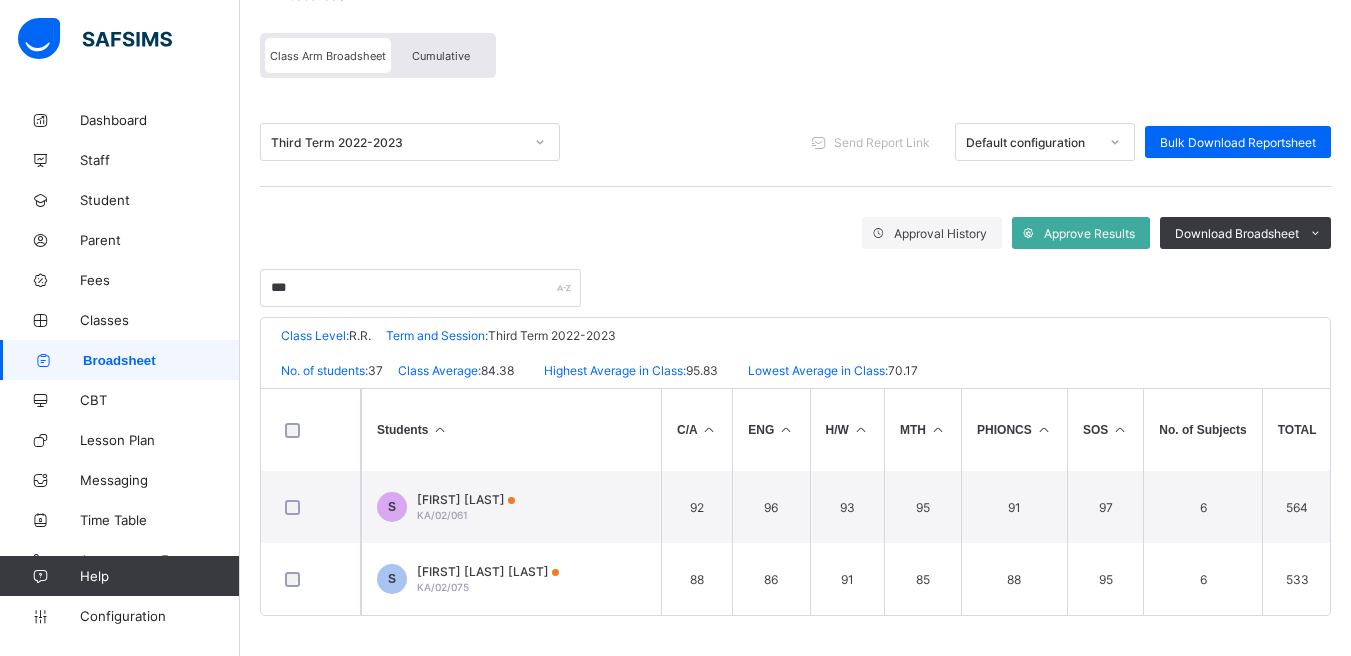 click on "SAJEEDA SANNI   SAEED    KA/02/061" at bounding box center [466, 507] 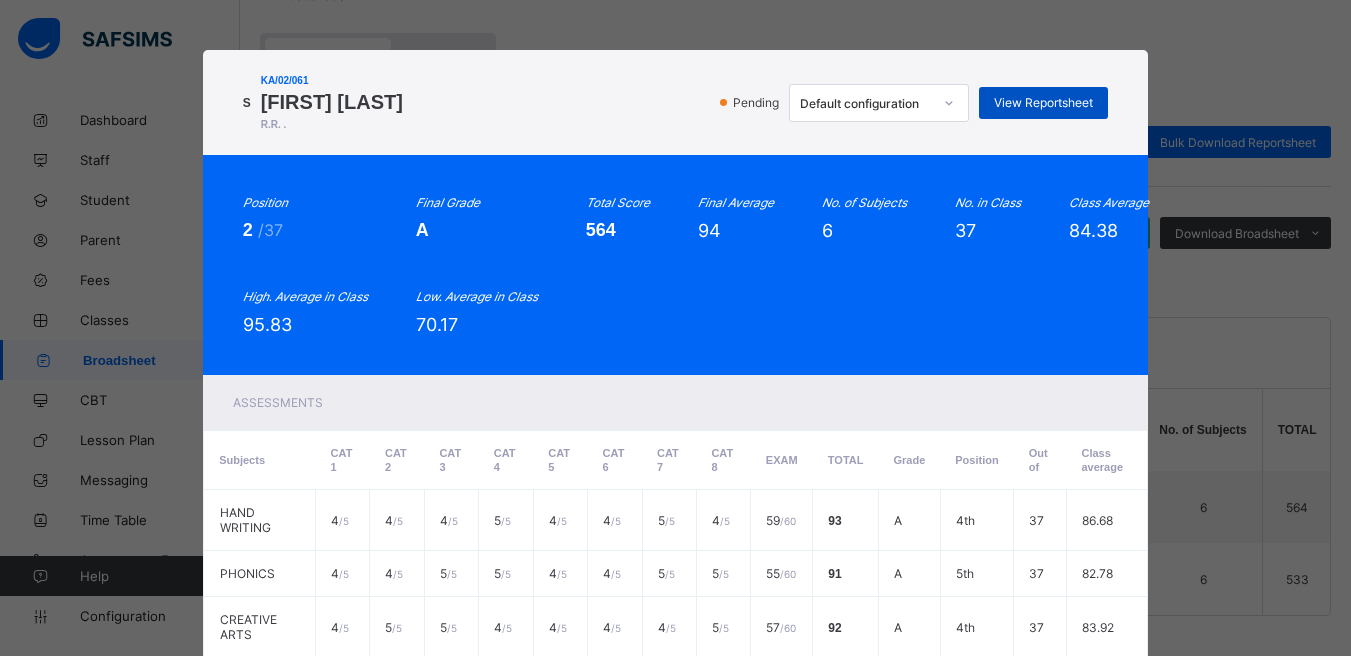 click on "View Reportsheet" at bounding box center [1043, 103] 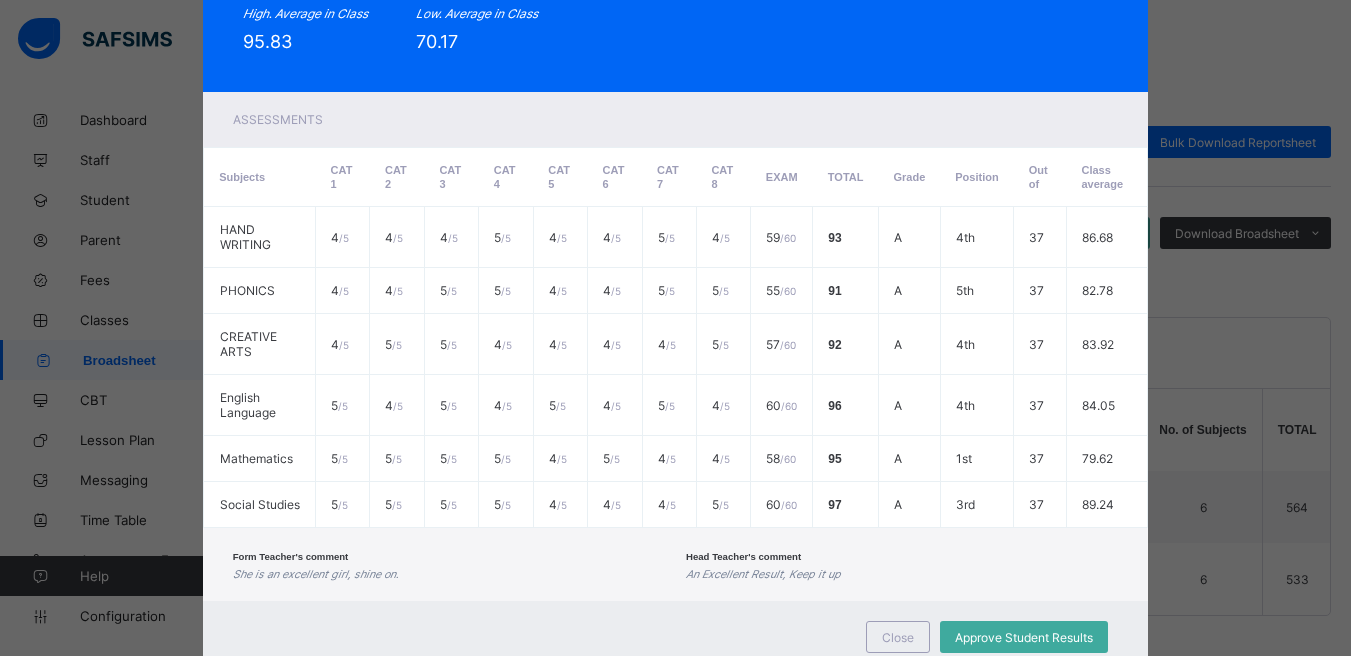 scroll, scrollTop: 370, scrollLeft: 0, axis: vertical 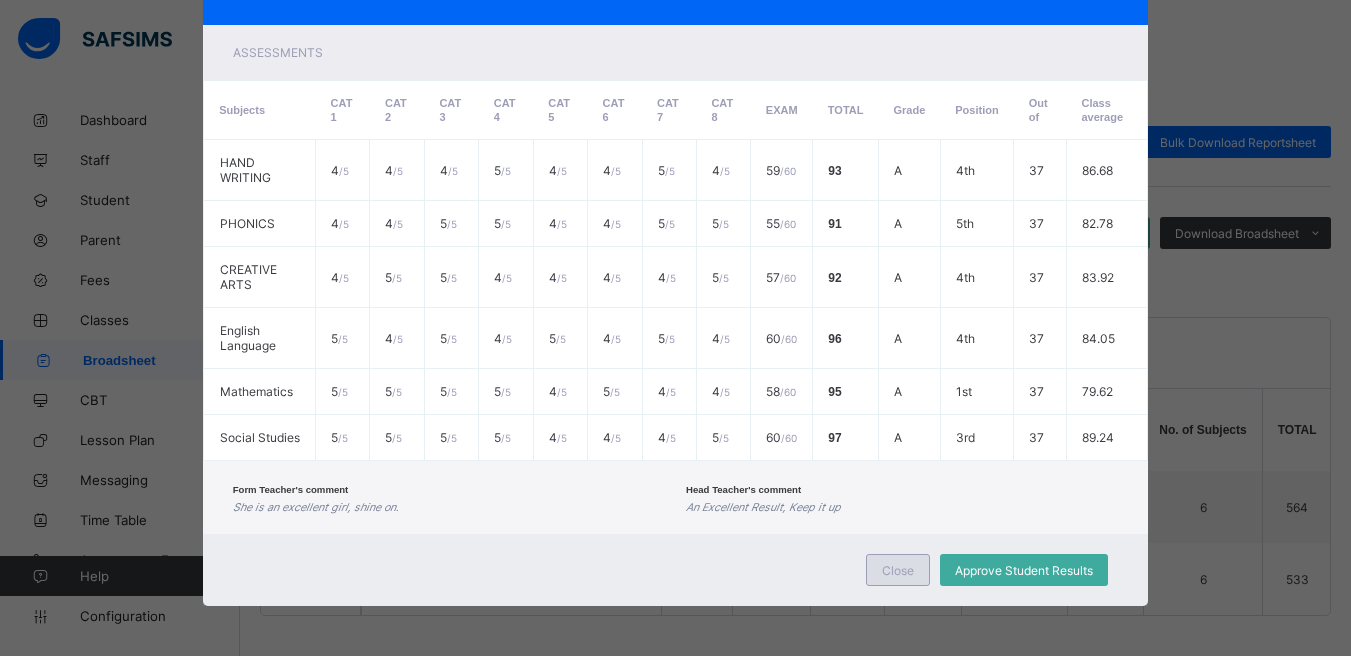 click on "Close" at bounding box center (898, 570) 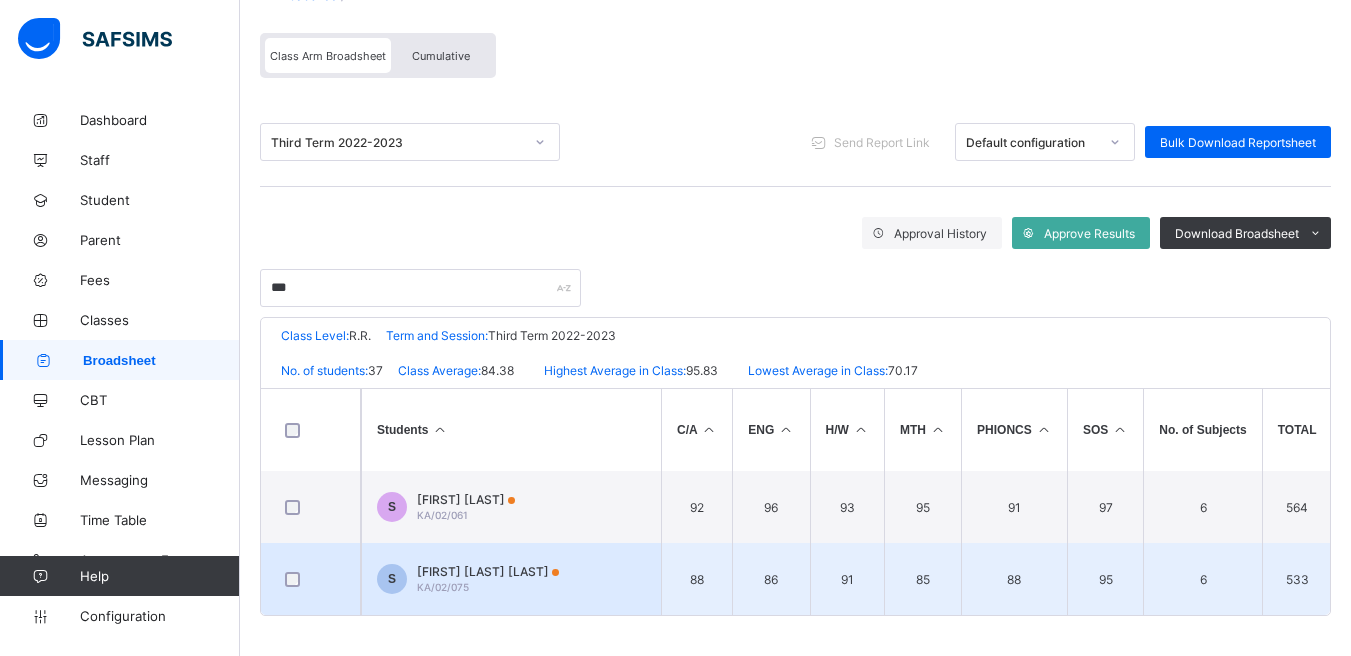 click on "SAJEED SANNI   SAEED" at bounding box center [488, 571] 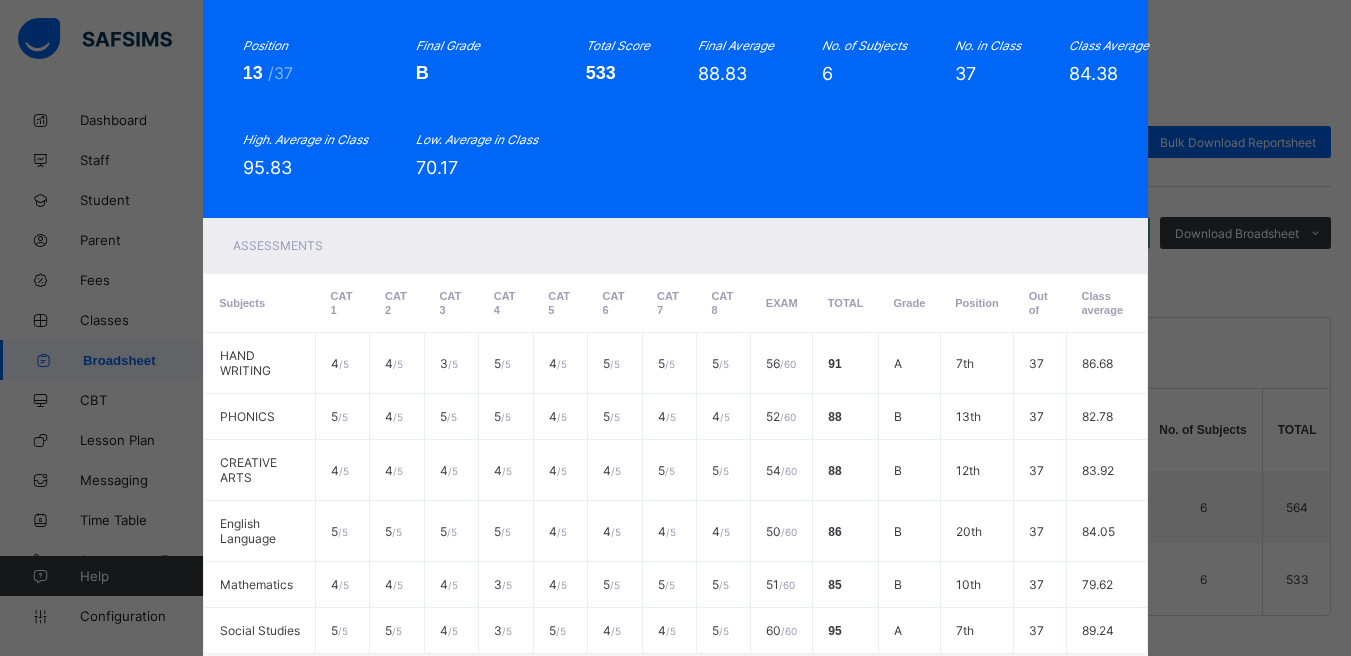 scroll, scrollTop: 0, scrollLeft: 0, axis: both 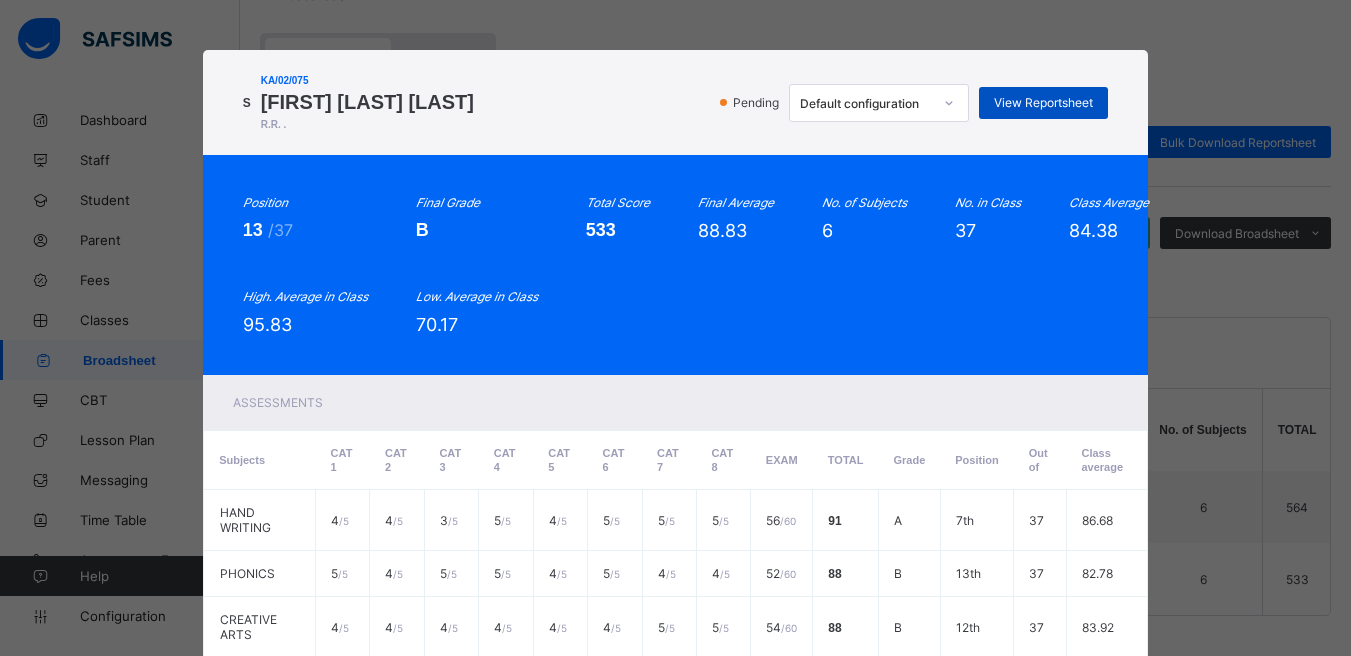 click on "View Reportsheet" at bounding box center [1043, 102] 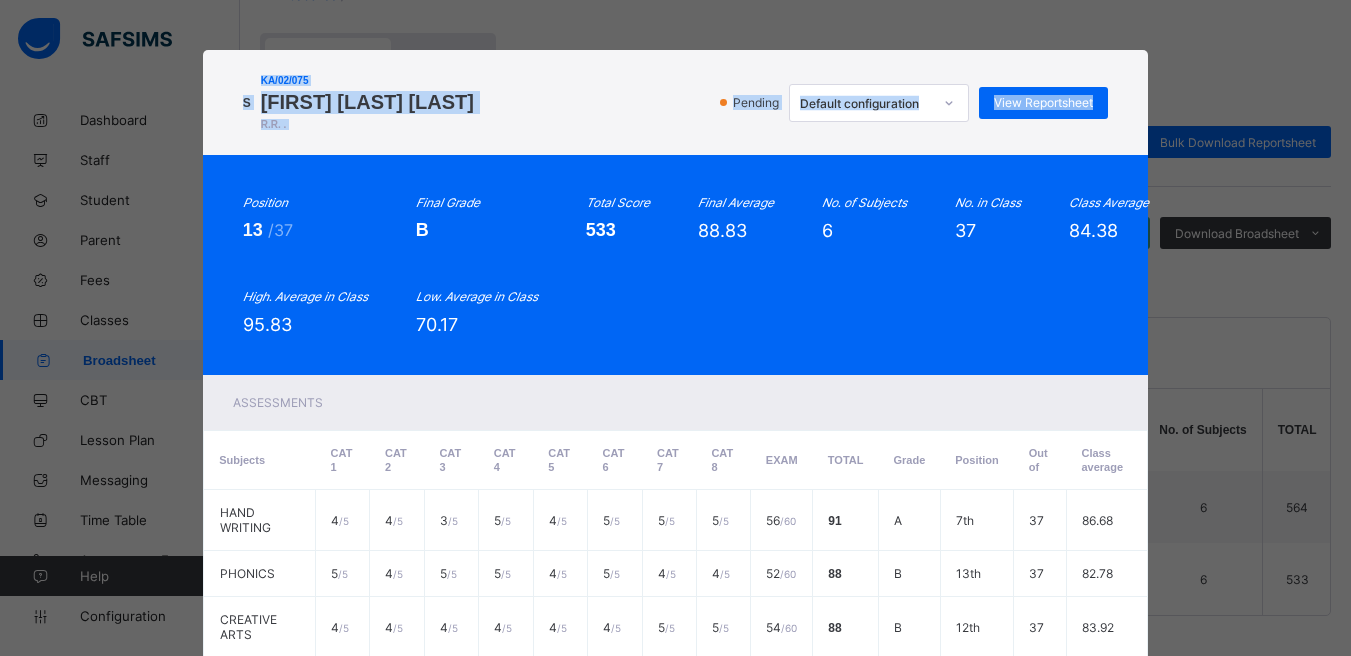 drag, startPoint x: 1336, startPoint y: 153, endPoint x: 1354, endPoint y: 574, distance: 421.3846 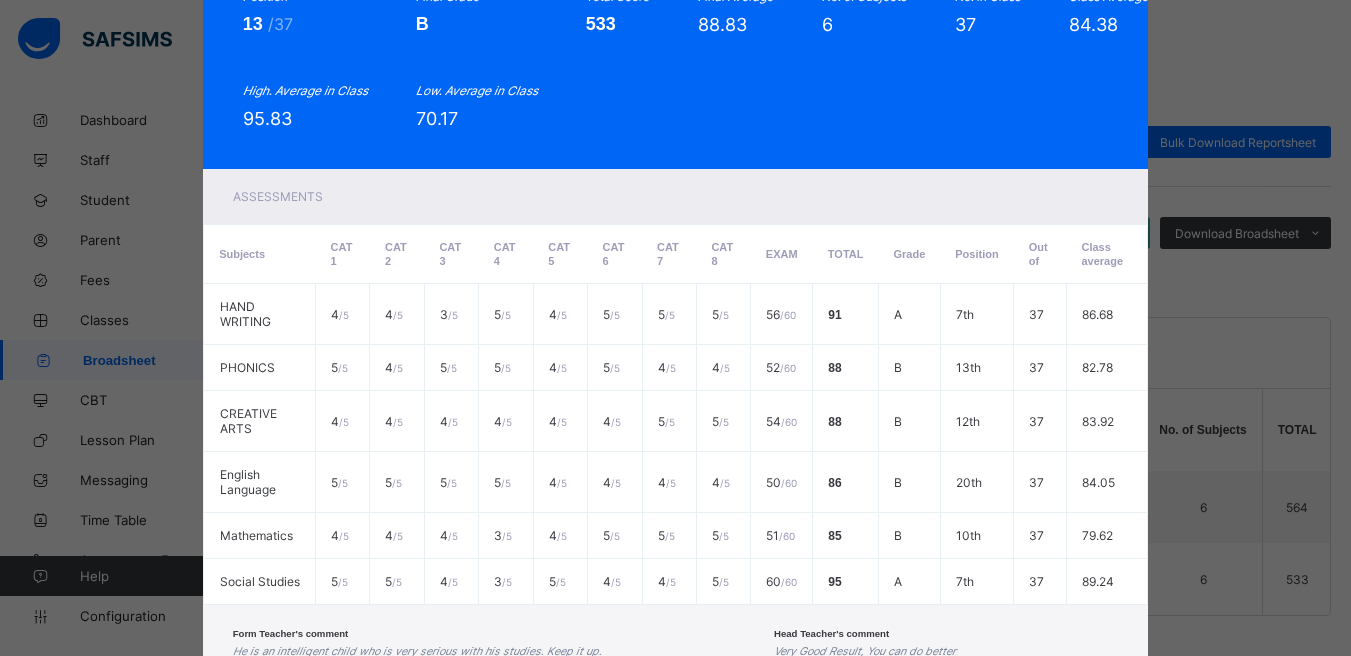 scroll, scrollTop: 370, scrollLeft: 0, axis: vertical 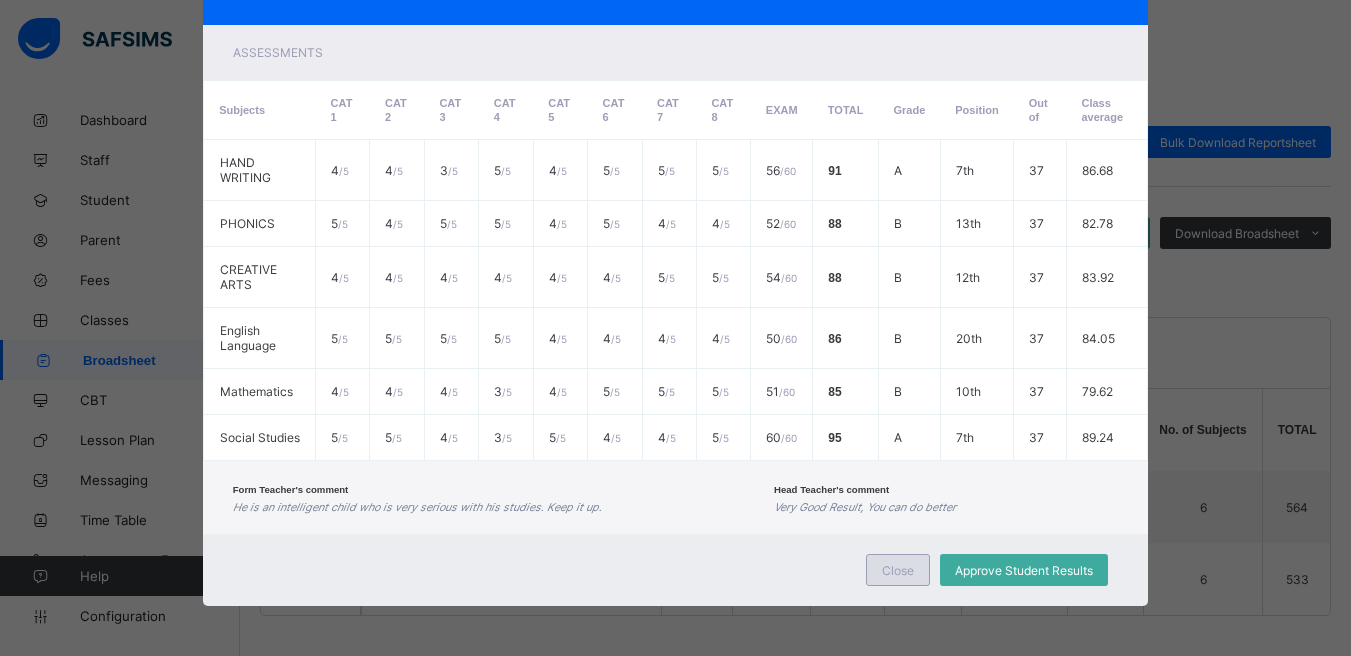 click on "Close" at bounding box center [898, 570] 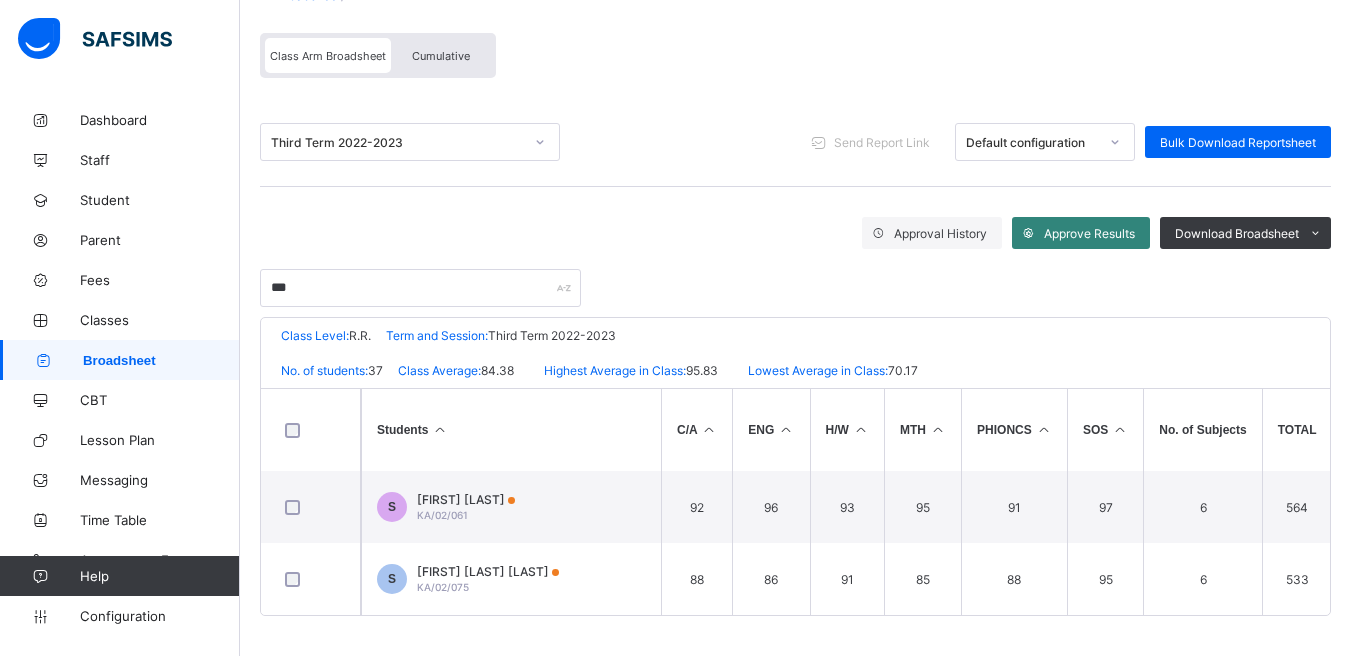 click on "Approve Results" at bounding box center (1081, 233) 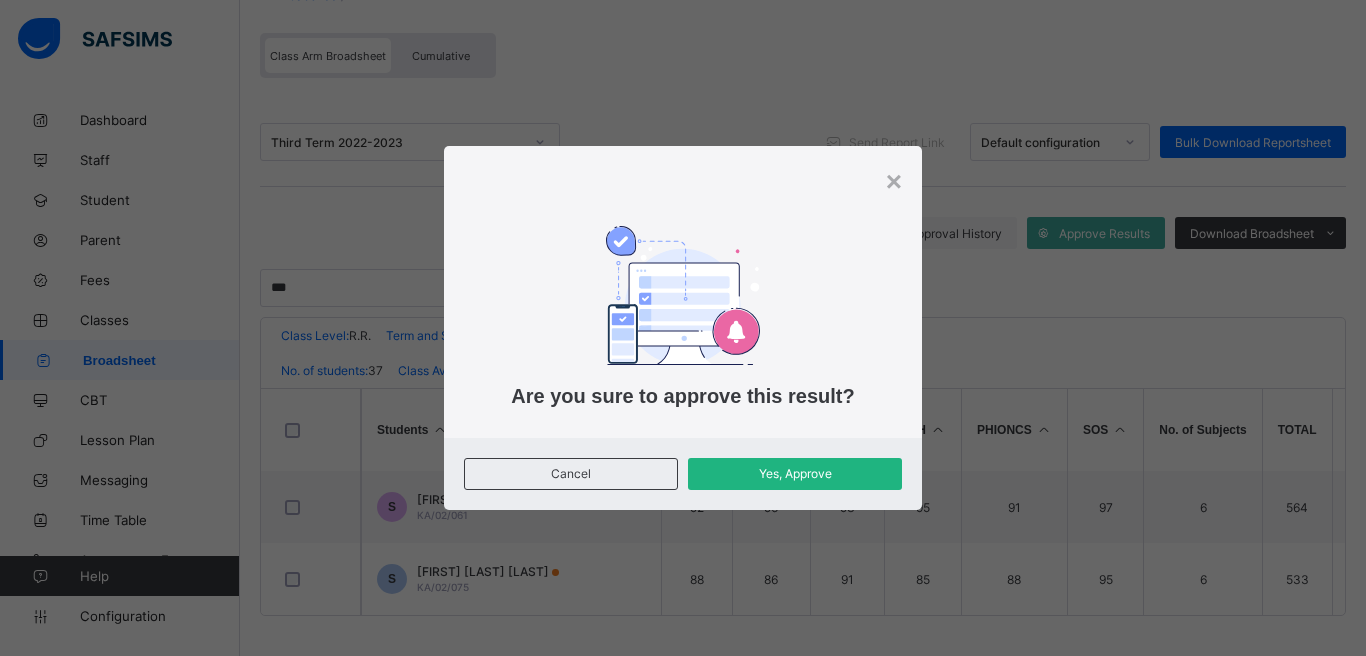 click on "Yes, Approve" at bounding box center [795, 473] 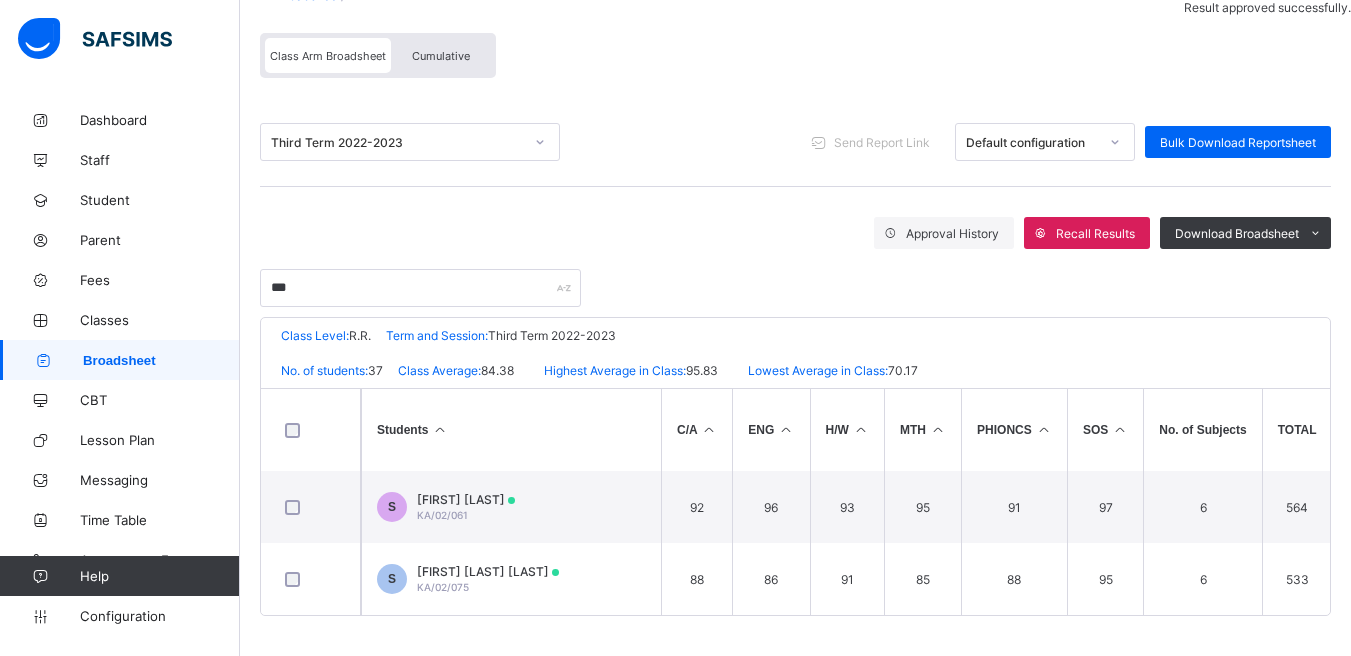 scroll, scrollTop: 0, scrollLeft: 0, axis: both 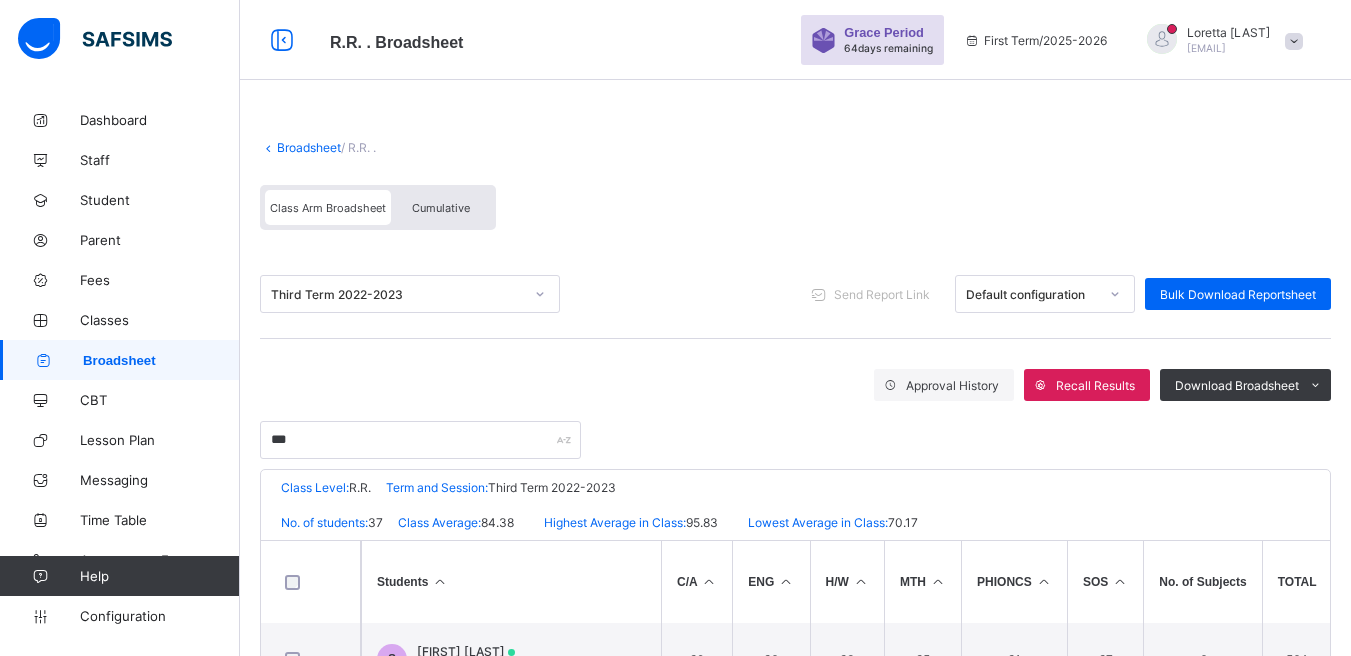 click on "Broadsheet" at bounding box center [309, 147] 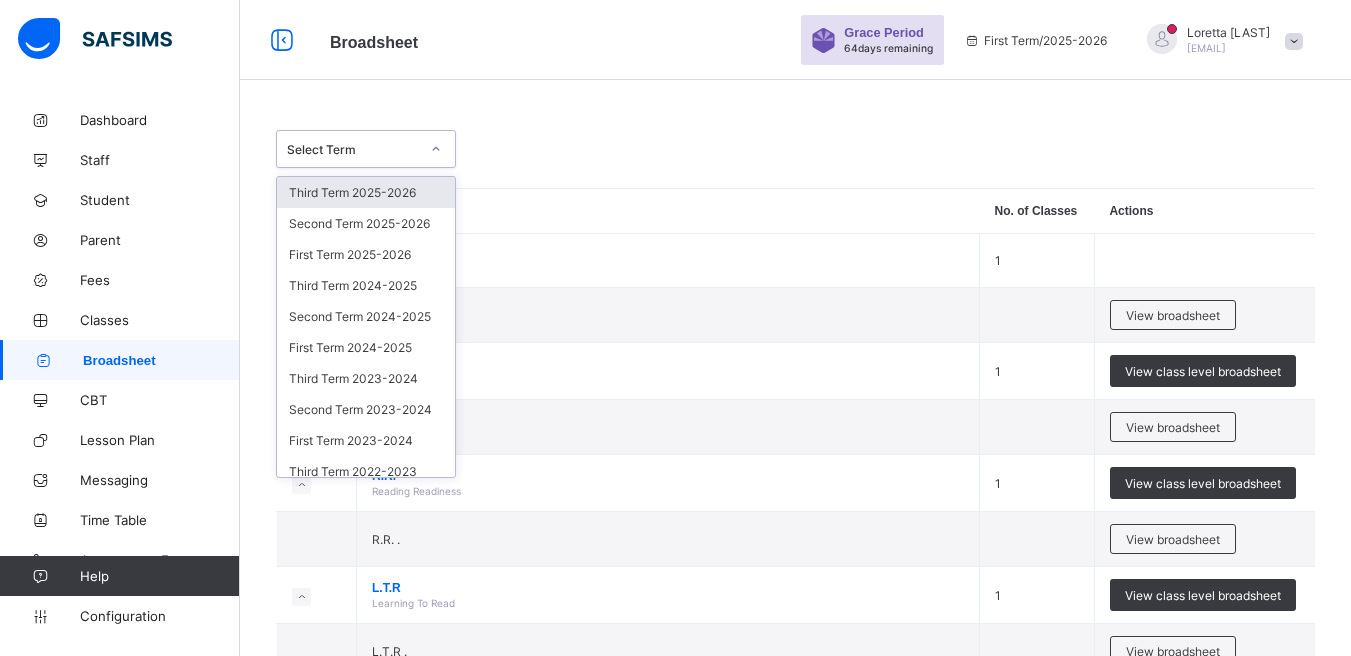 click at bounding box center (436, 149) 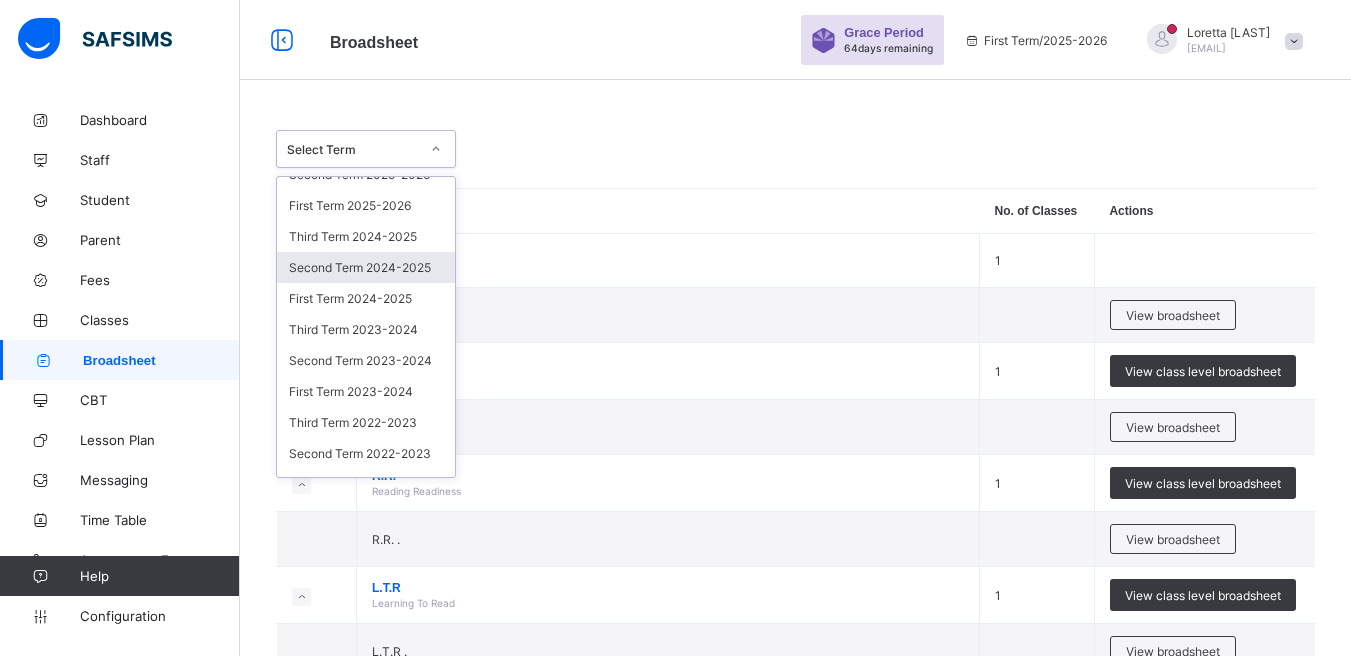 scroll, scrollTop: 51, scrollLeft: 0, axis: vertical 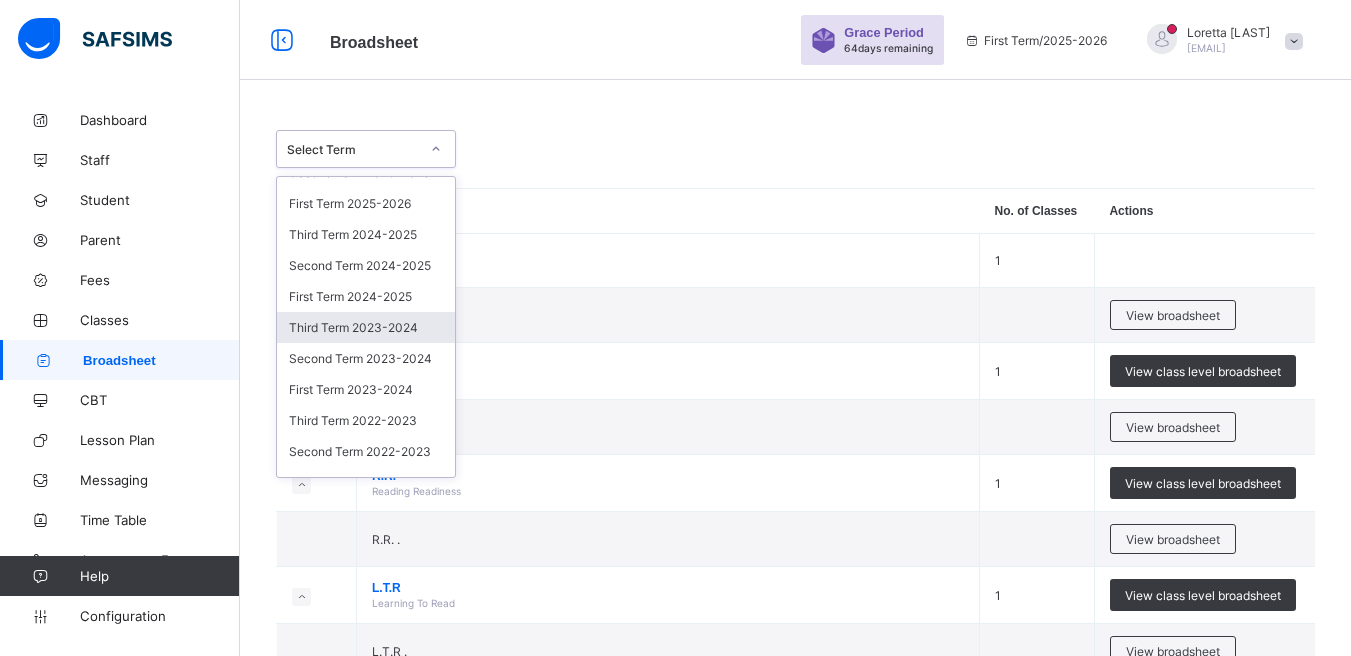 click on "Third Term 2023-2024" at bounding box center [366, 327] 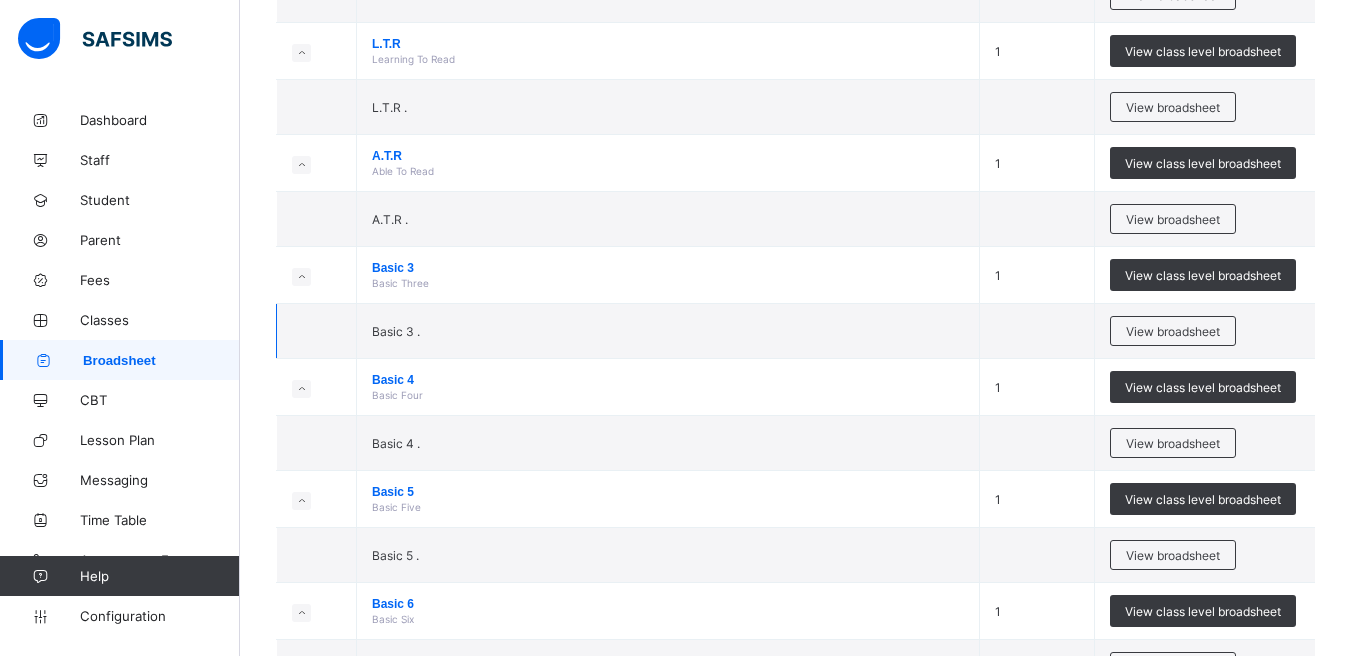 scroll, scrollTop: 718, scrollLeft: 0, axis: vertical 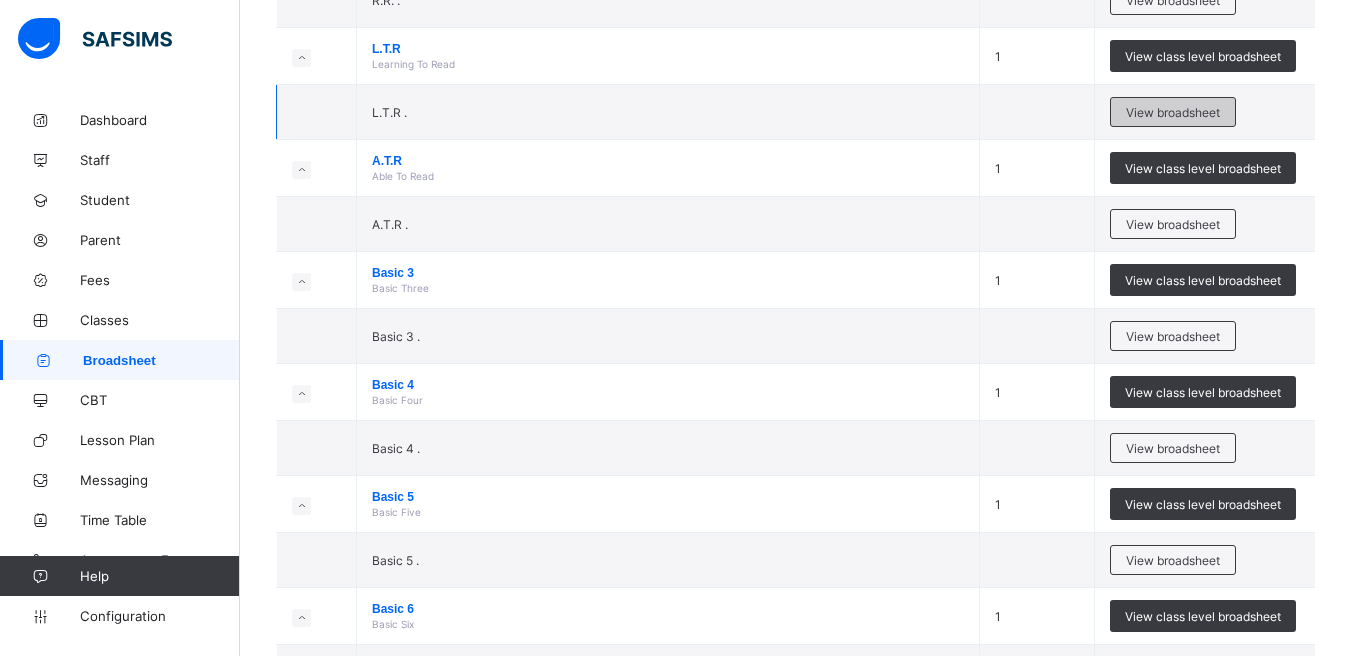 click on "View broadsheet" at bounding box center (1173, 112) 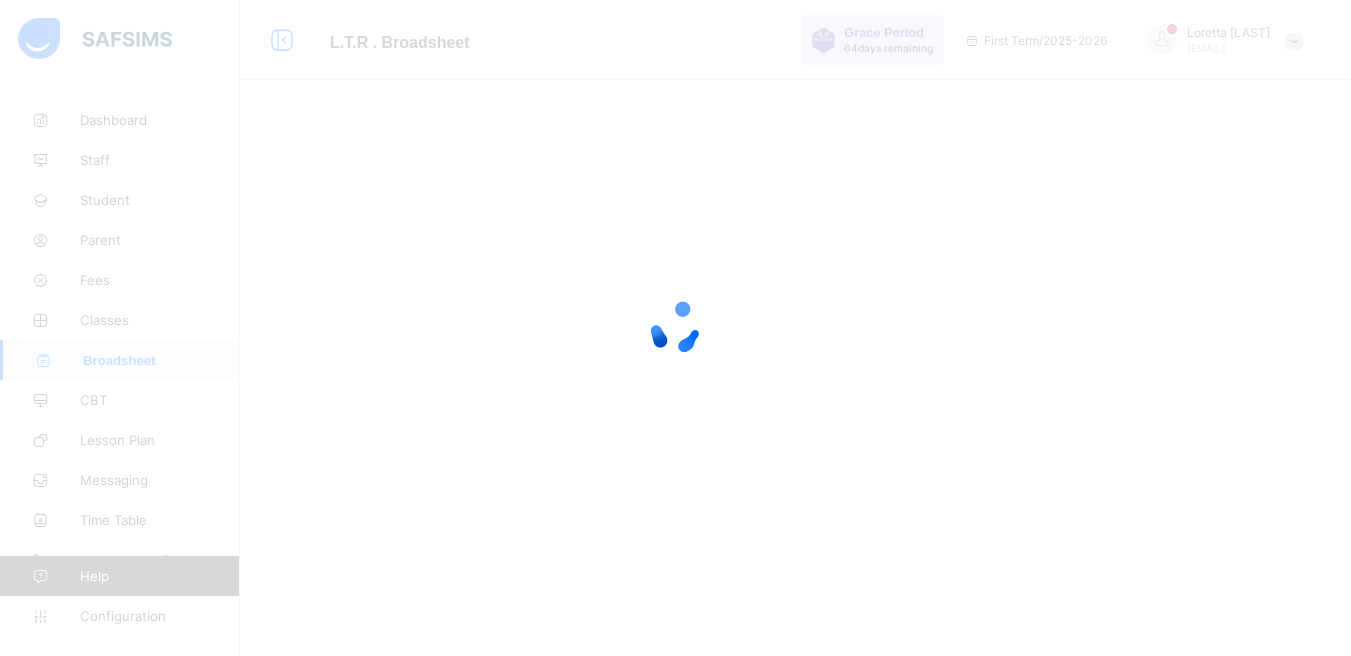 scroll, scrollTop: 0, scrollLeft: 0, axis: both 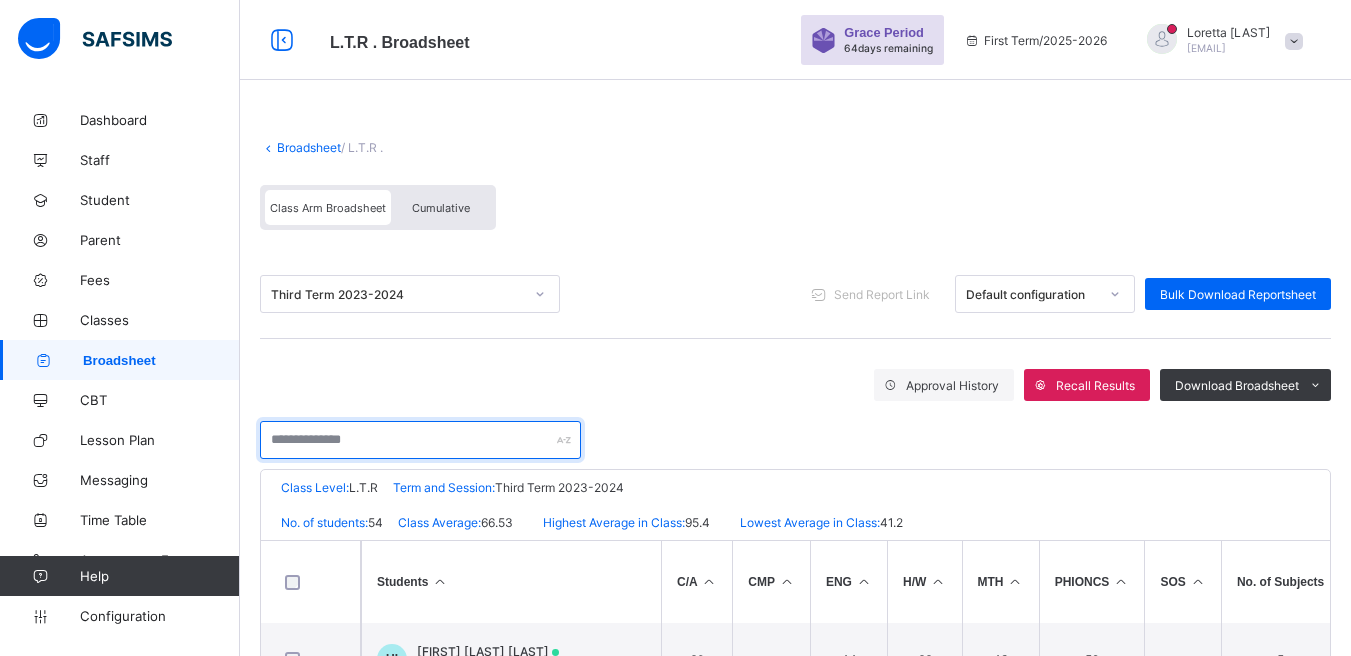 click at bounding box center (420, 440) 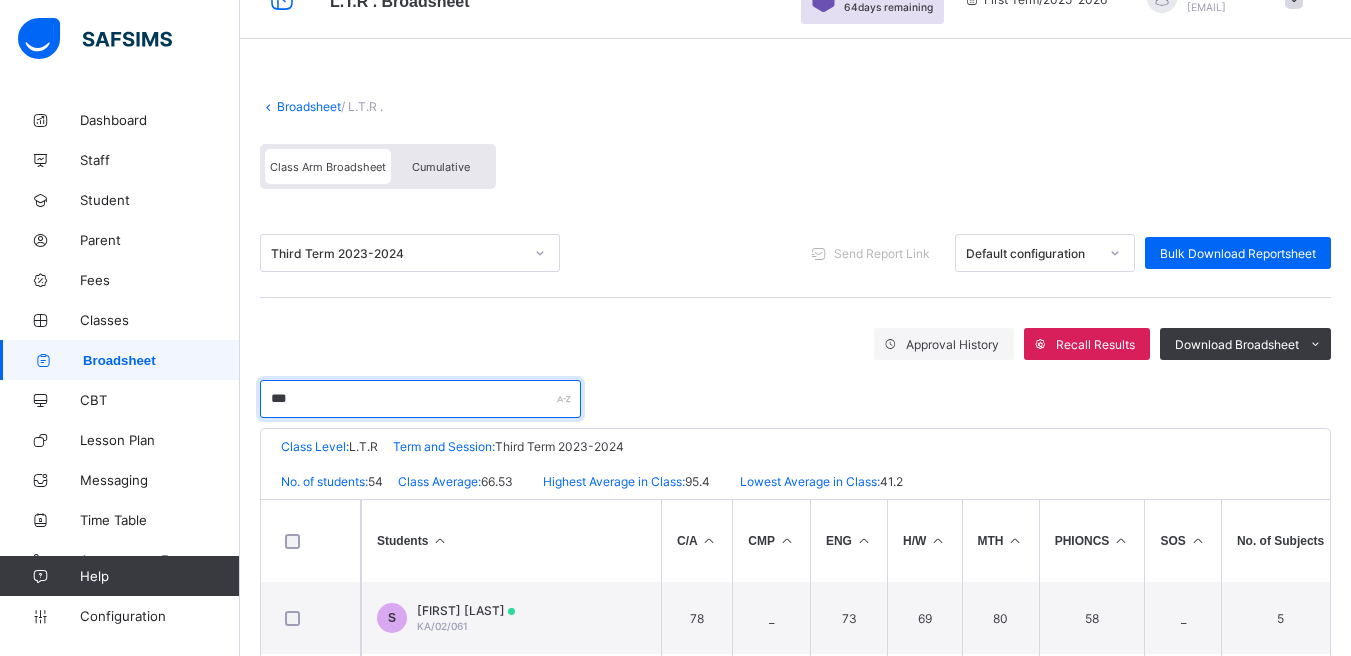 scroll, scrollTop: 160, scrollLeft: 0, axis: vertical 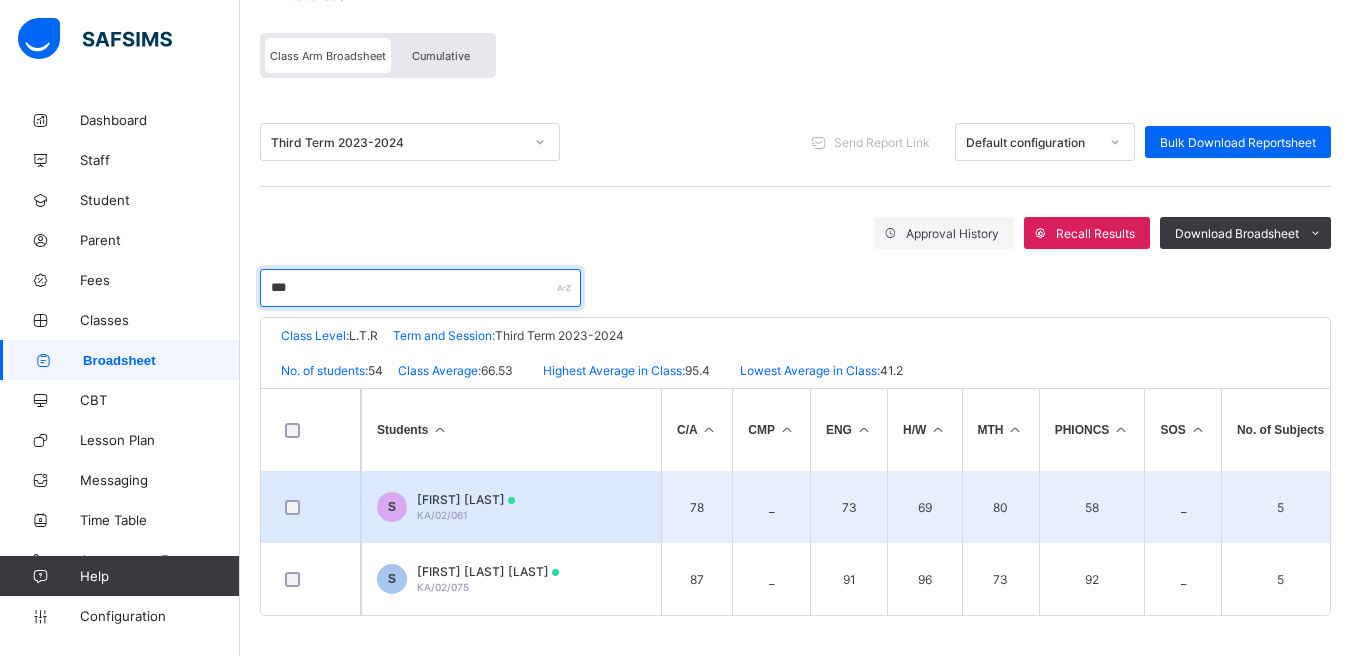 type on "***" 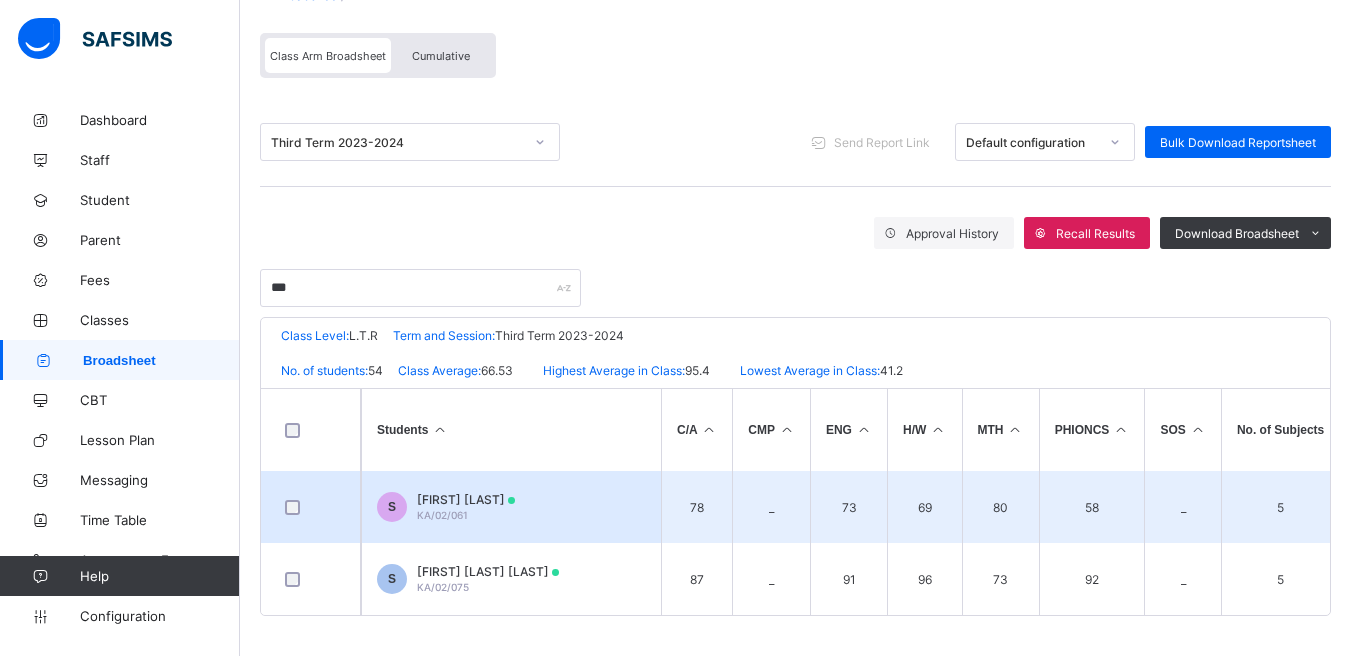 click on "SAJEEDA SANNI   SAEED    KA/02/061" at bounding box center [466, 507] 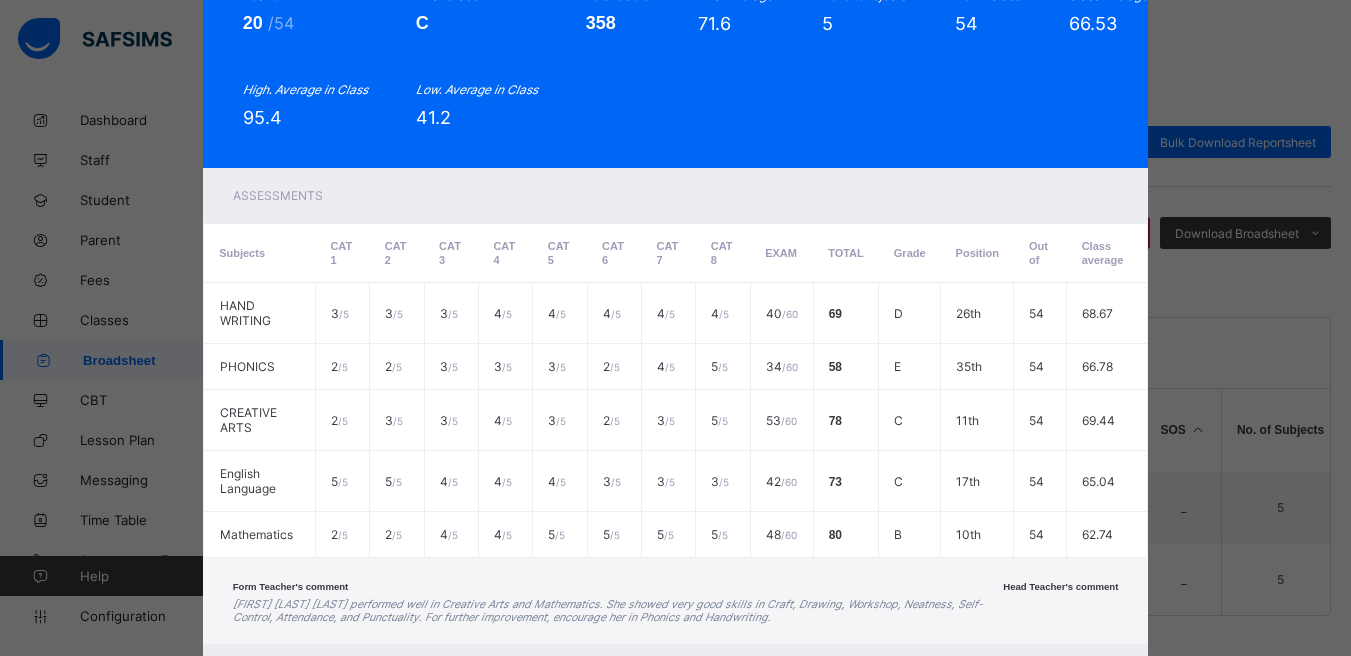 scroll, scrollTop: 322, scrollLeft: 0, axis: vertical 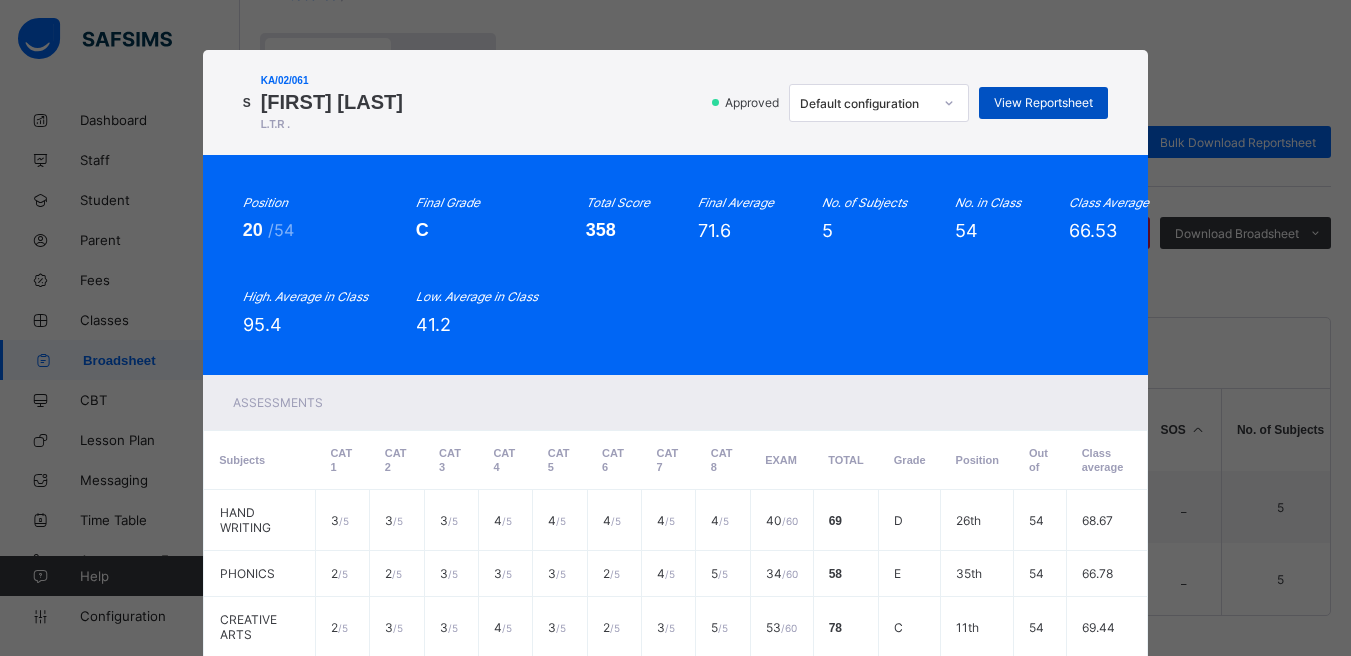 click on "View Reportsheet" at bounding box center [1043, 102] 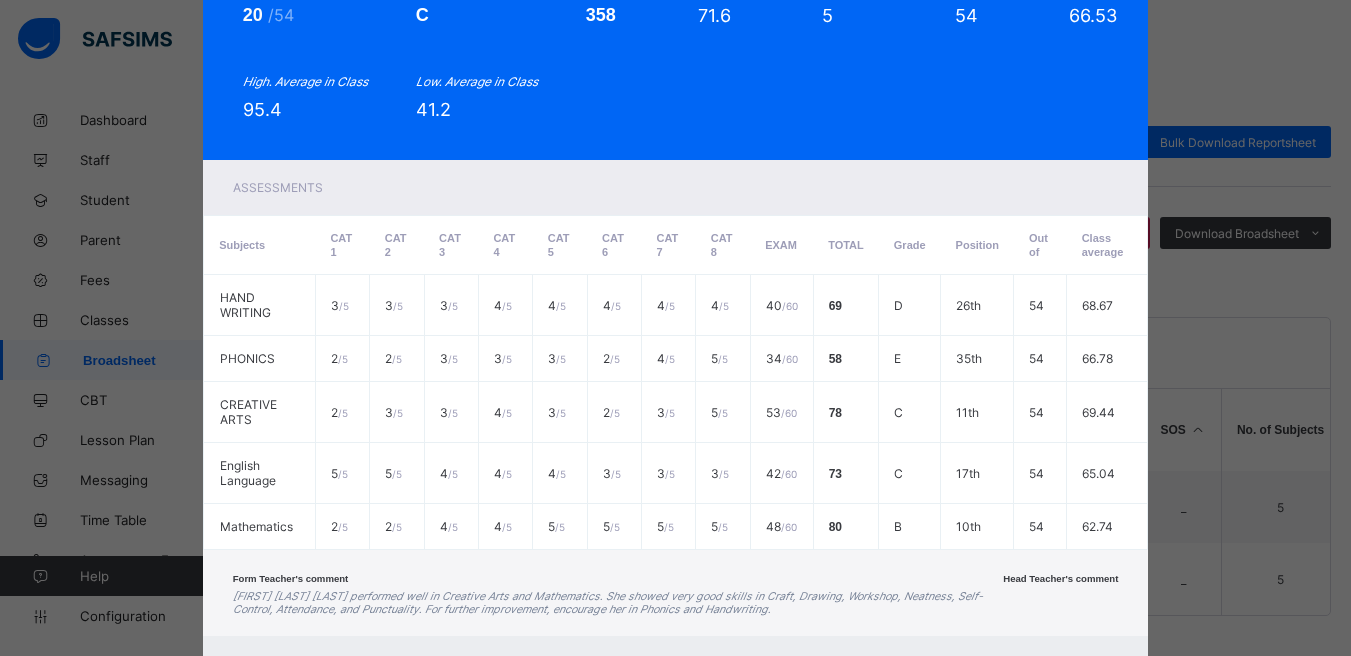 scroll, scrollTop: 322, scrollLeft: 0, axis: vertical 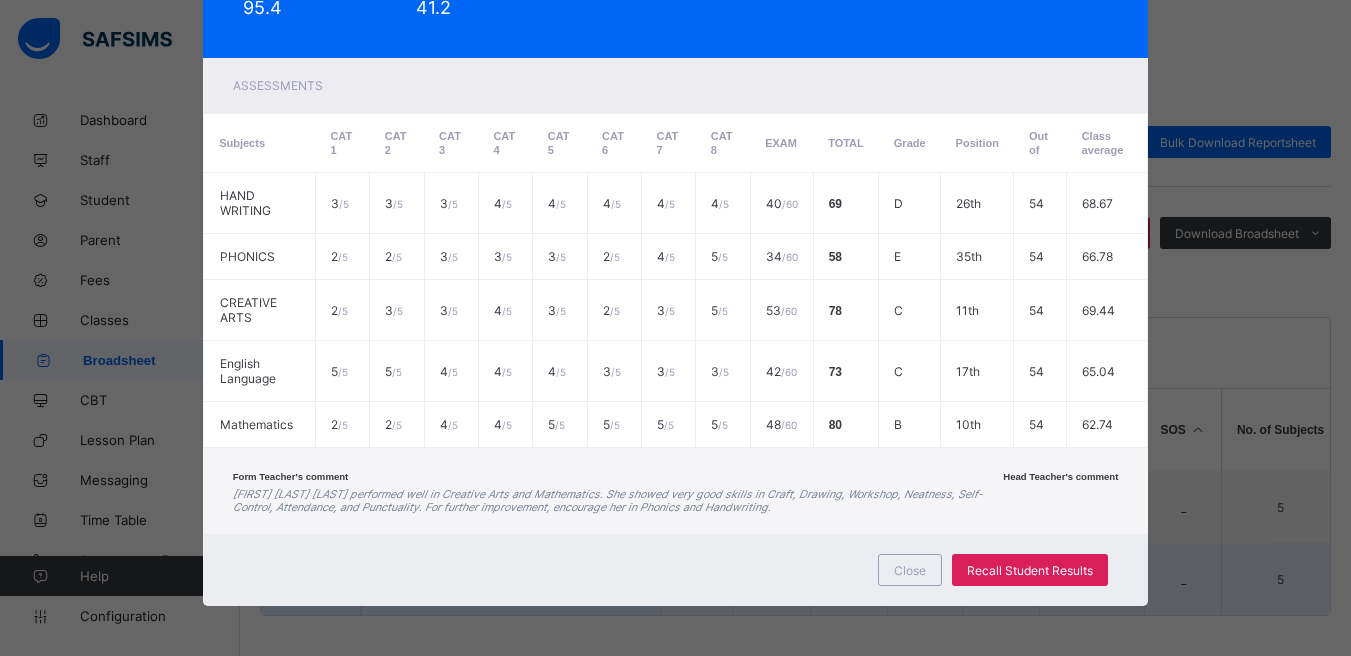 click on "Close" at bounding box center (910, 570) 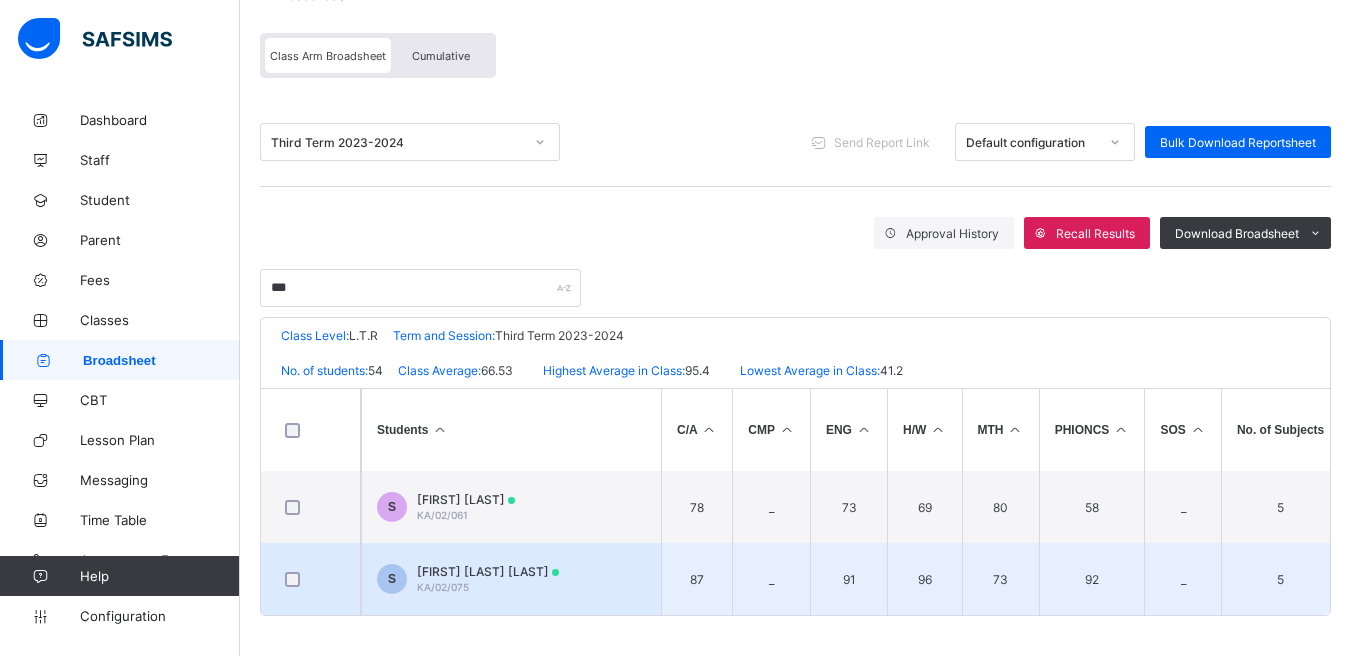 click on "SAJEED SANNI   SAEED" at bounding box center (488, 571) 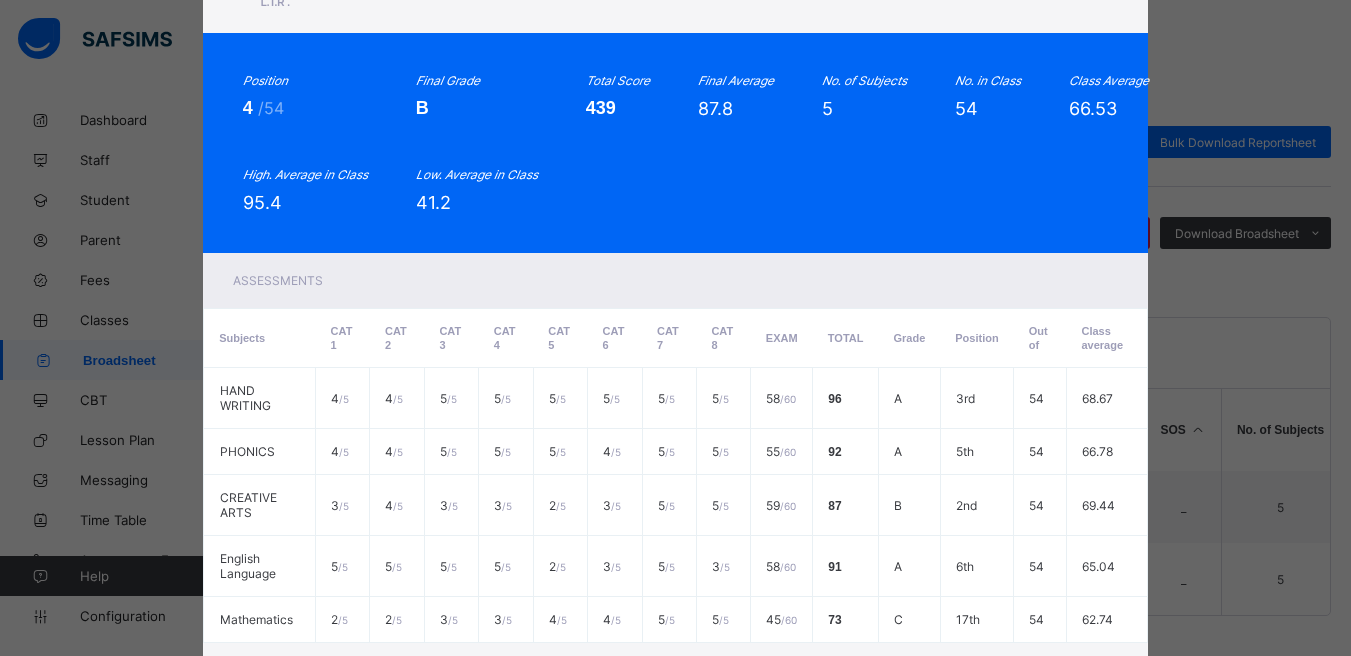 scroll, scrollTop: 35, scrollLeft: 0, axis: vertical 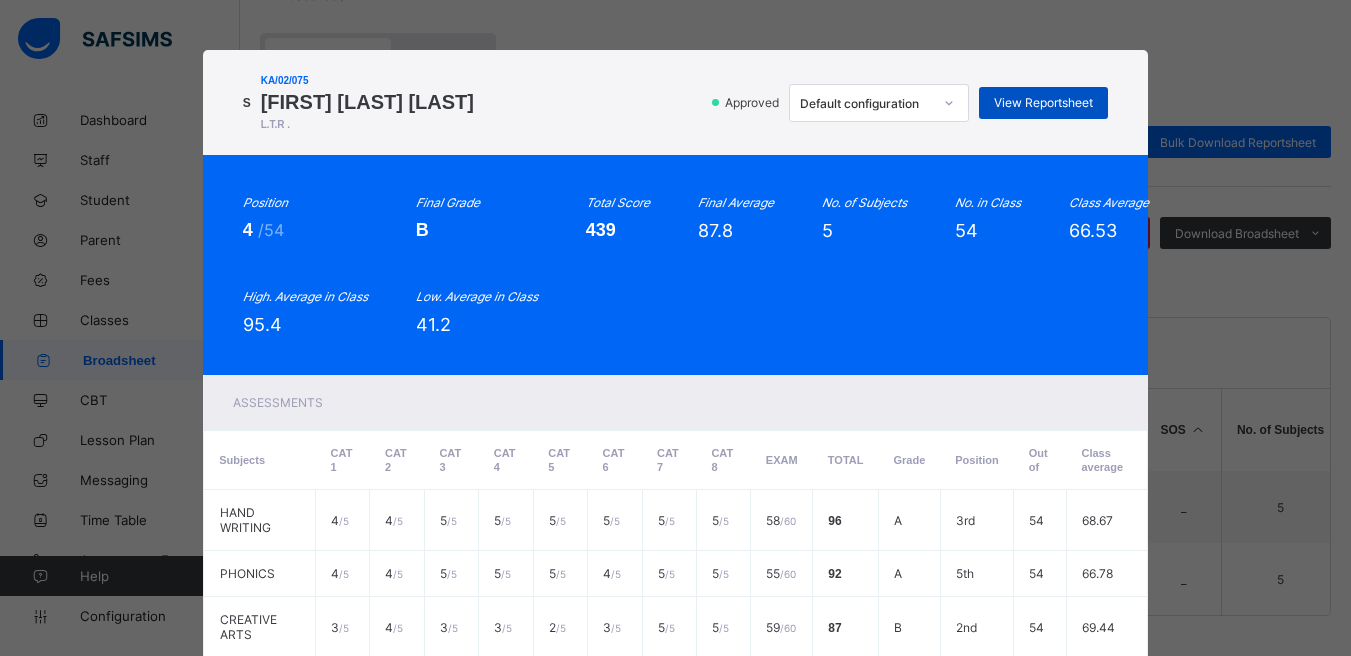 click on "View Reportsheet" at bounding box center [1043, 103] 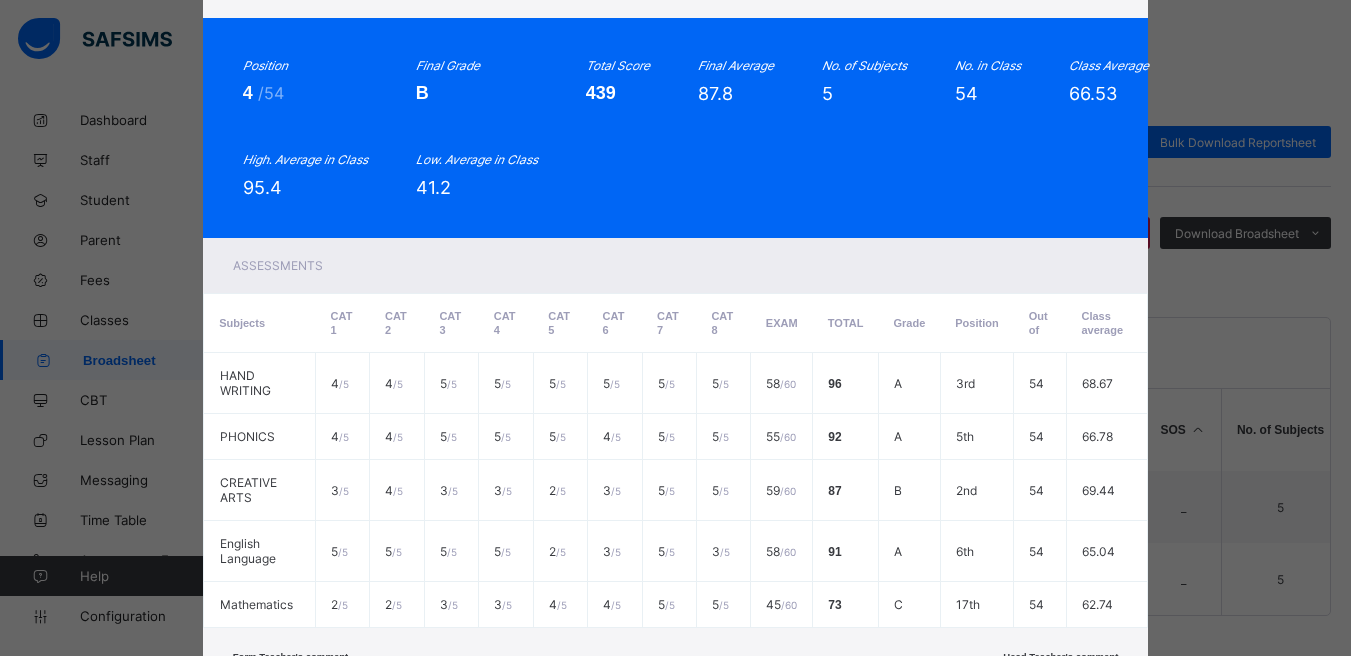 scroll, scrollTop: 322, scrollLeft: 0, axis: vertical 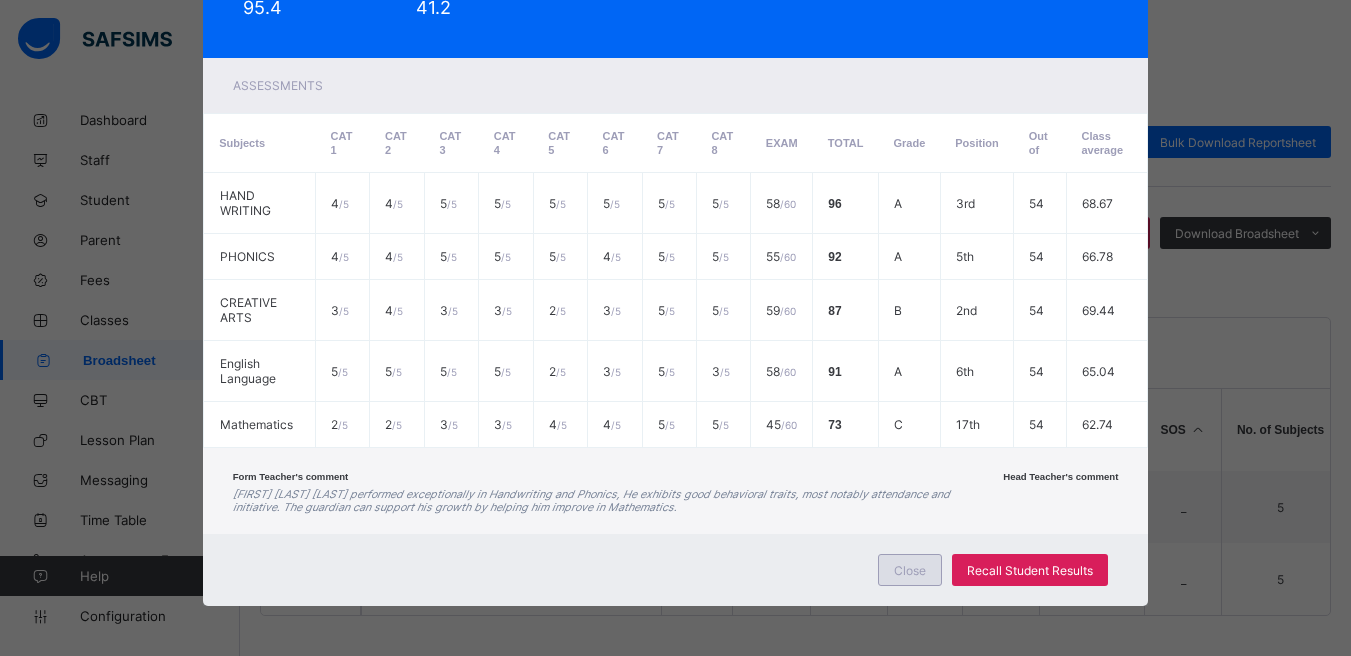 click on "Close" at bounding box center (910, 570) 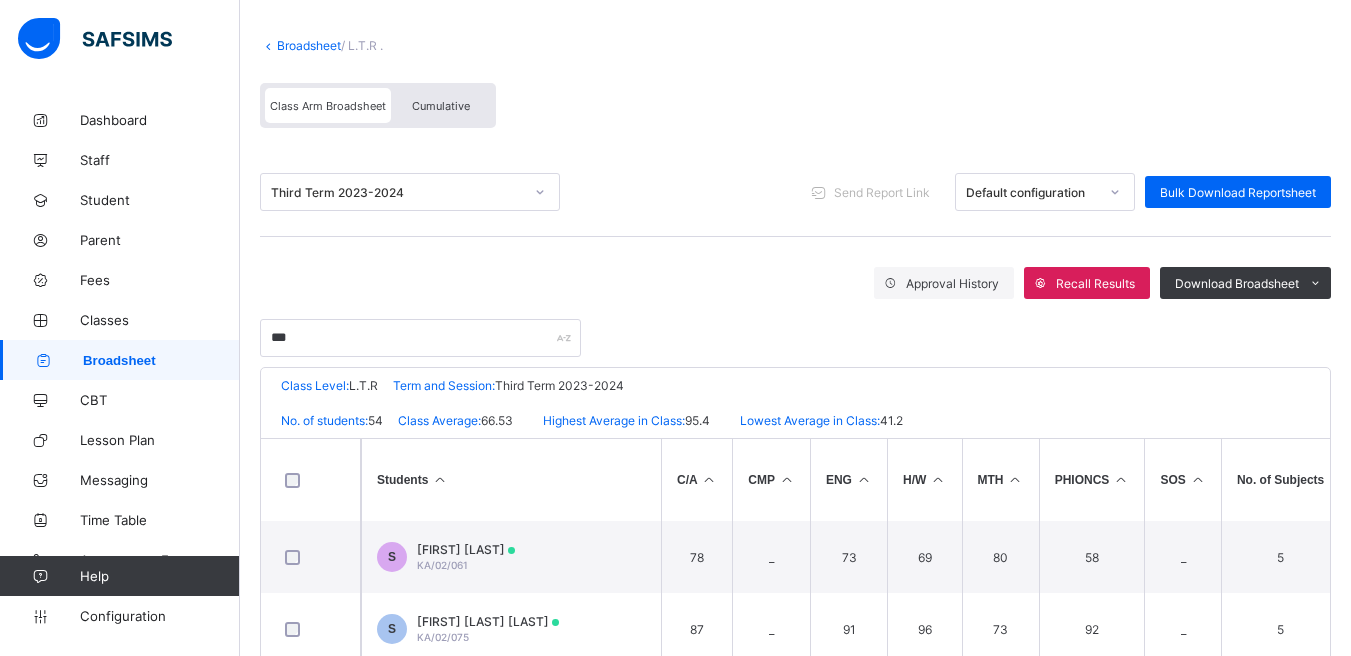scroll, scrollTop: 0, scrollLeft: 0, axis: both 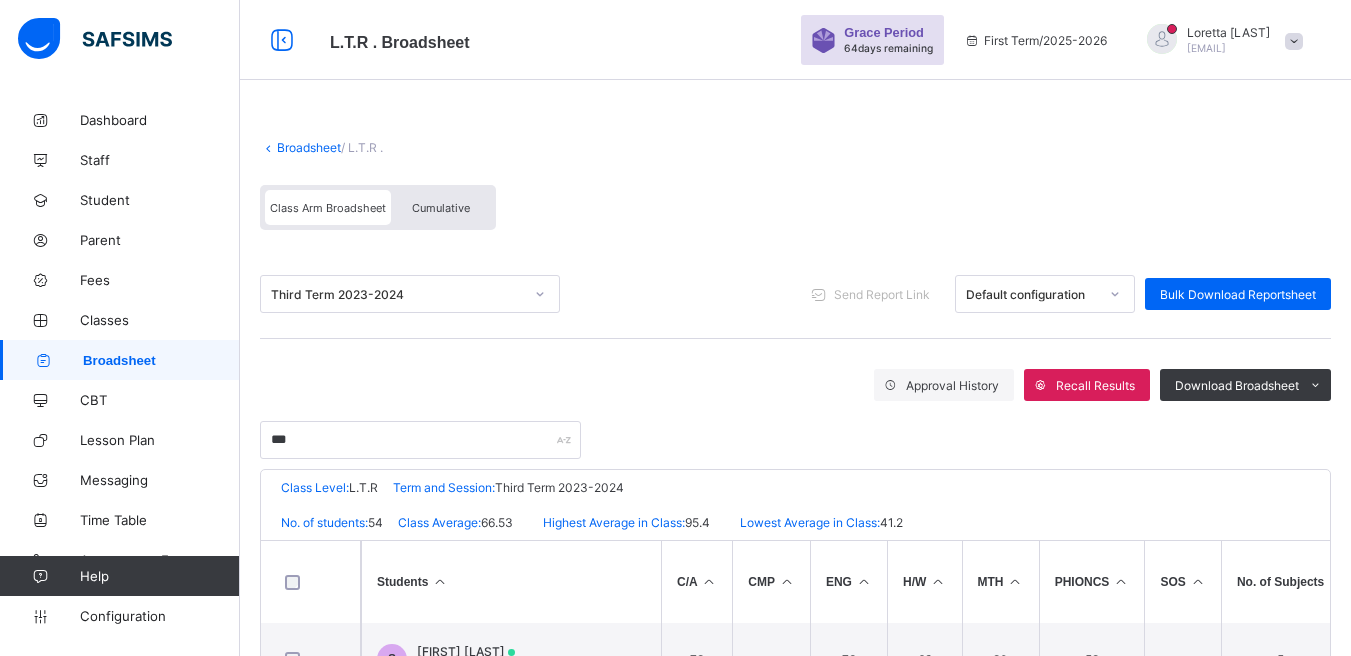 click on "Broadsheet" at bounding box center (309, 147) 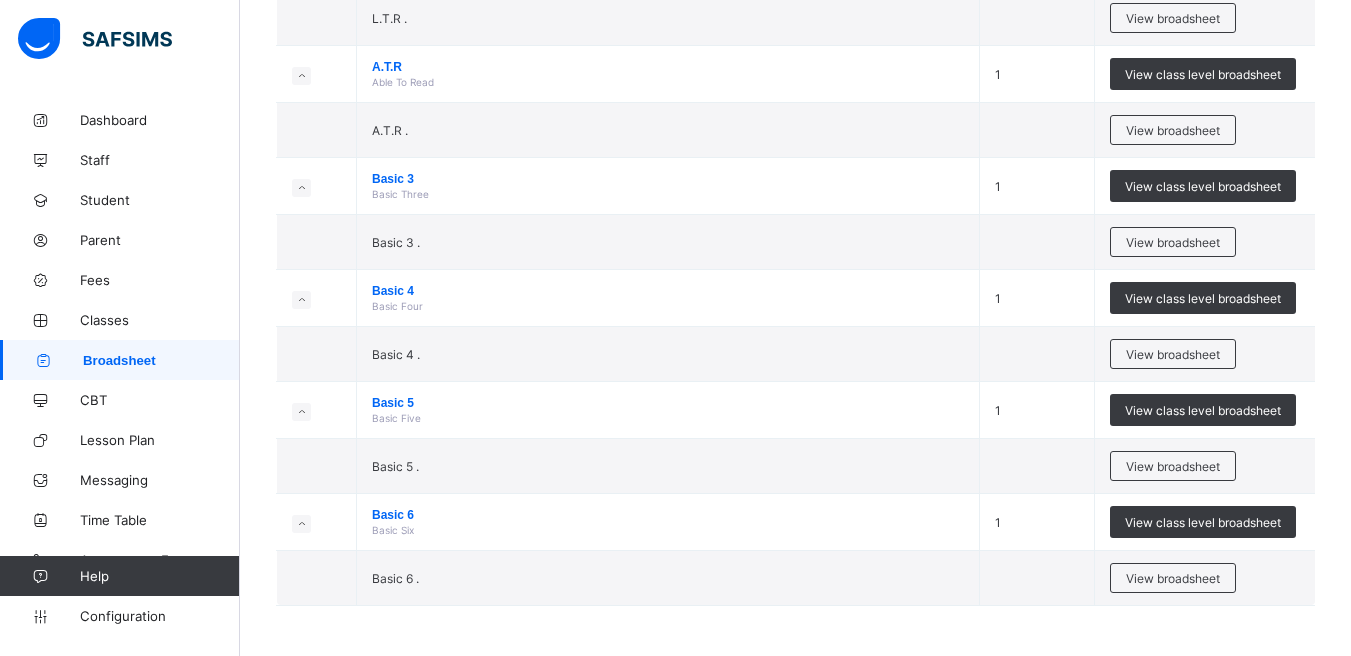 scroll, scrollTop: 0, scrollLeft: 0, axis: both 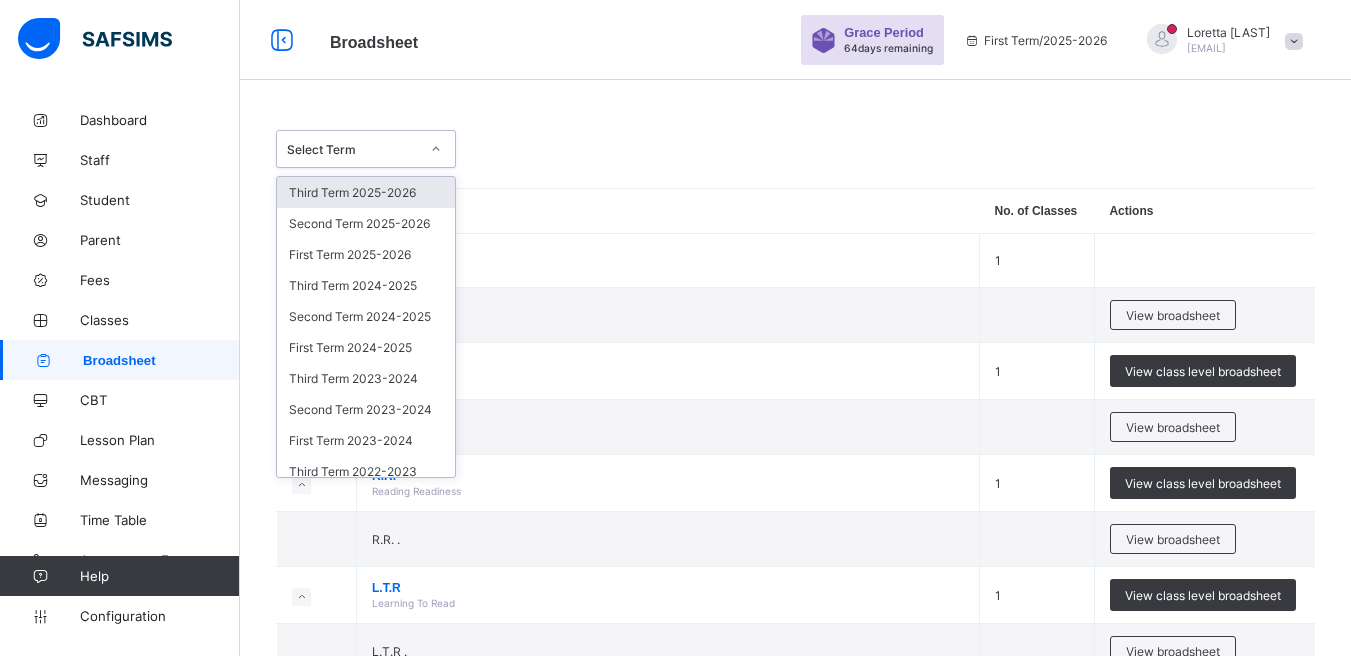 click at bounding box center [436, 149] 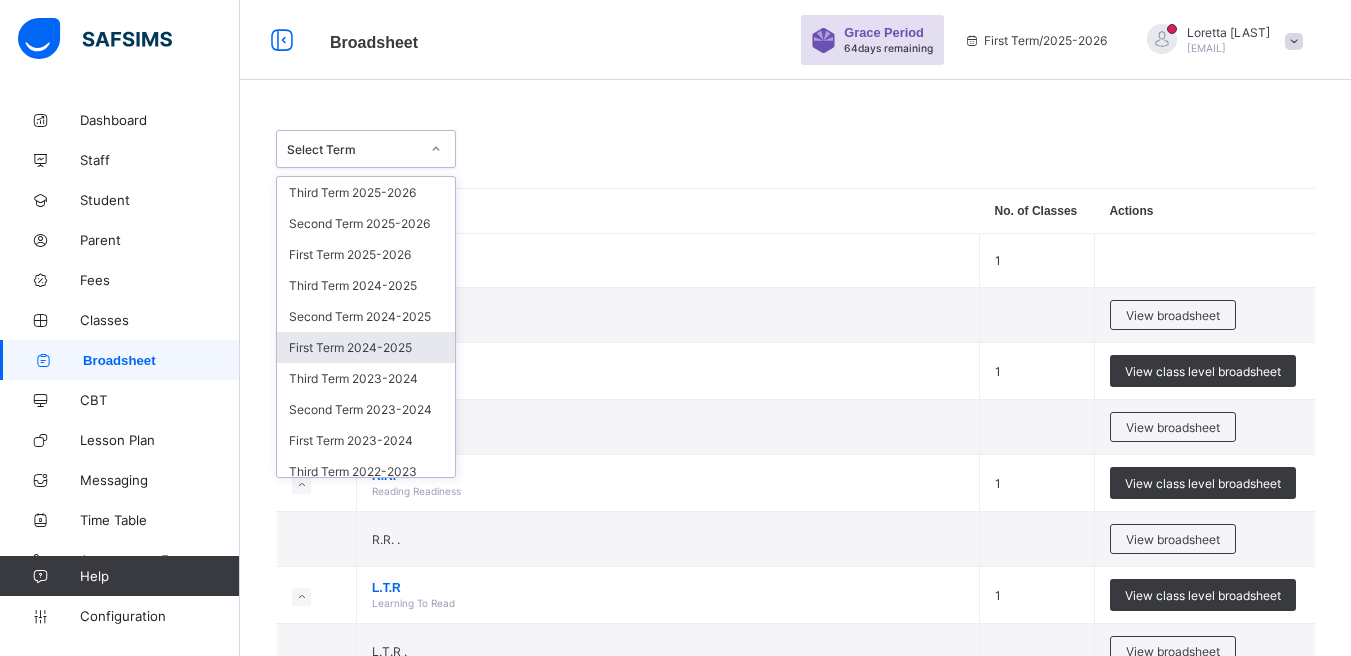 click on "First Term 2024-2025" at bounding box center (366, 347) 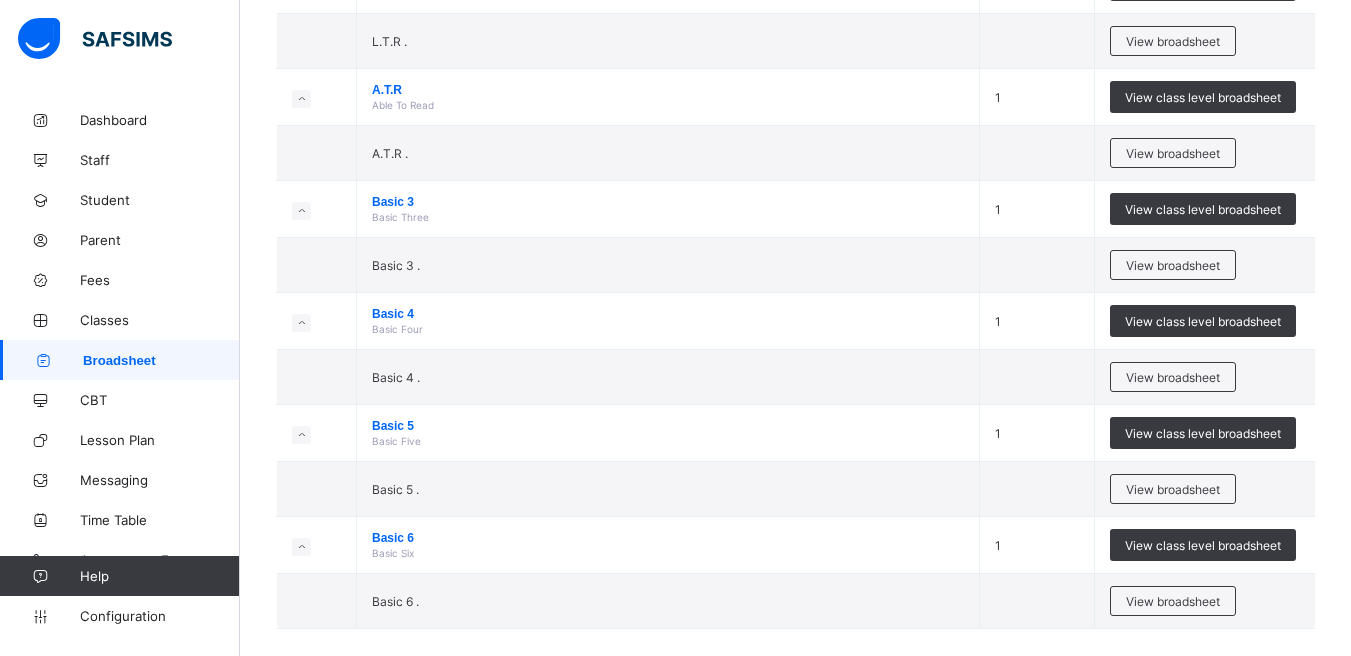 scroll, scrollTop: 815, scrollLeft: 0, axis: vertical 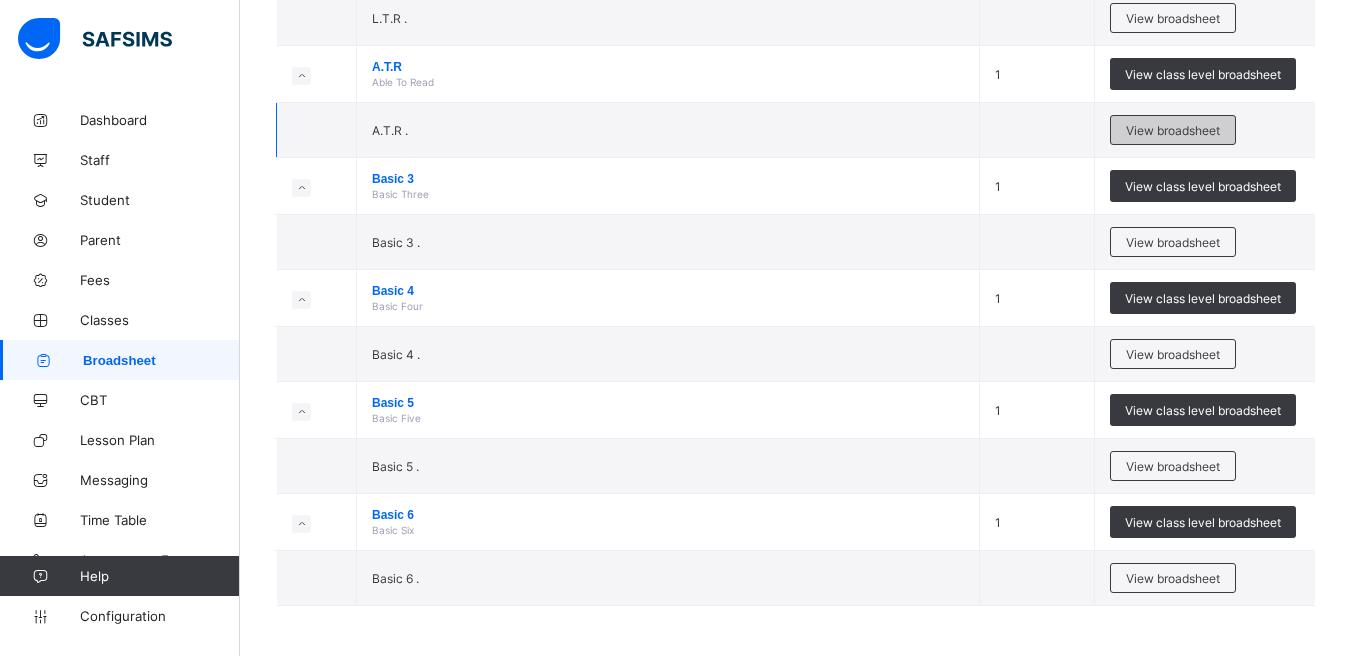 click on "View broadsheet" at bounding box center [1173, 130] 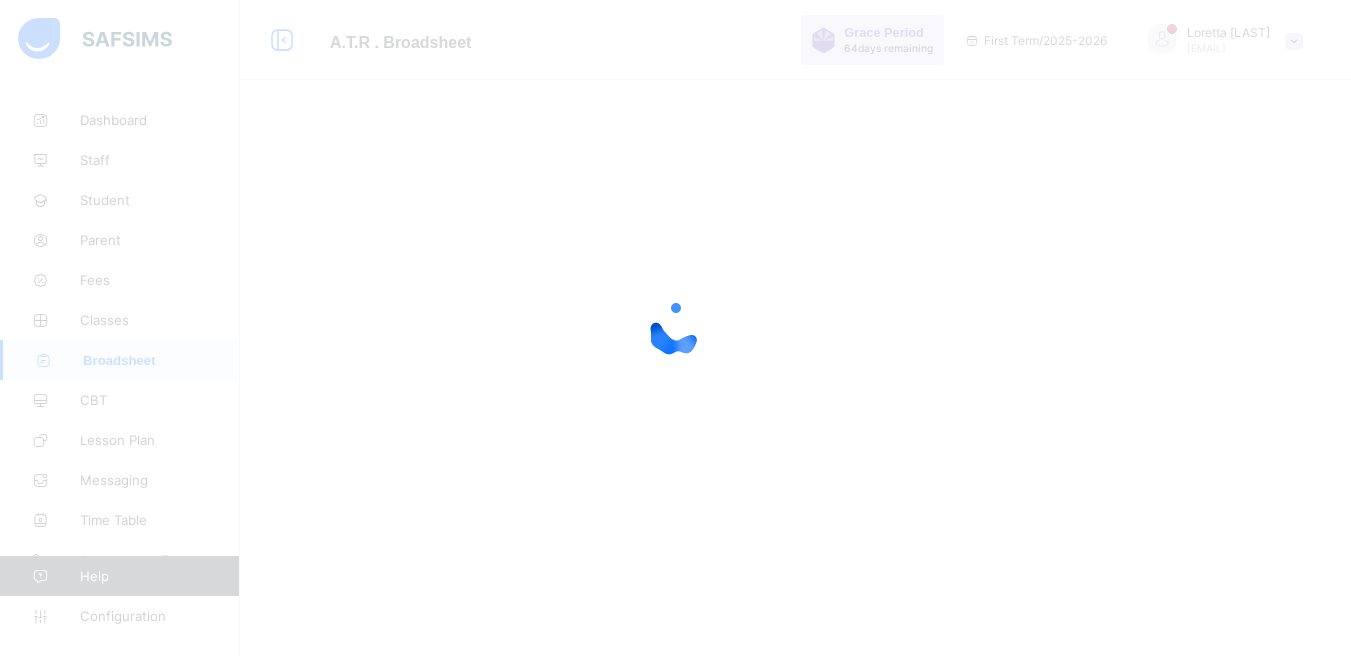 scroll, scrollTop: 0, scrollLeft: 0, axis: both 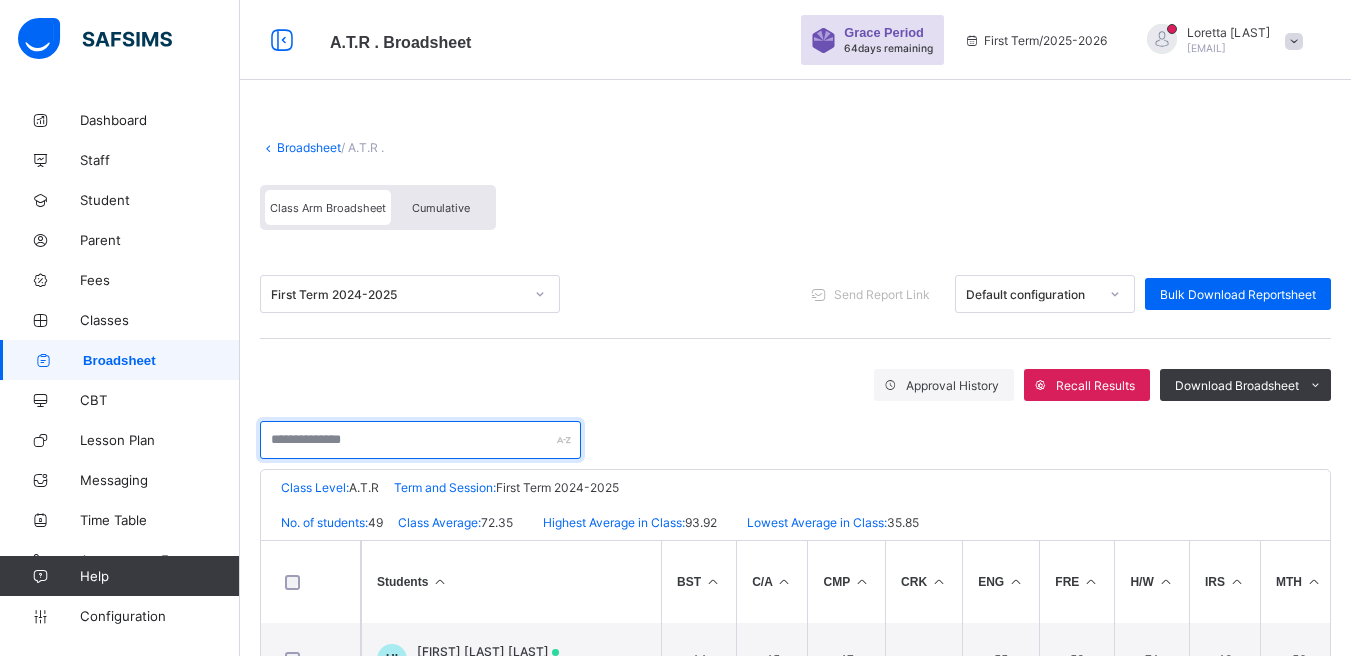 click at bounding box center [420, 440] 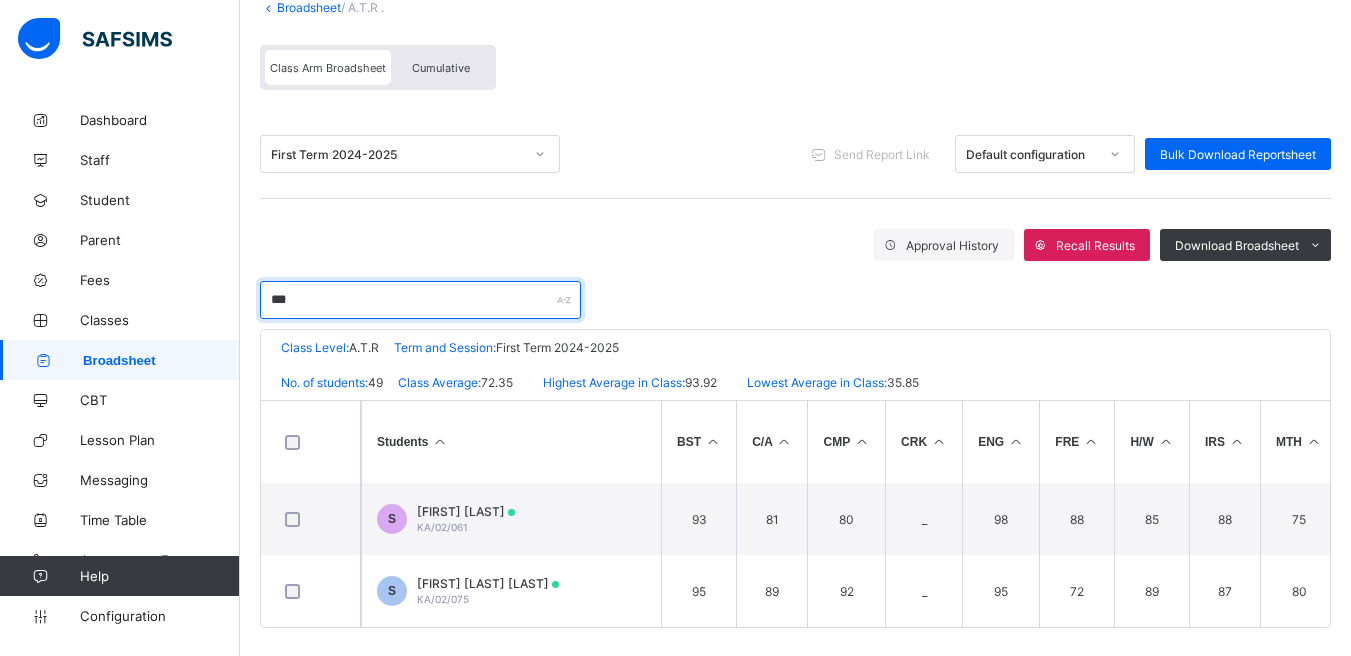 scroll, scrollTop: 160, scrollLeft: 0, axis: vertical 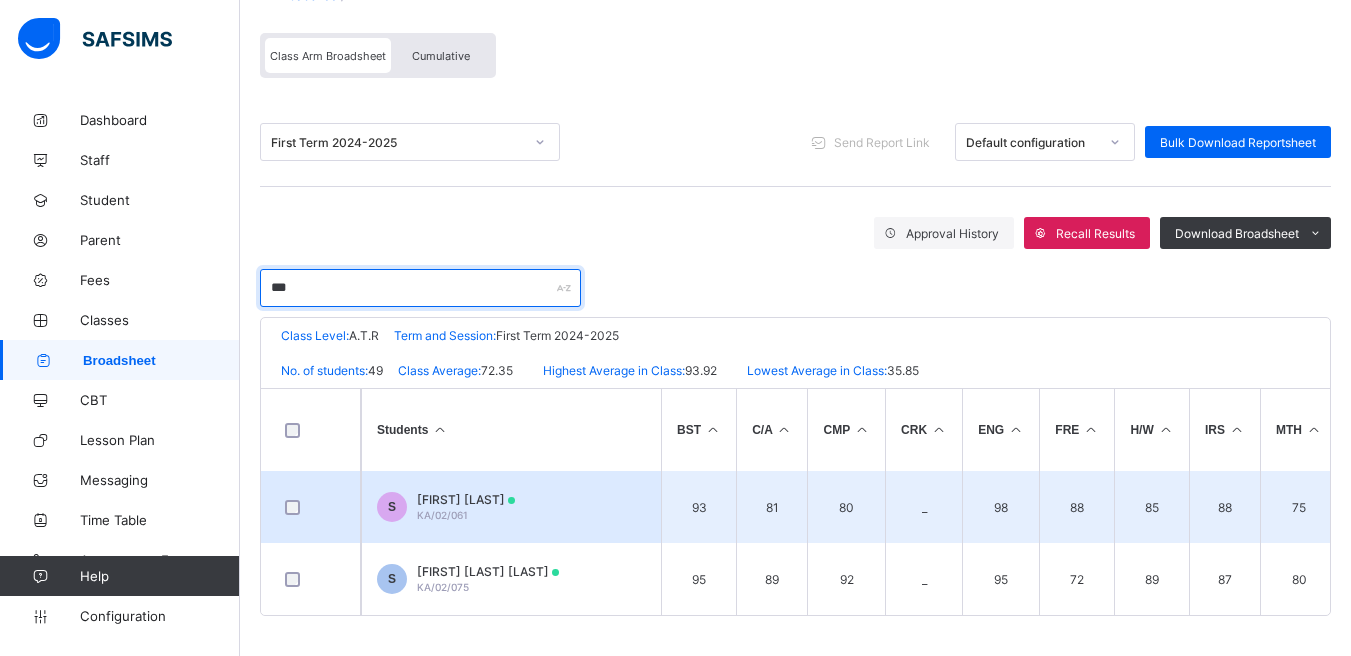 type on "***" 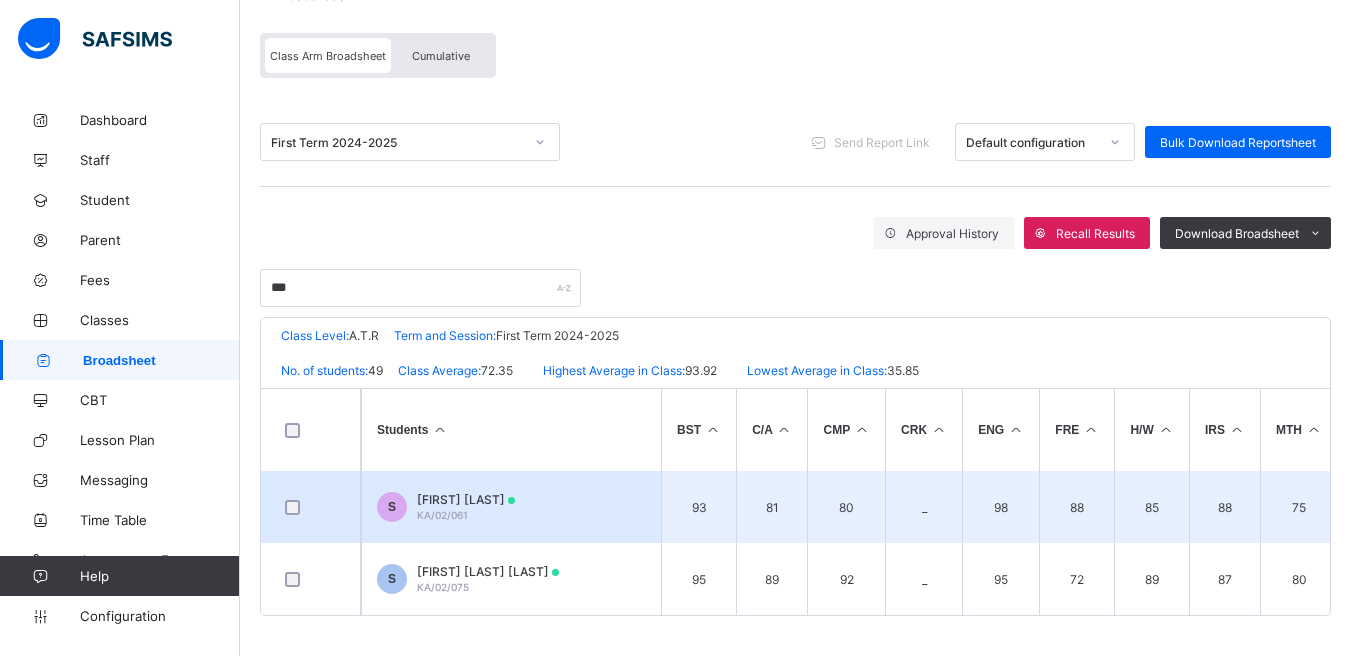 click on "SAJEEDA SANNI   SAEED" at bounding box center (466, 499) 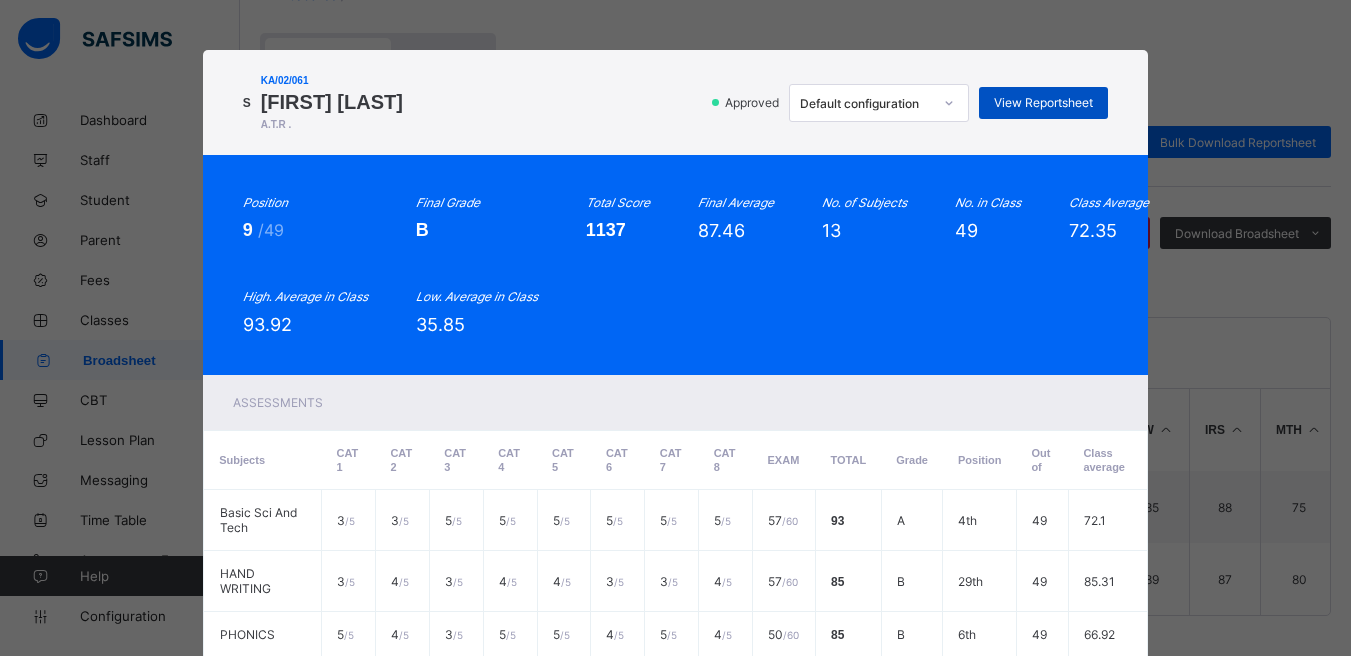 click on "View Reportsheet" at bounding box center (1043, 102) 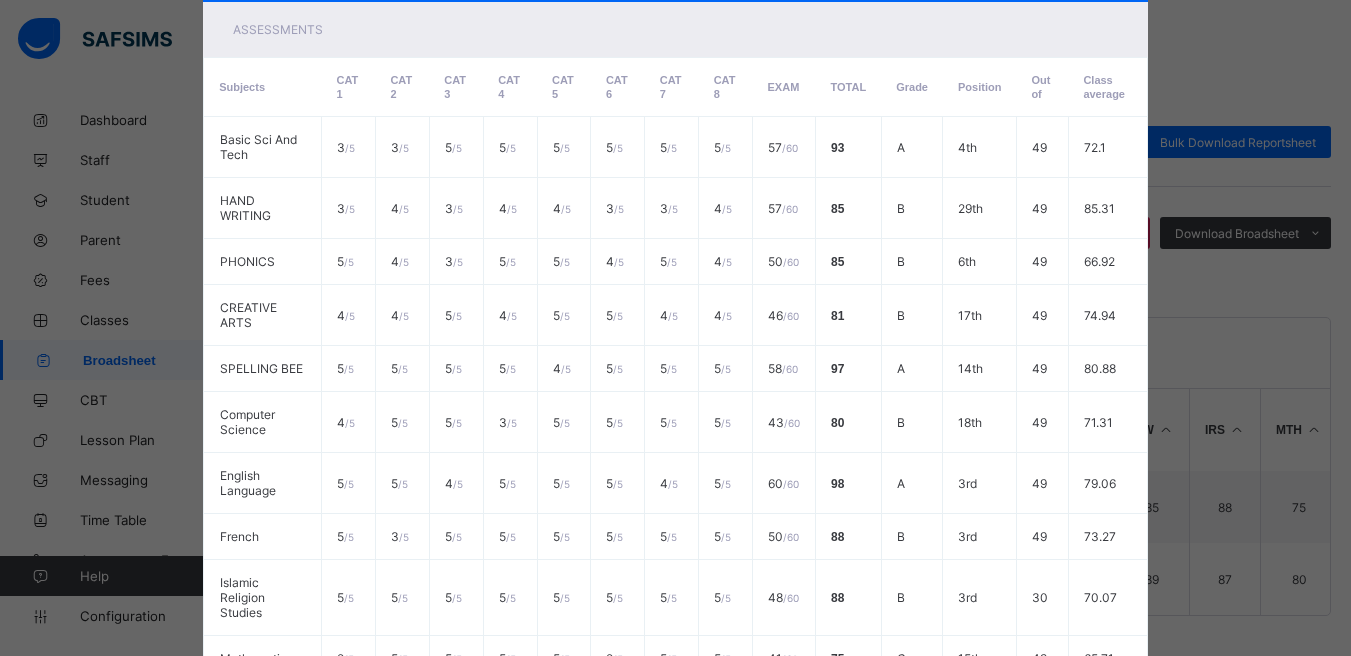 scroll, scrollTop: 808, scrollLeft: 0, axis: vertical 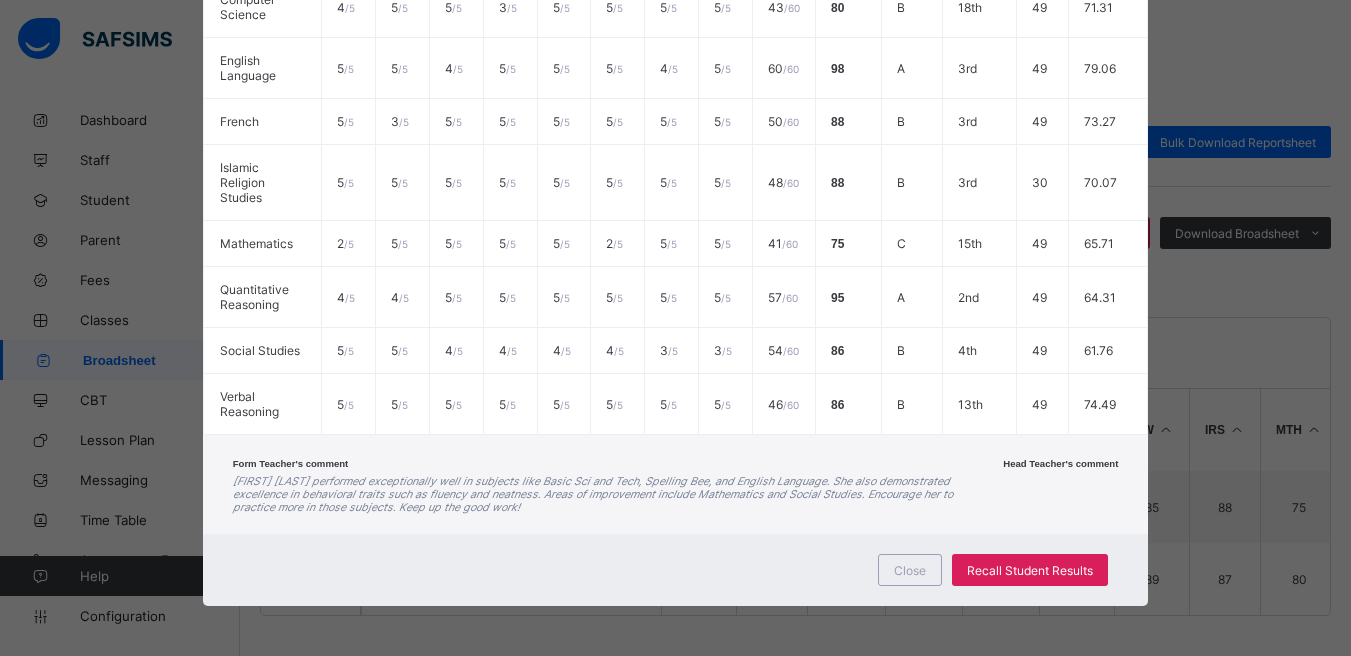 click on "Close   Recall Student Results" at bounding box center [676, 570] 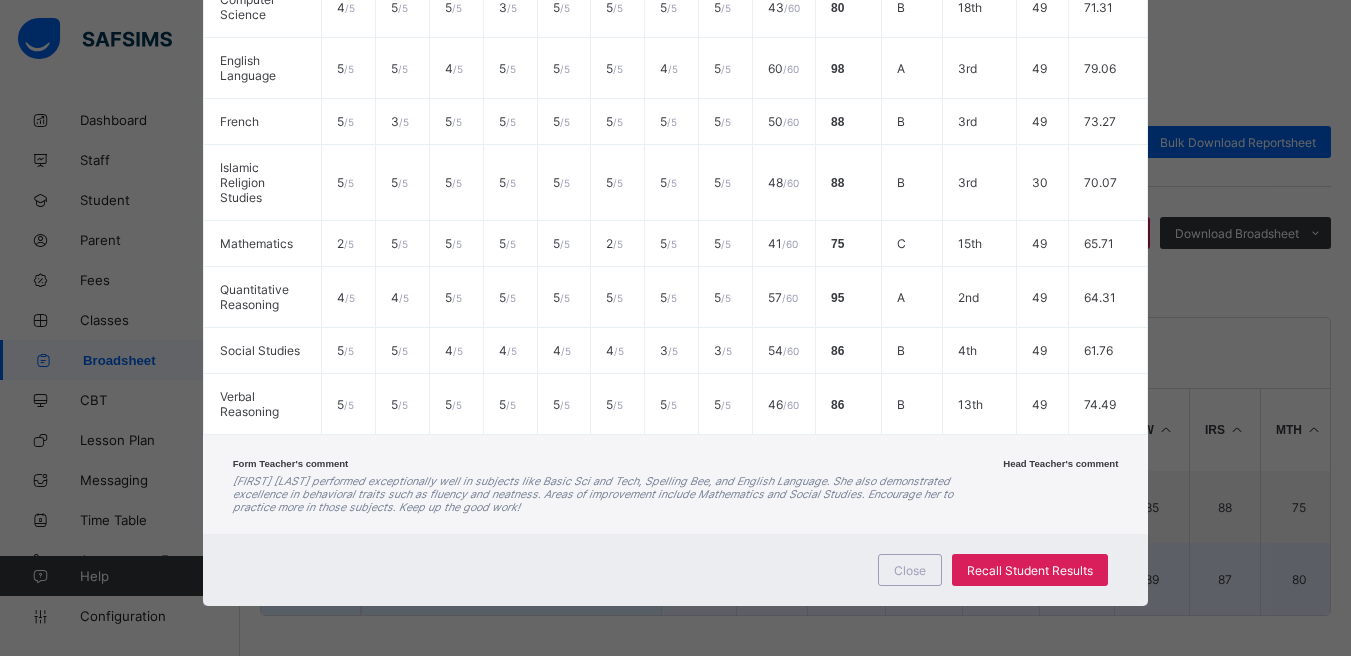 click on "Close" at bounding box center [910, 570] 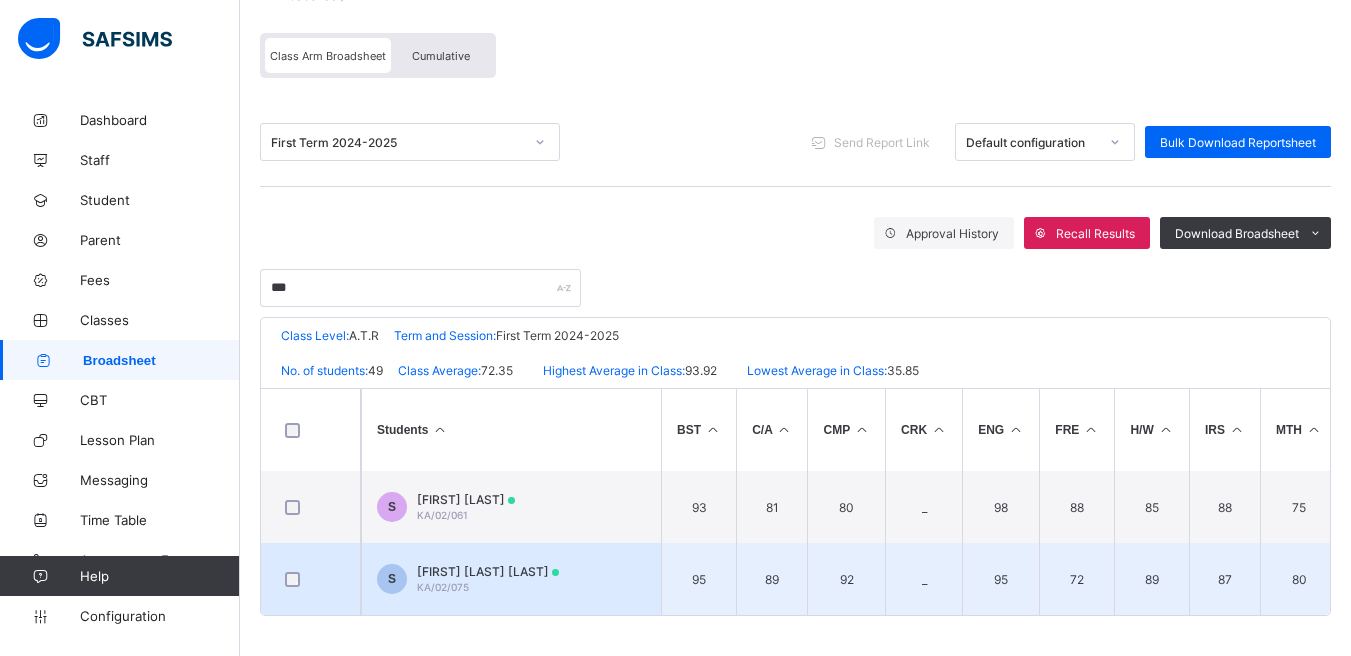 click on "SAJEED SANNI   SAEED" at bounding box center [488, 571] 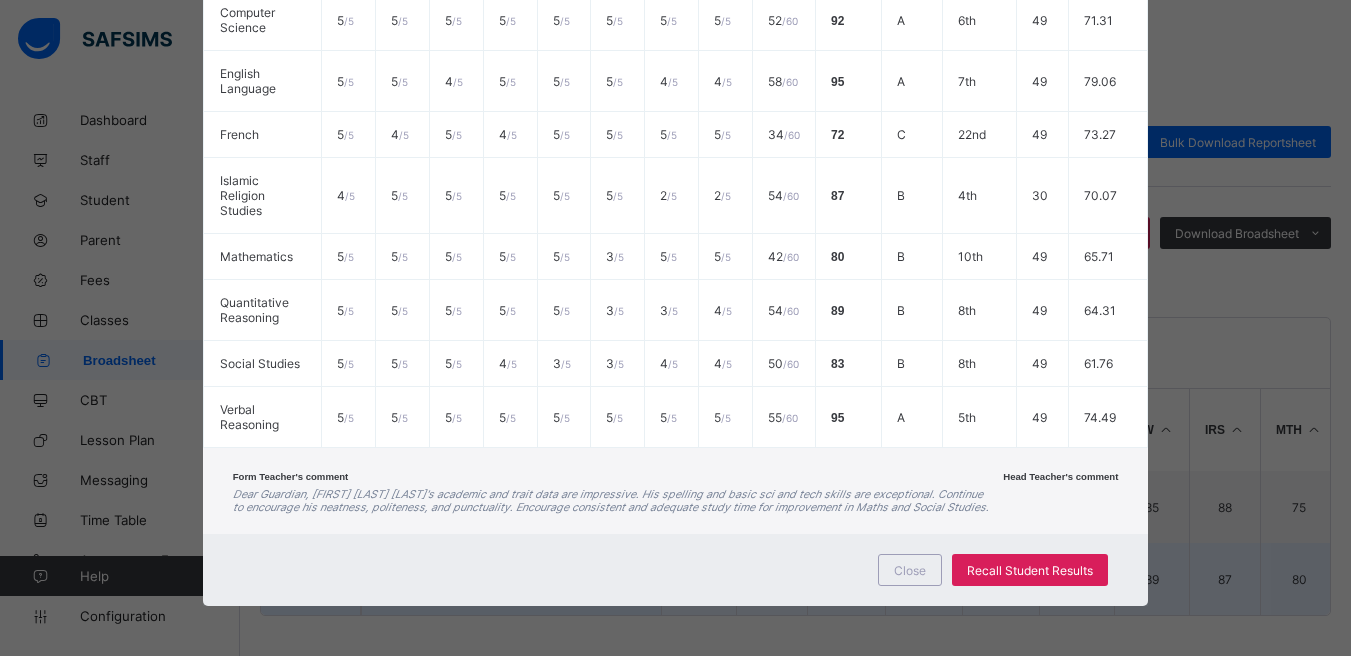 scroll, scrollTop: 795, scrollLeft: 0, axis: vertical 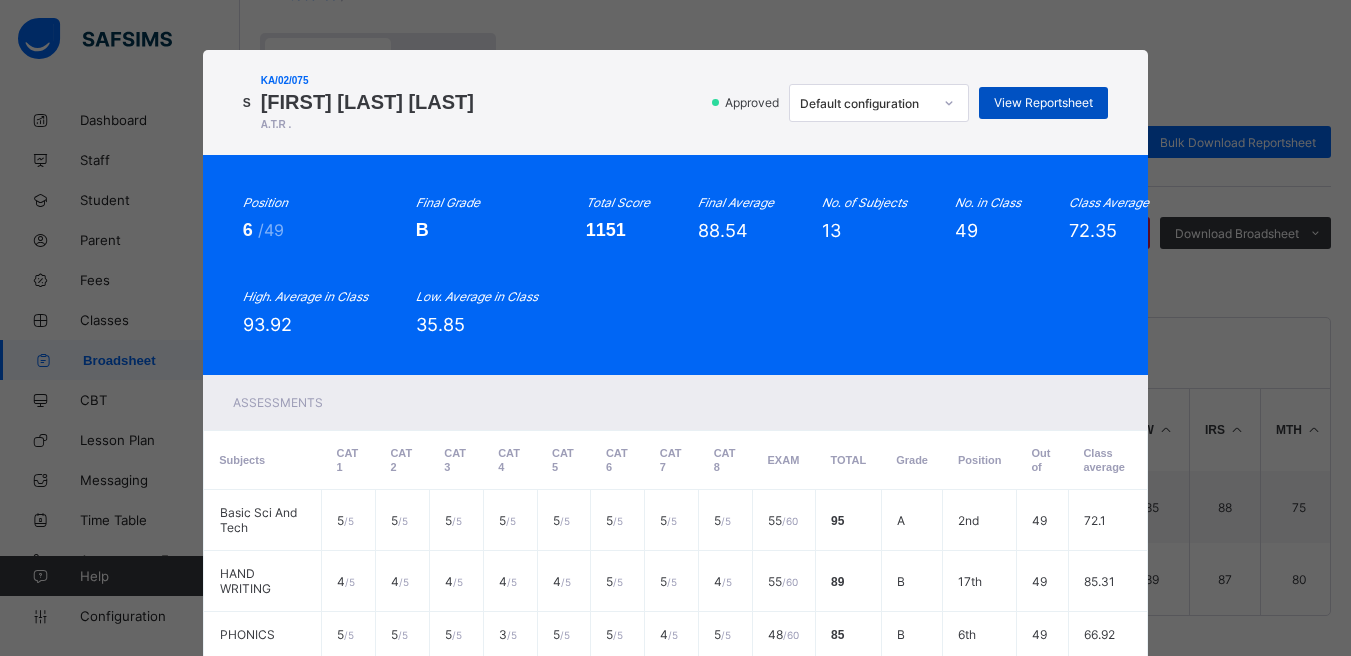 click on "View Reportsheet" at bounding box center [1043, 102] 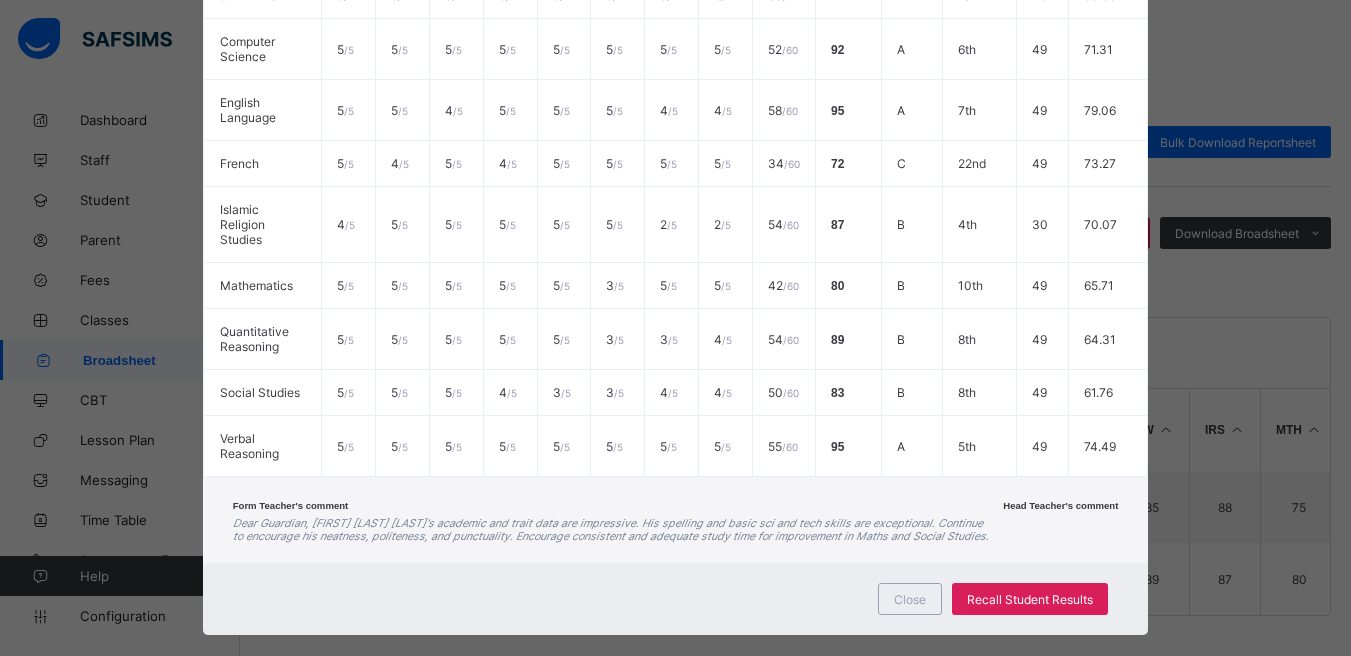scroll, scrollTop: 760, scrollLeft: 0, axis: vertical 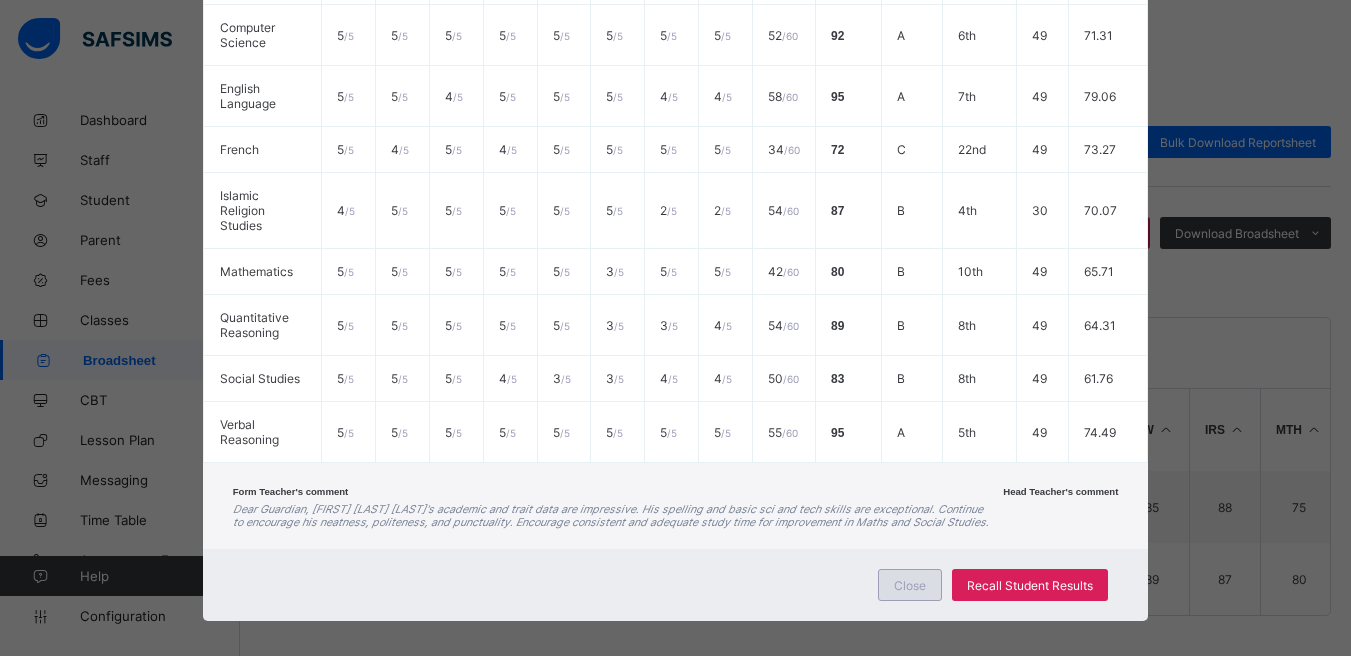 click on "Close" at bounding box center [910, 585] 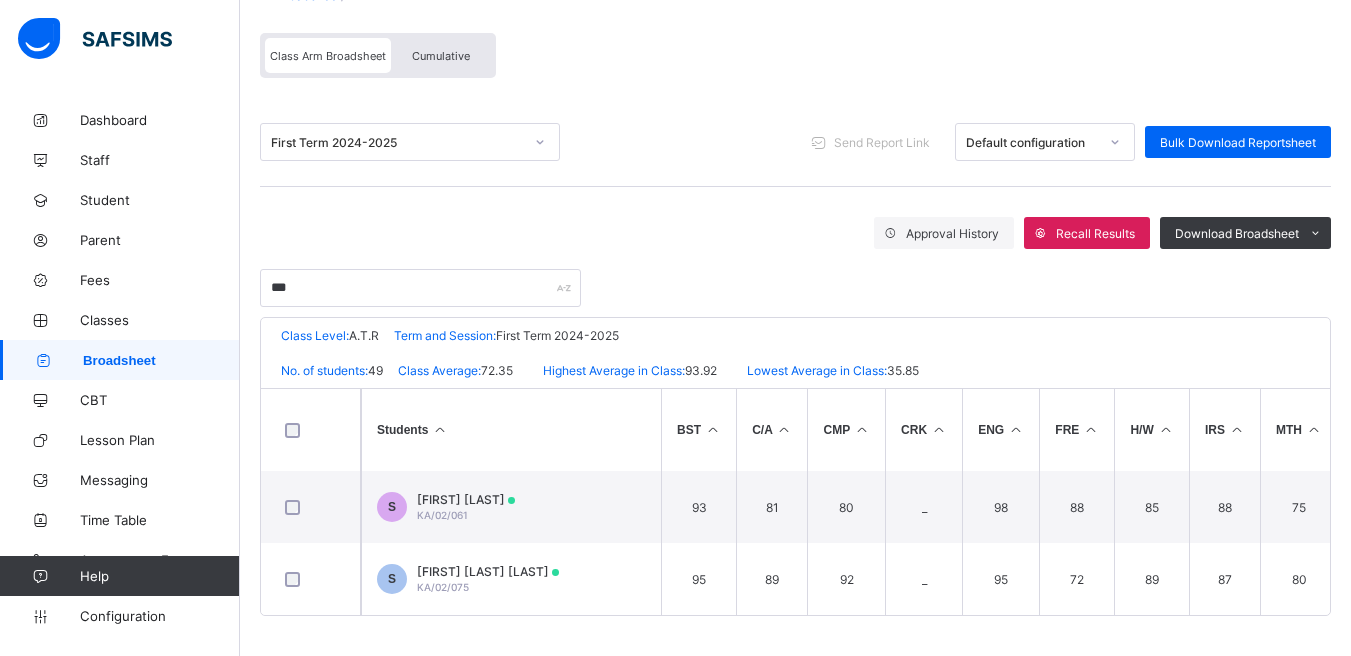 click on "First Term 2024-2025" at bounding box center (397, 142) 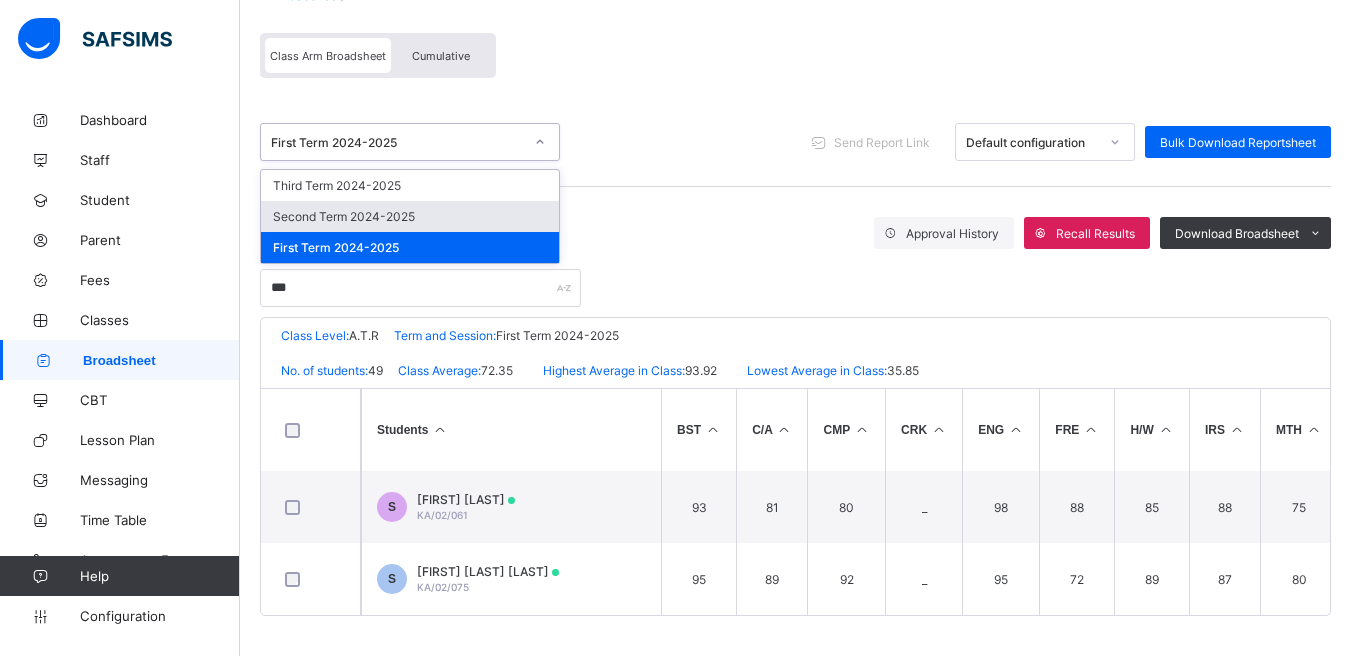 click on "Second Term 2024-2025" at bounding box center [410, 216] 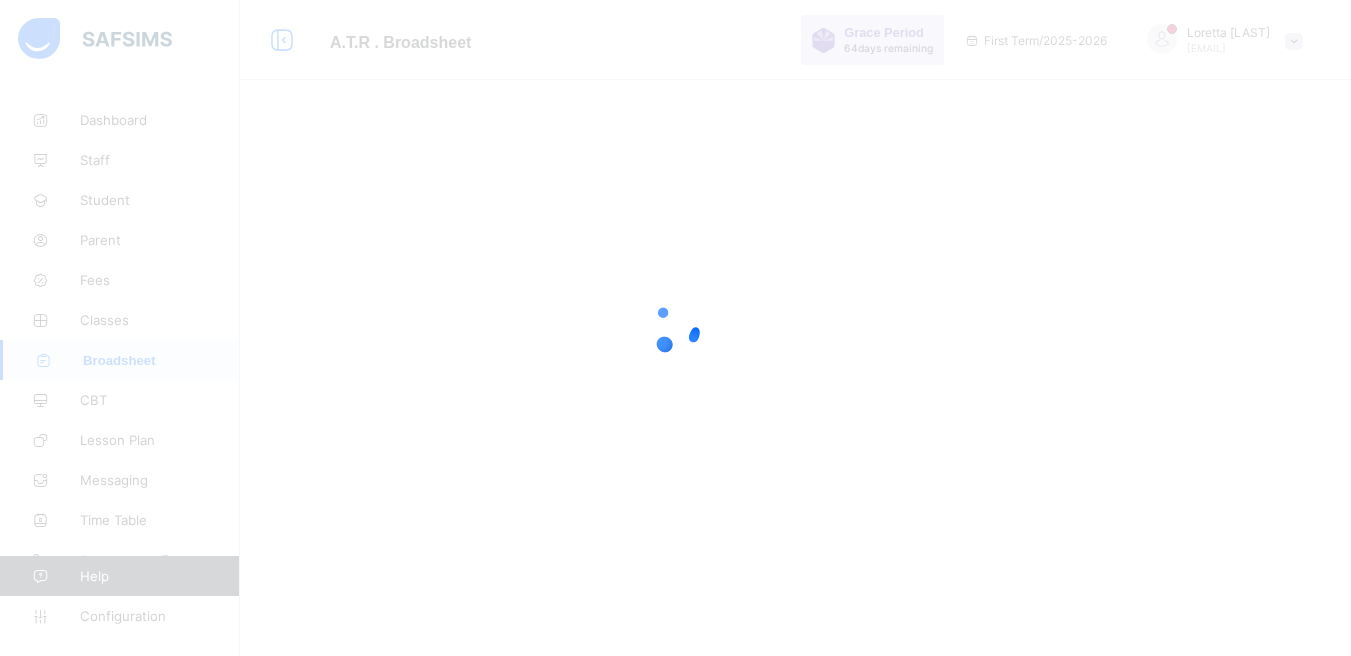 scroll, scrollTop: 0, scrollLeft: 0, axis: both 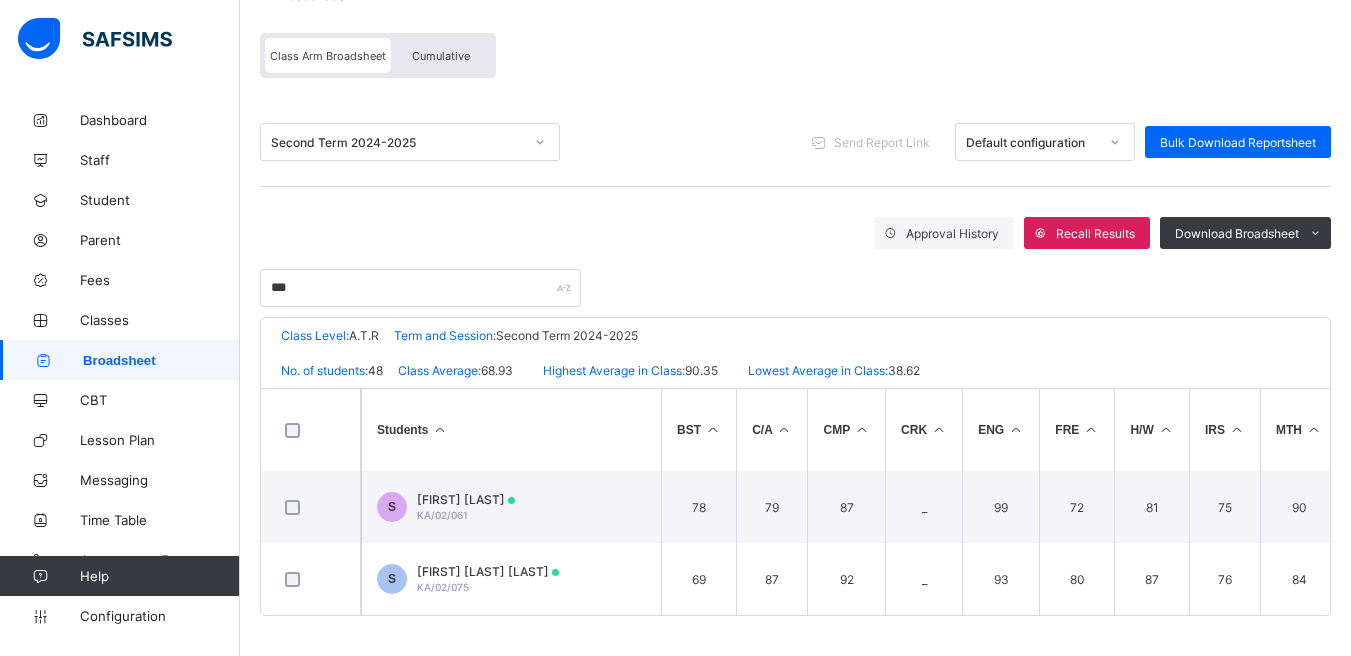 click on "SAJEEDA SANNI   SAEED    KA/02/061" at bounding box center (466, 507) 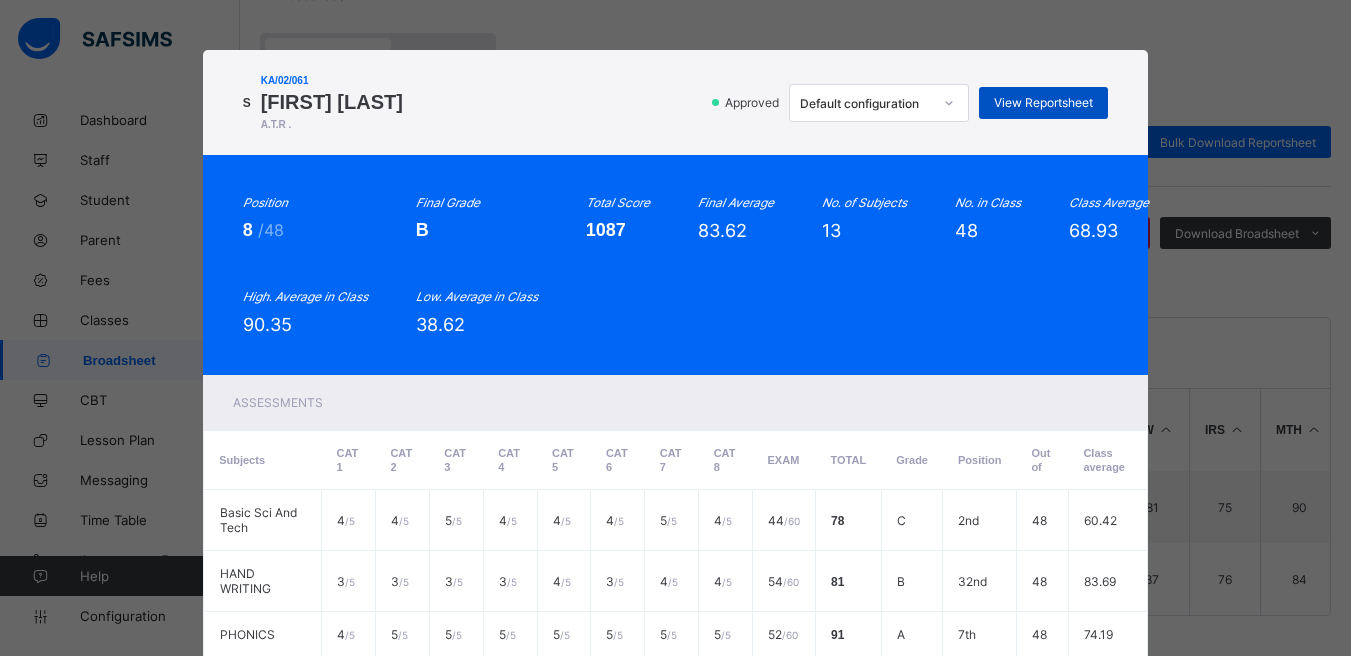 click on "View Reportsheet" at bounding box center (1043, 102) 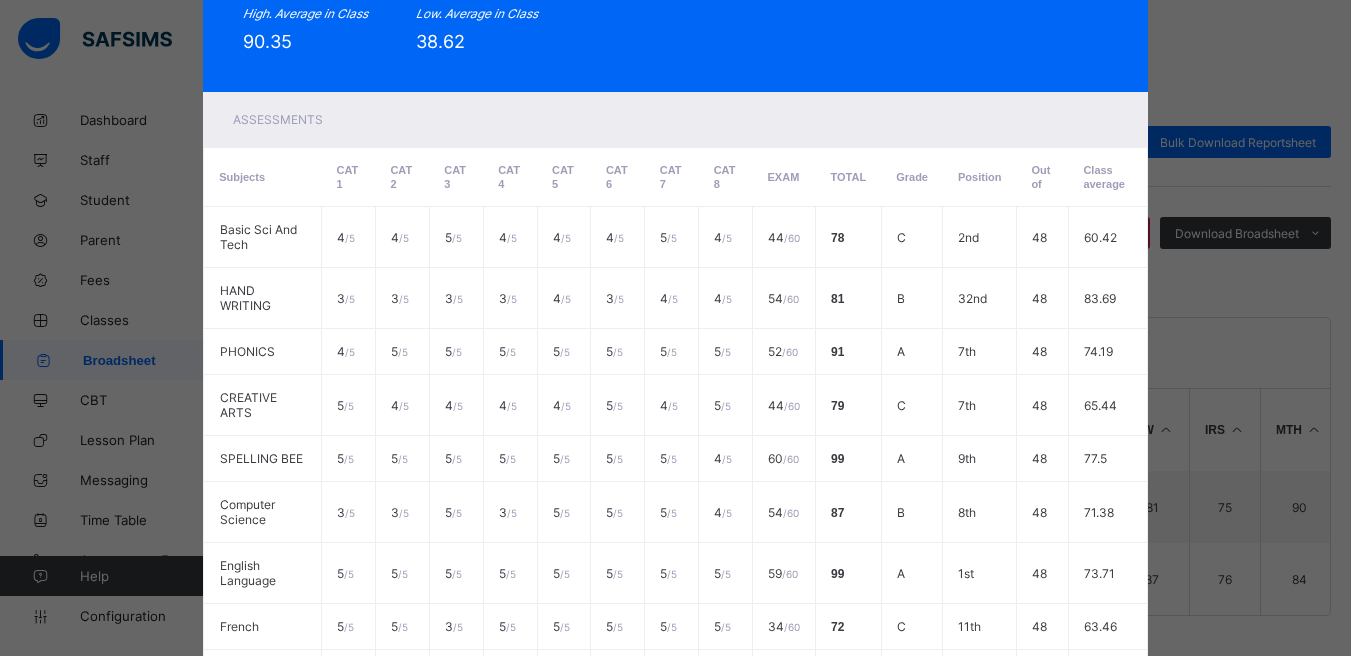 scroll, scrollTop: 795, scrollLeft: 0, axis: vertical 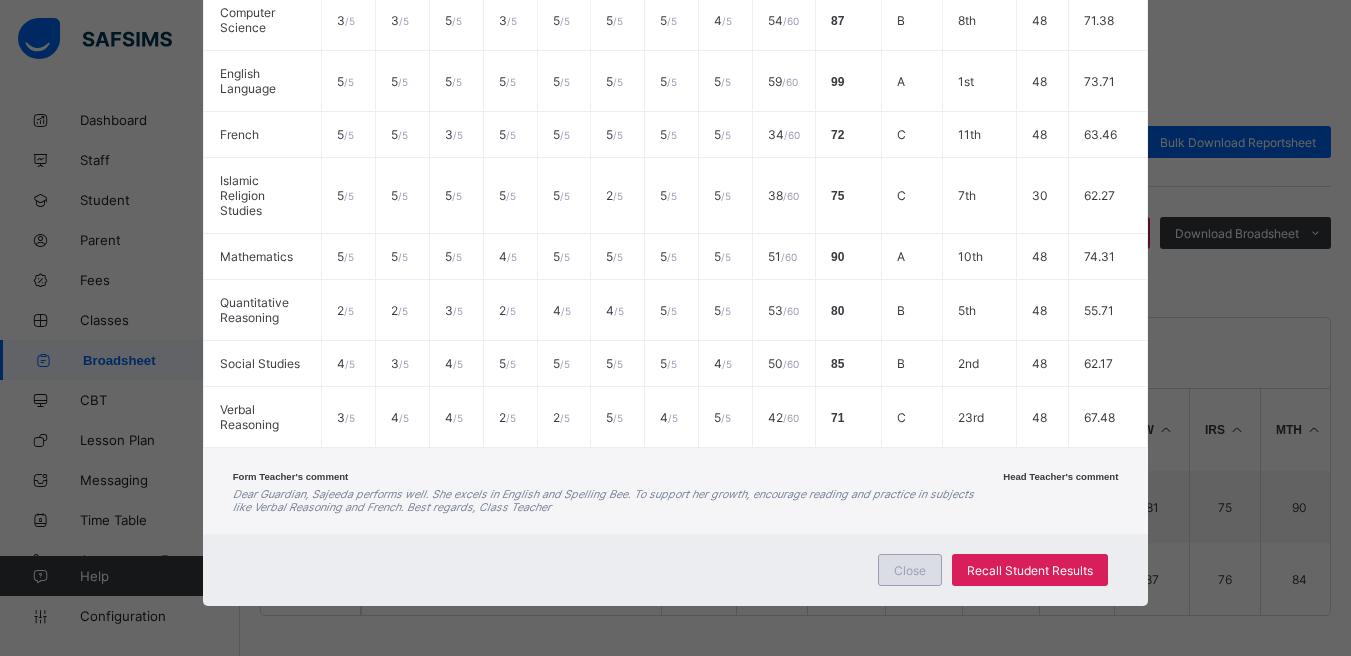 click on "Close" at bounding box center [910, 570] 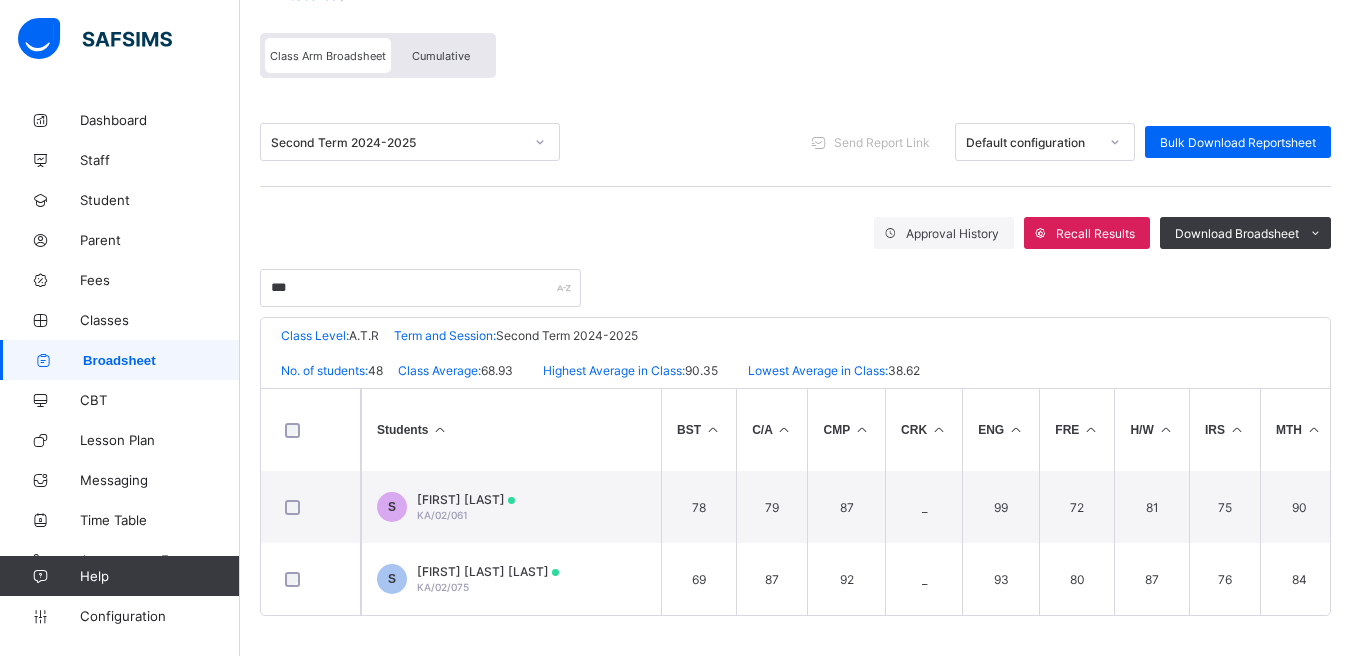 click on "SAJEED SANNI   SAEED    KA/02/075" at bounding box center [488, 579] 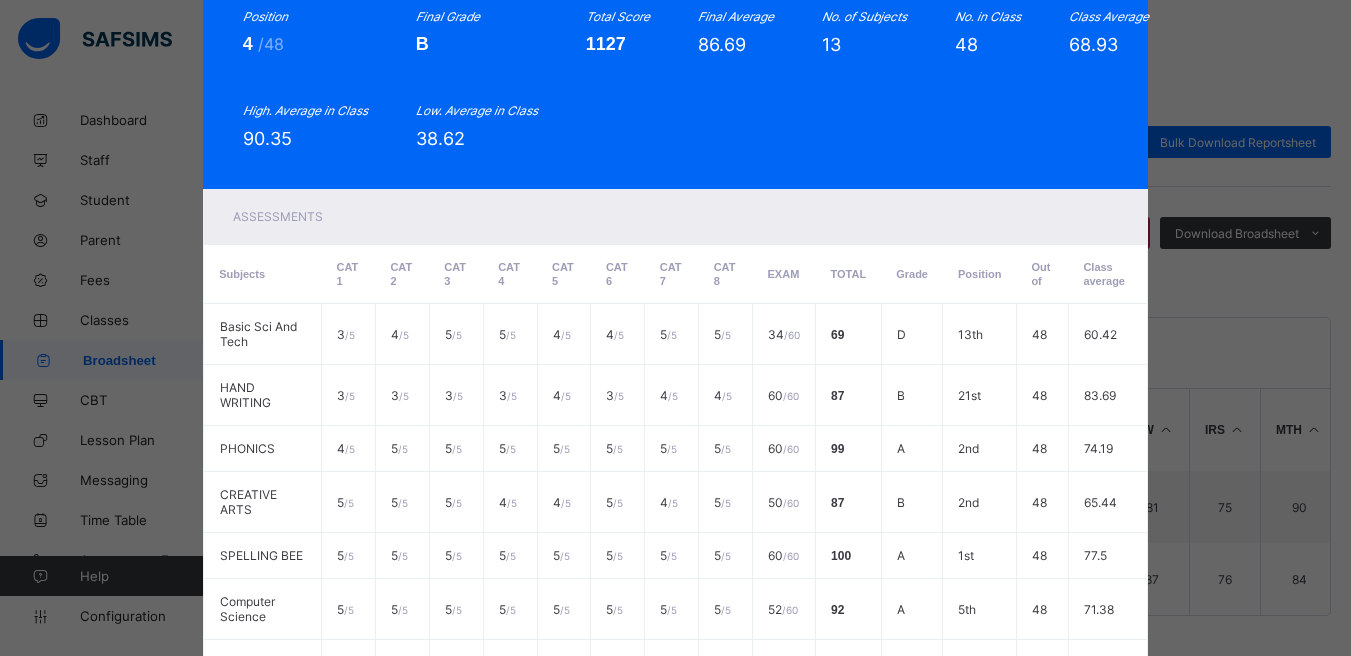 scroll, scrollTop: 173, scrollLeft: 0, axis: vertical 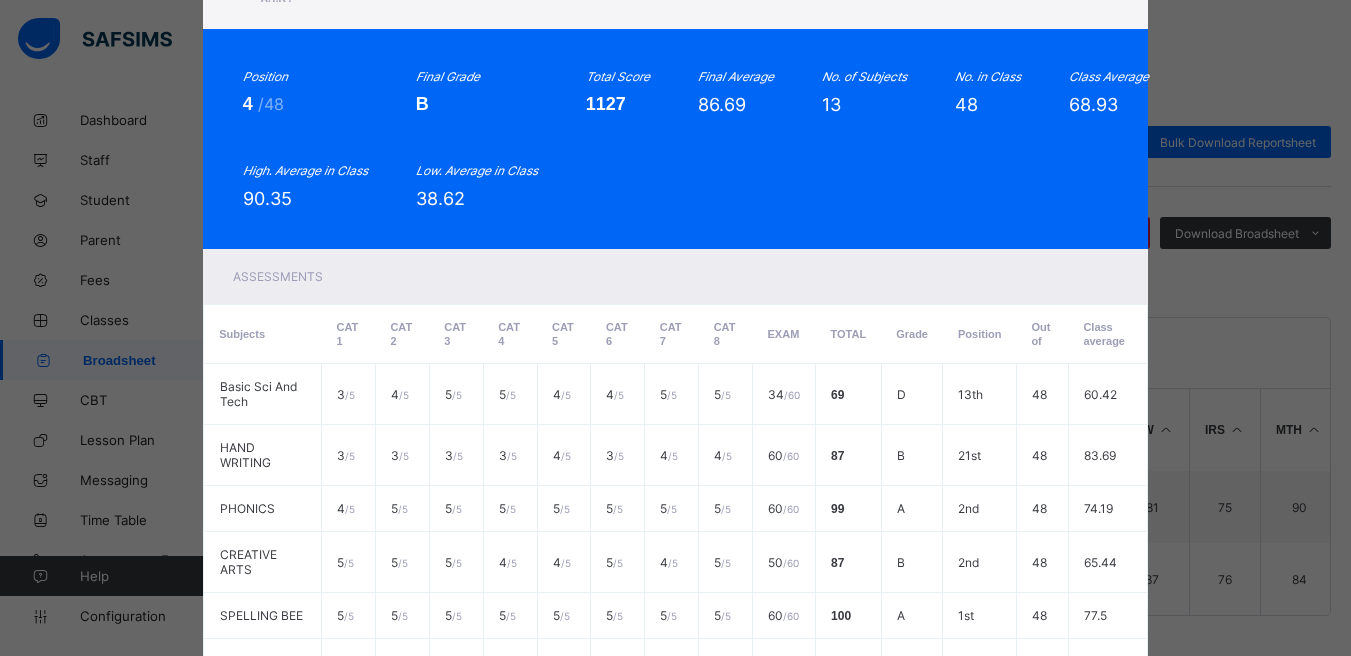 click on "S   KA/02/075     SAJEED SANNI   SAEED      A.T.R .   Approved Default configuration View Reportsheet     Position         4       /48         Final Grade         B         Total Score         1127         Final Average         86.69         No. of Subjects         13         No. in Class         48         Class Average         68.93         High. Average in Class         90.35         Low. Average in Class         38.62     Assessments     Subjects       CAT 1     CAT 2     CAT 3     CAT 4     CAT 5     CAT 6     CAT 7     CAT 8     EXAM       Total         Grade         Position         Out of         Class average       Basic Sci And Tech     3 / 5     4 / 5     5 / 5     5 / 5     4 / 5     4 / 5     5 / 5     5 / 5     34 / 60     69     D     13th     48     60.42     HAND WRITING     3 / 5     3 / 5     3 / 5     3 / 5     4 / 5     3 / 5     4 / 5     4 / 5     60 / 60     87     B     21st     48     83.69     PHONICS     4 / 5     5 / 5     5 / 5     5 / 5     5 / 5     5 / 5     5 / 5     5 / 5" at bounding box center [675, 328] 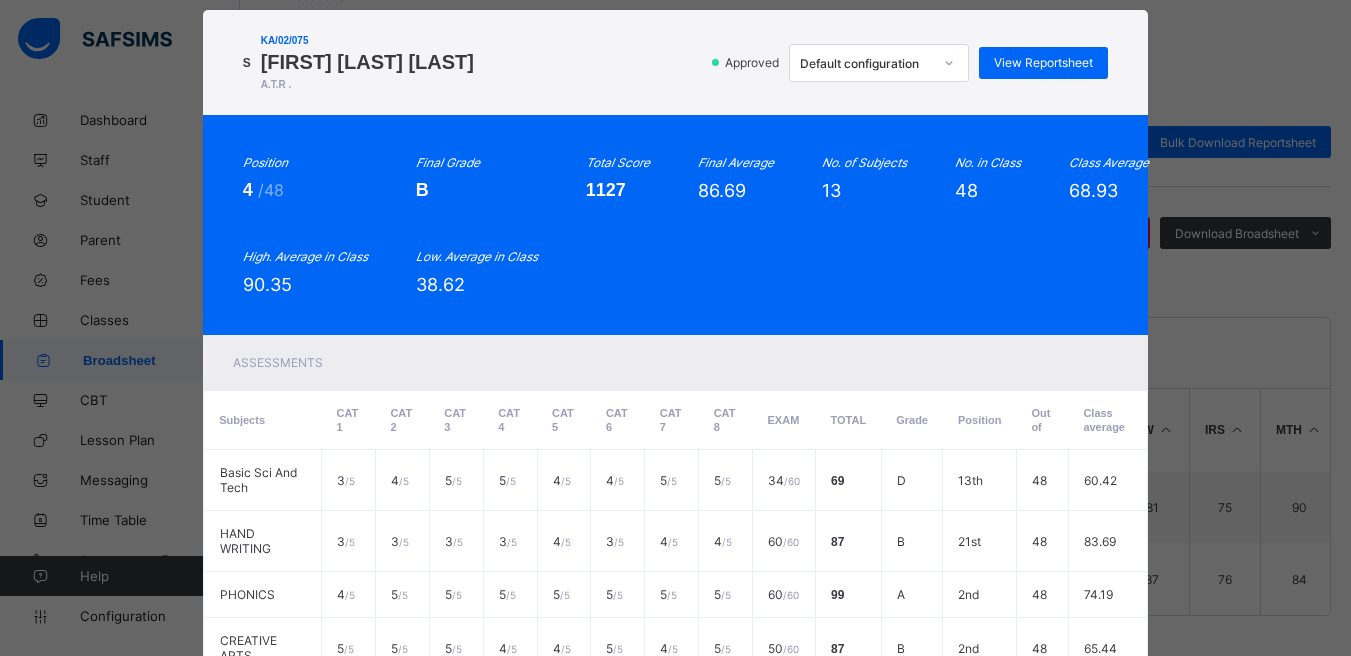 scroll, scrollTop: 0, scrollLeft: 0, axis: both 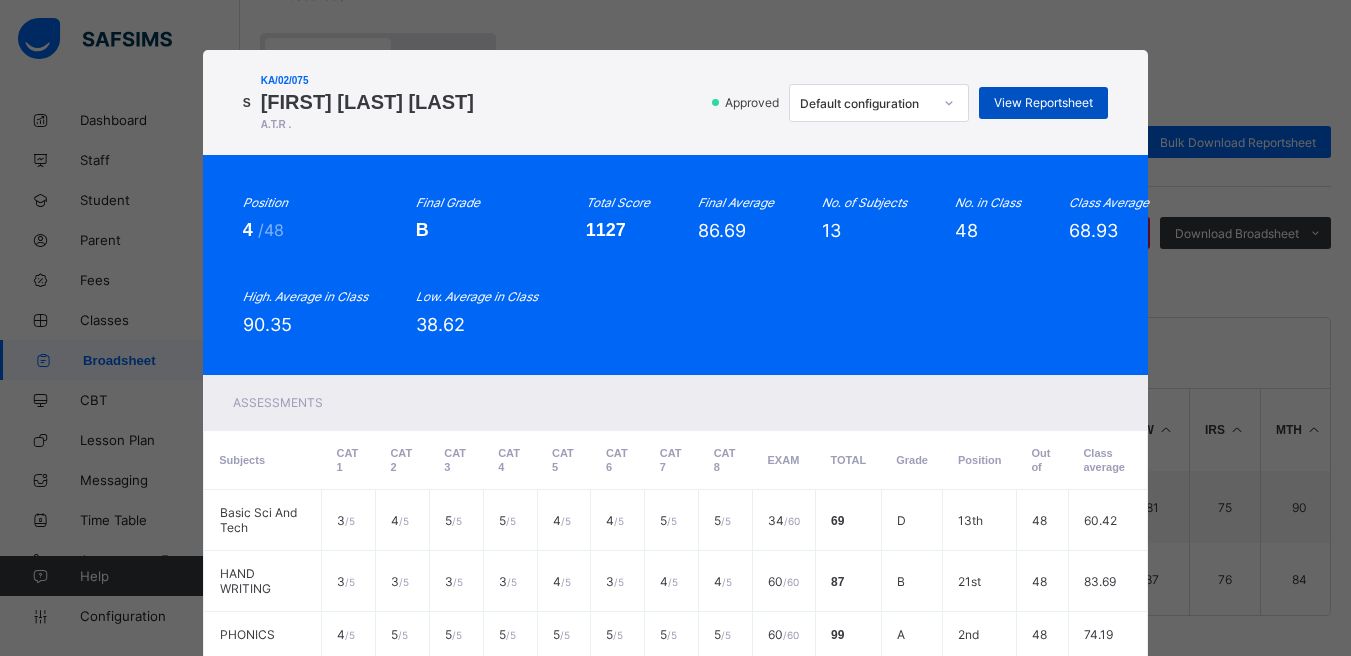 click on "View Reportsheet" at bounding box center (1043, 103) 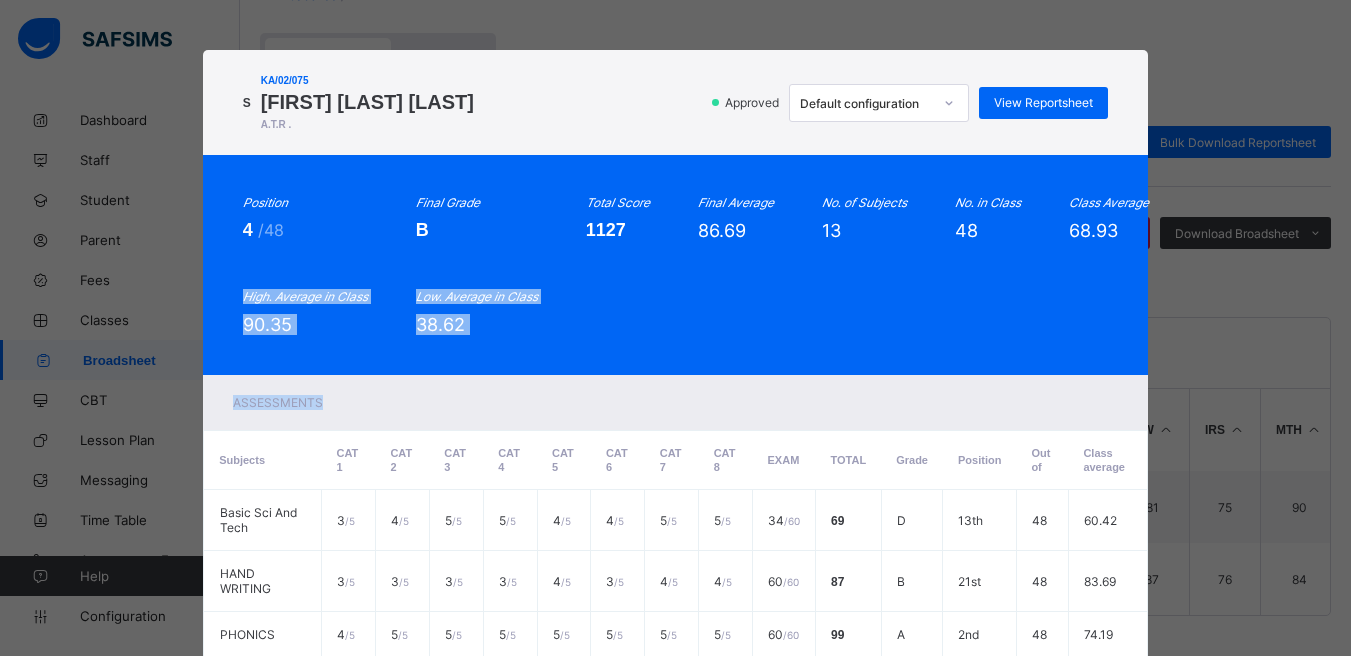 drag, startPoint x: 1323, startPoint y: 390, endPoint x: 1312, endPoint y: 396, distance: 12.529964 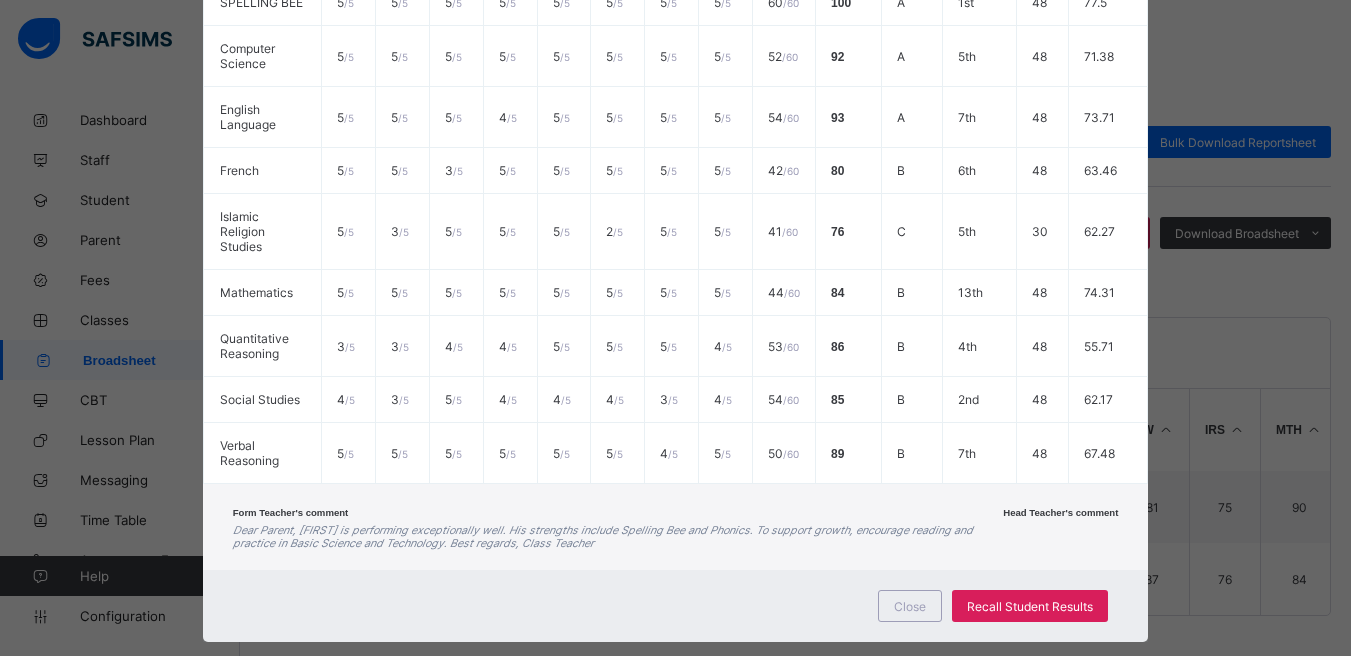 scroll, scrollTop: 795, scrollLeft: 0, axis: vertical 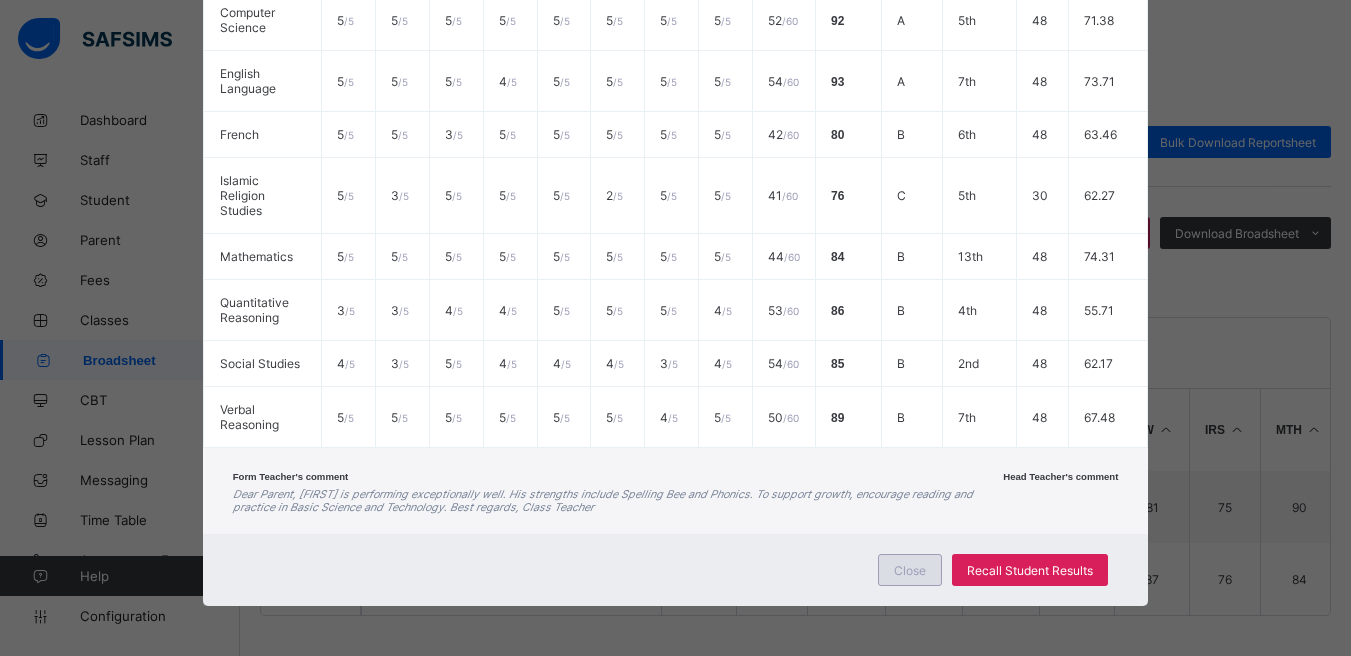 click on "Close" at bounding box center [910, 570] 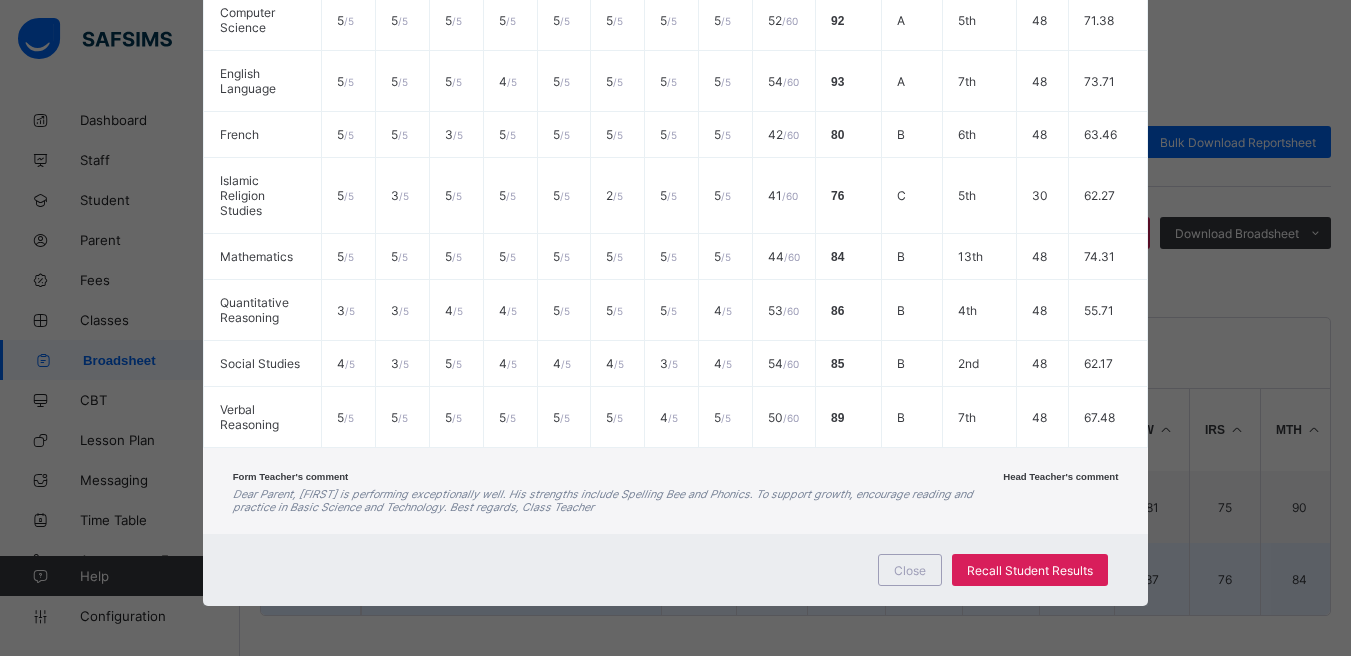 click on "_" at bounding box center [923, 579] 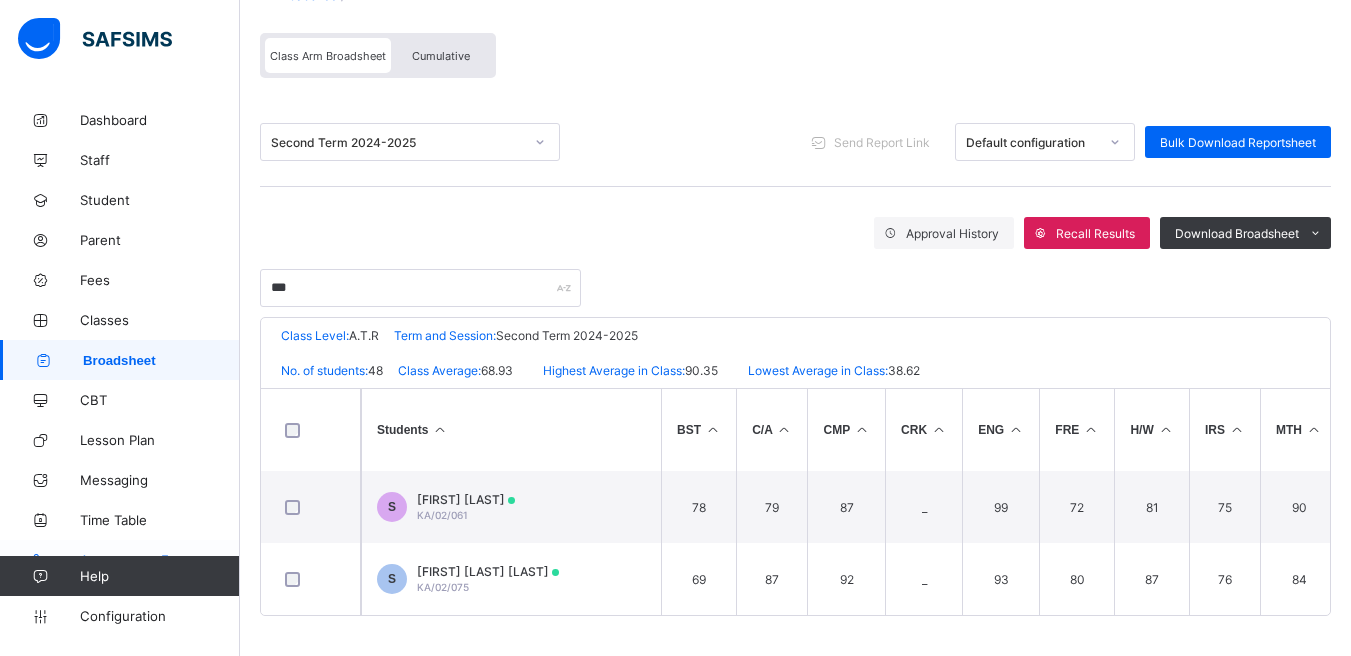 click on "Configuration" at bounding box center [119, 616] 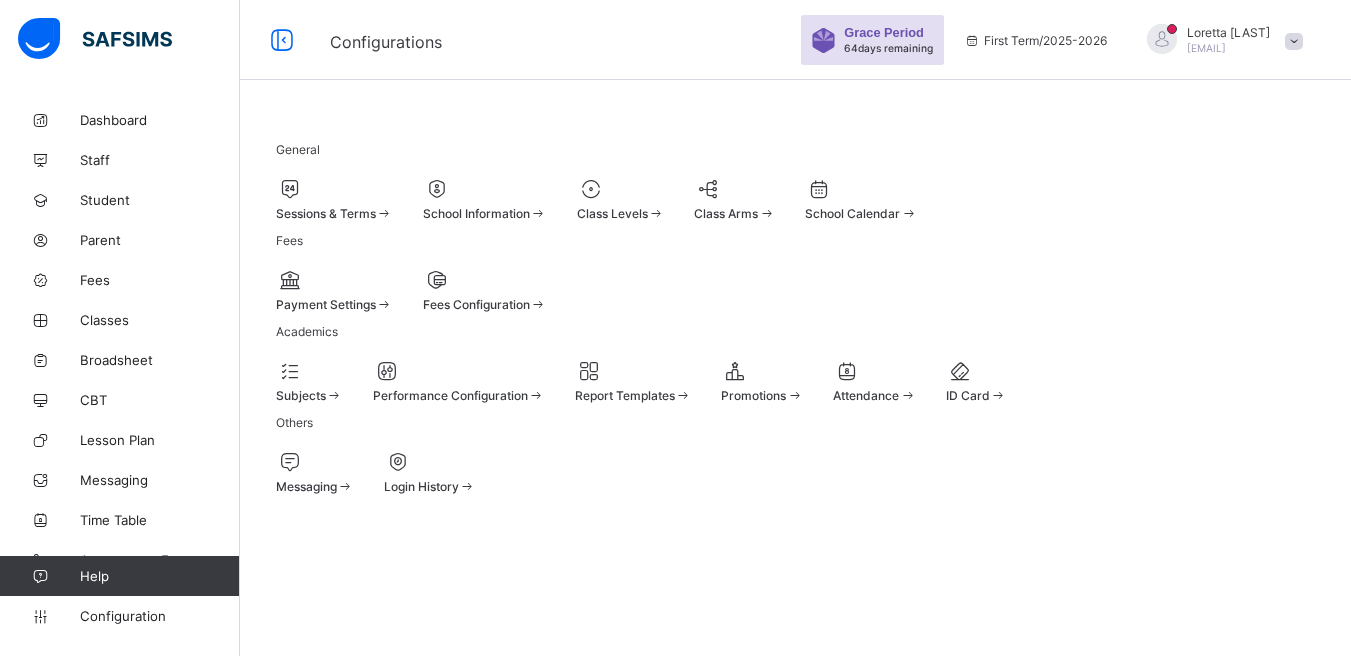 scroll, scrollTop: 127, scrollLeft: 0, axis: vertical 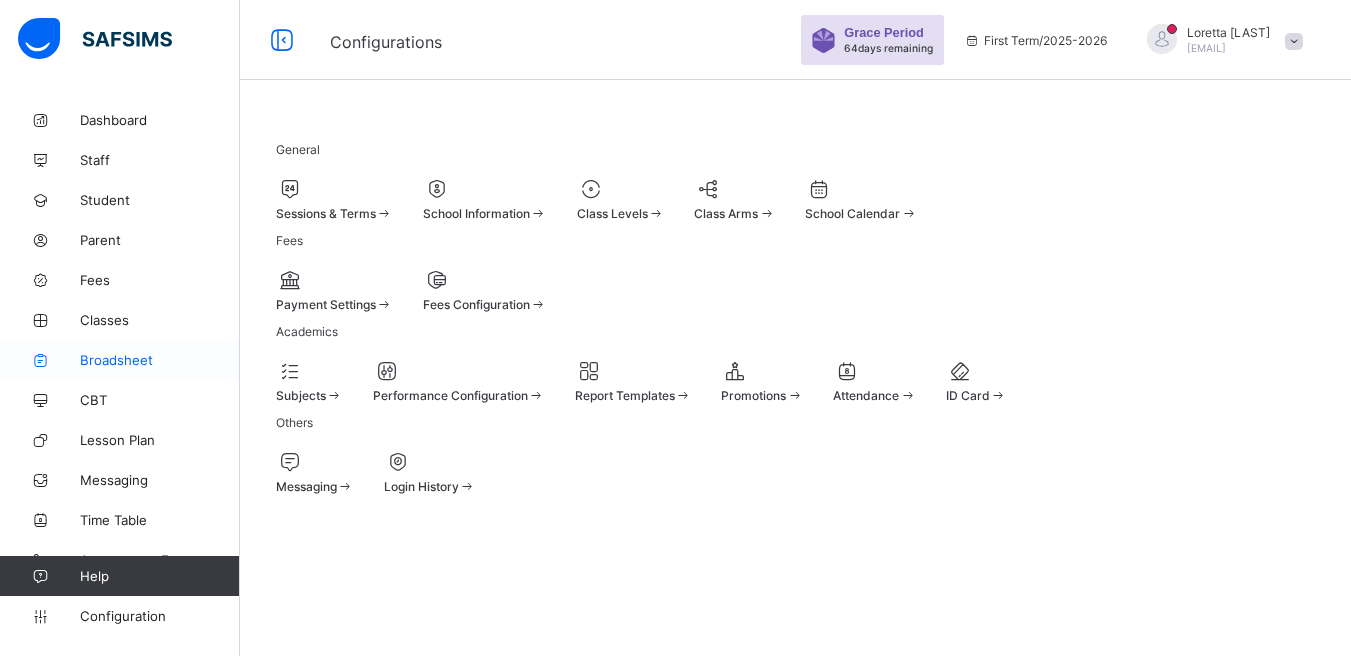 click on "Broadsheet" at bounding box center (160, 360) 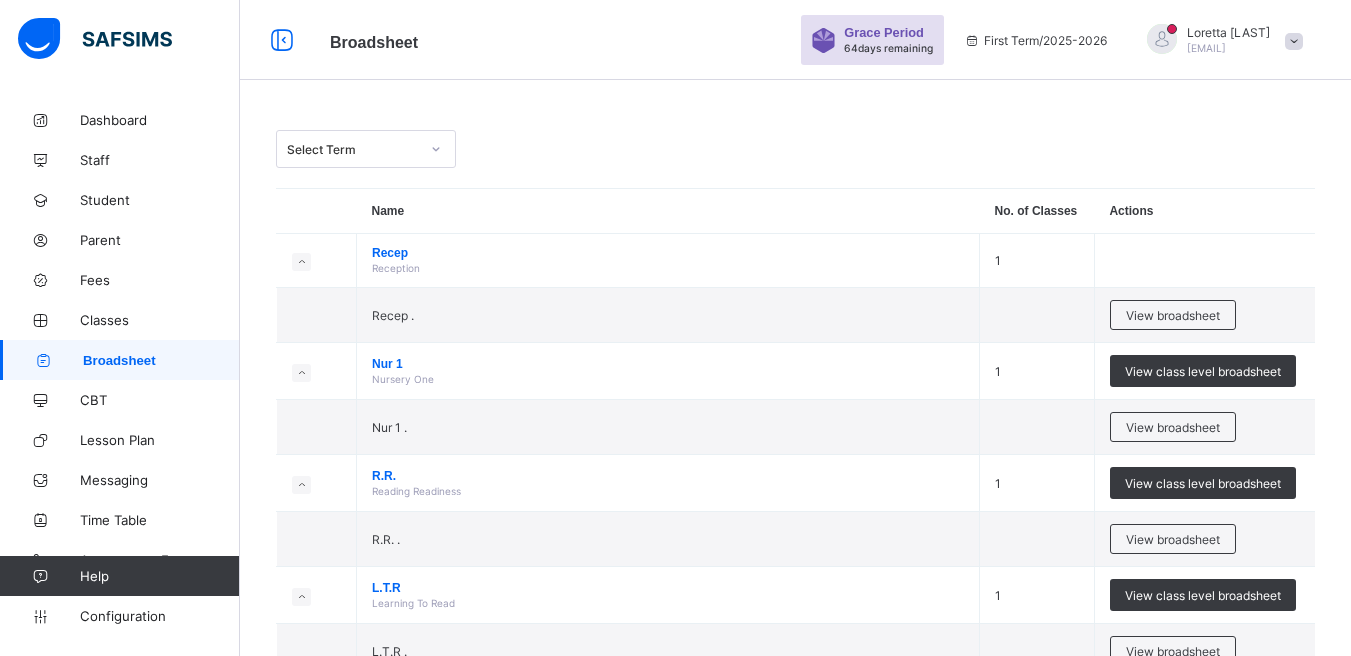 drag, startPoint x: 1216, startPoint y: 146, endPoint x: 1225, endPoint y: 140, distance: 10.816654 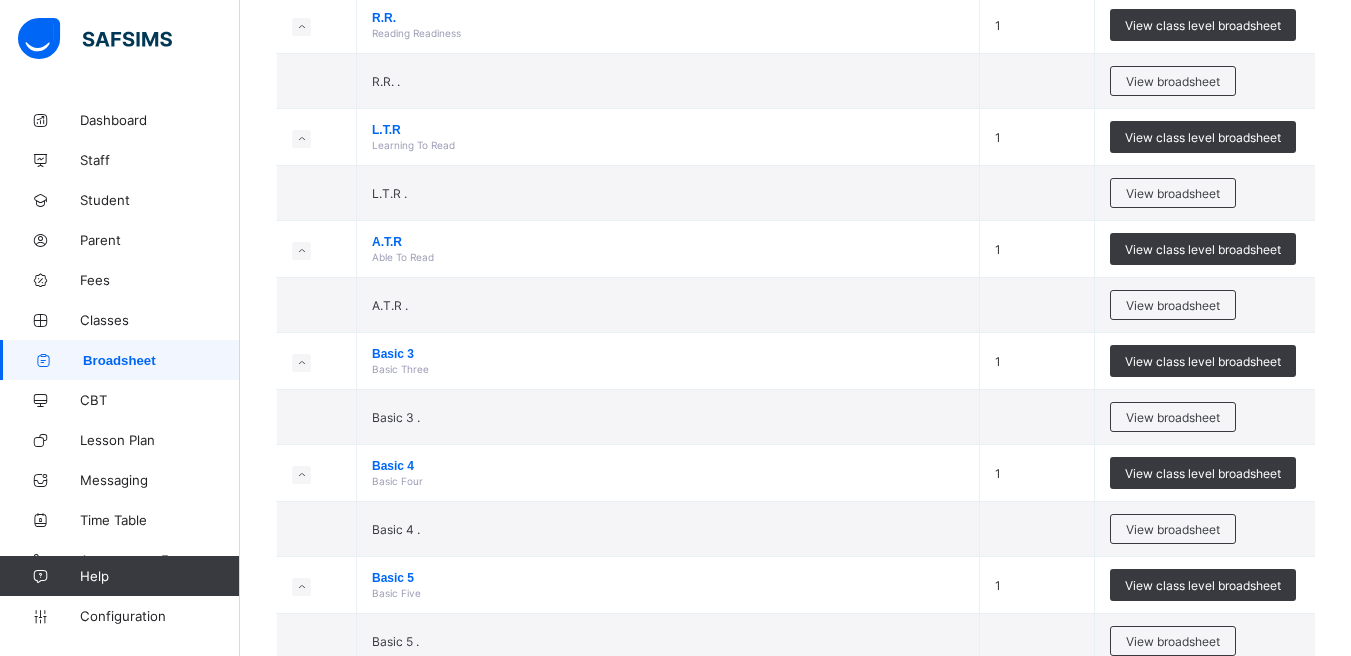 scroll, scrollTop: 635, scrollLeft: 0, axis: vertical 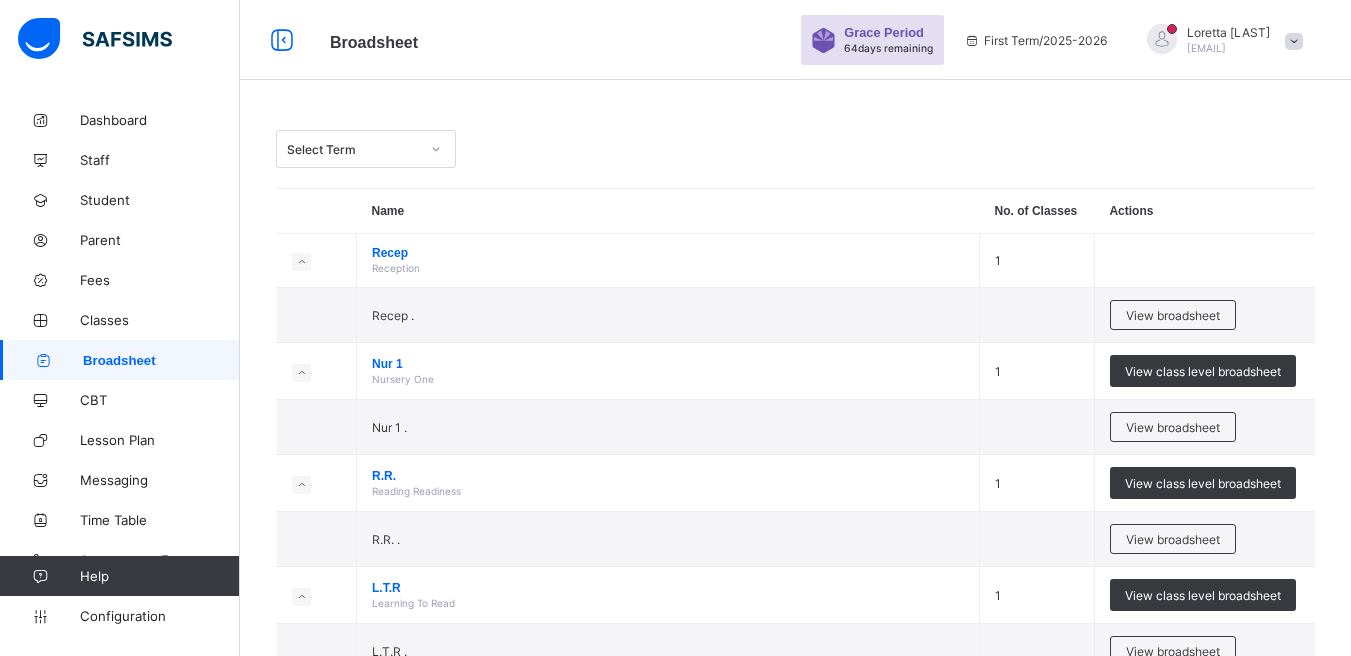 click on "Select Term" at bounding box center (353, 149) 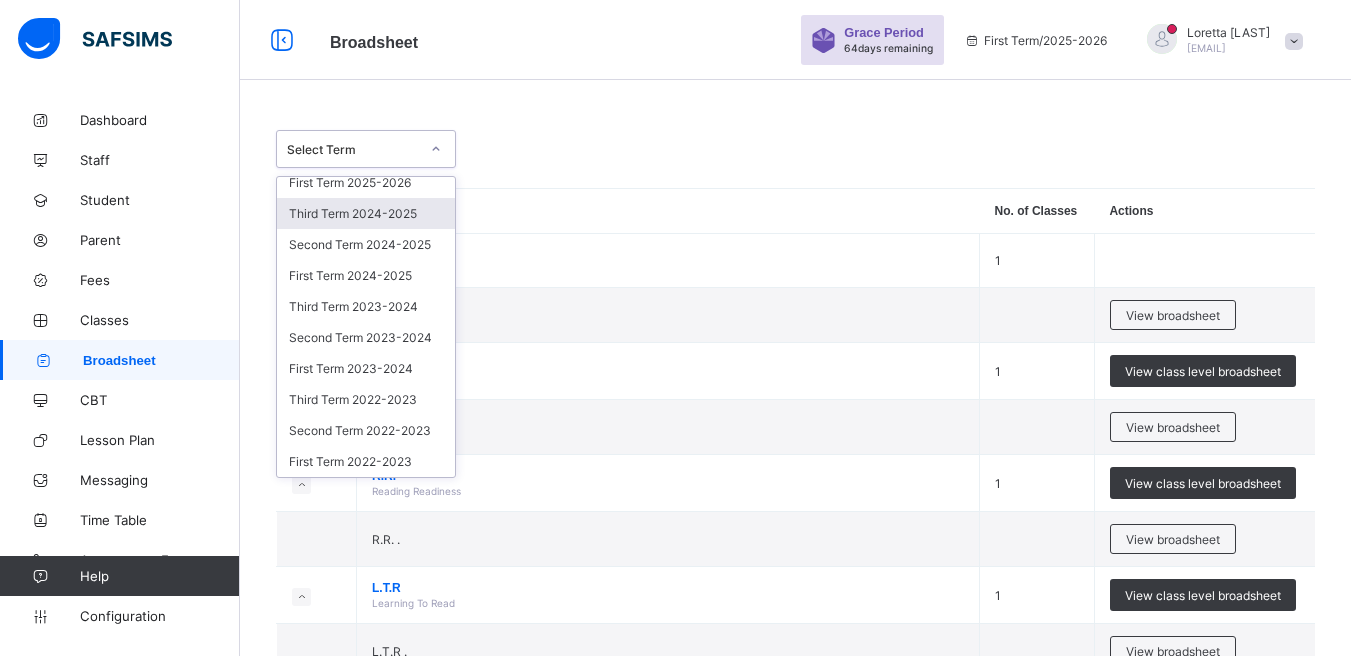 scroll, scrollTop: 0, scrollLeft: 0, axis: both 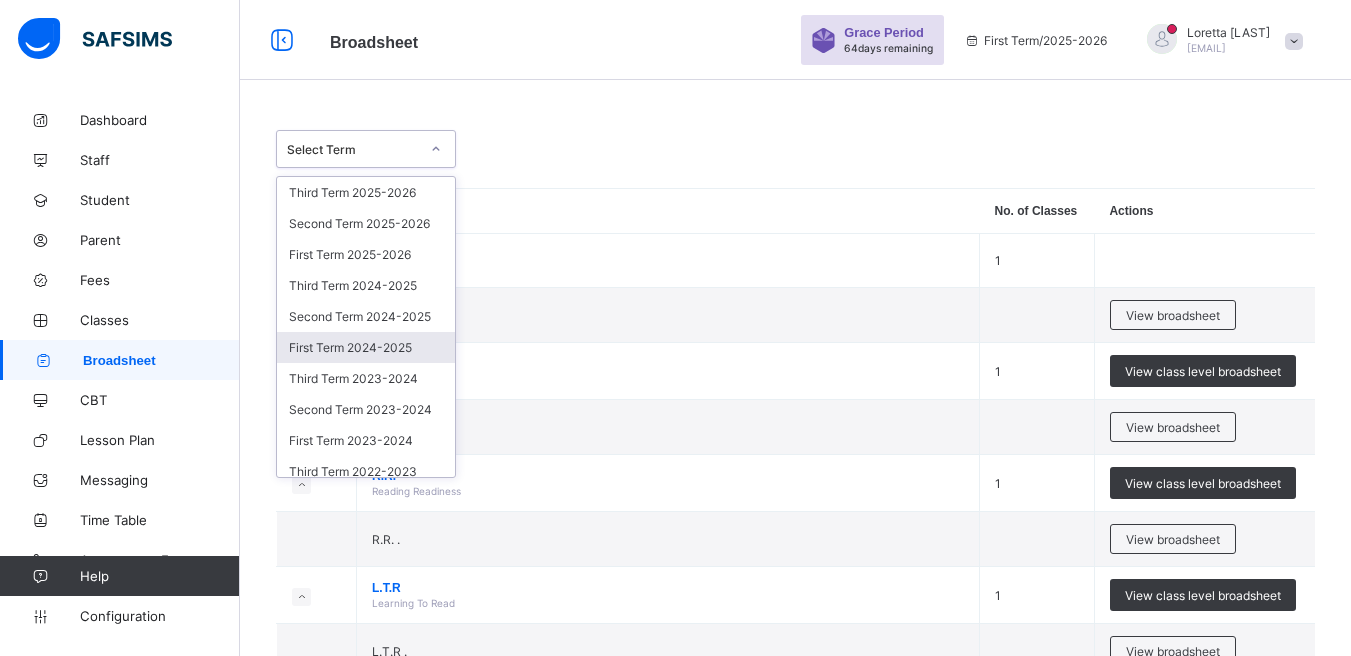 click on "First Term 2024-2025" at bounding box center [366, 347] 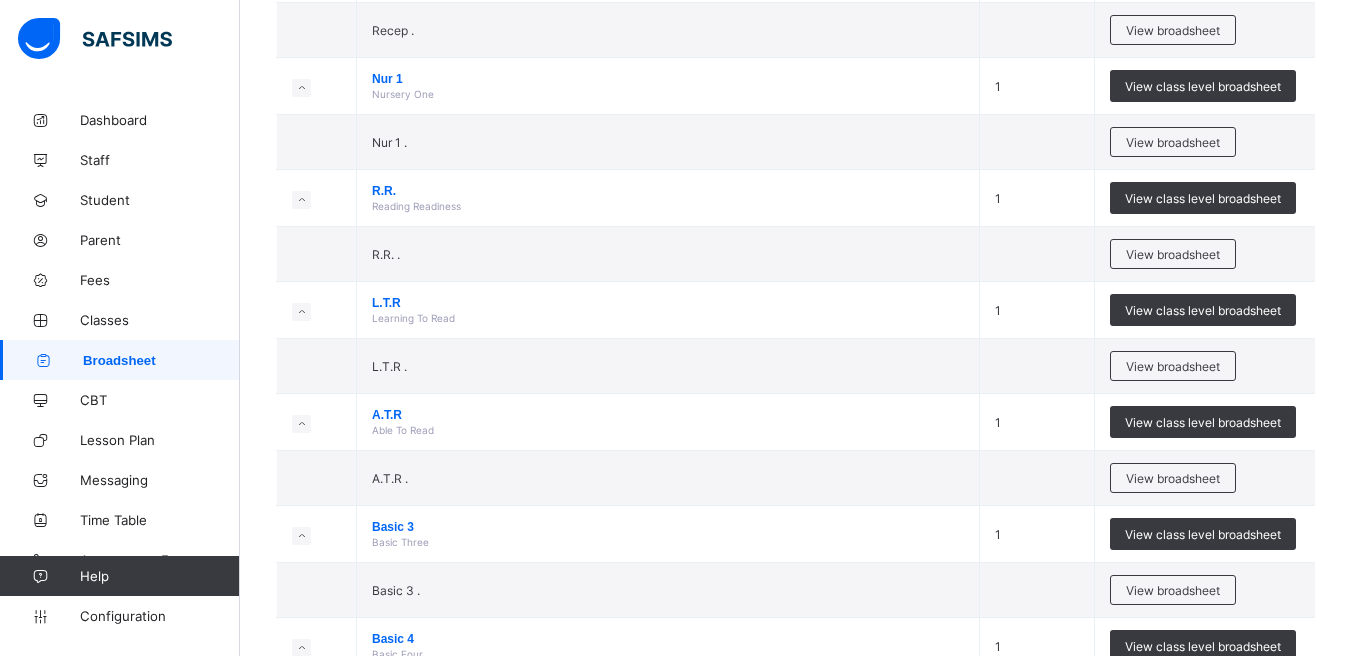 scroll, scrollTop: 815, scrollLeft: 0, axis: vertical 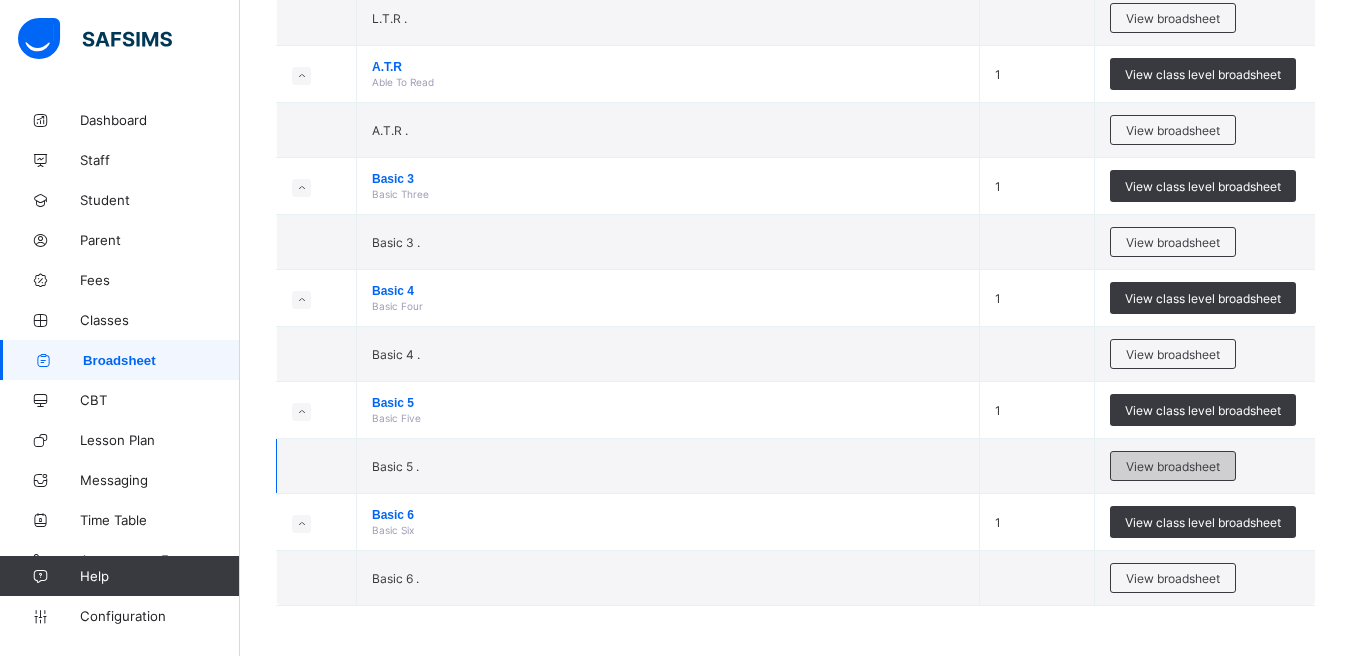 click on "View broadsheet" at bounding box center (1173, 466) 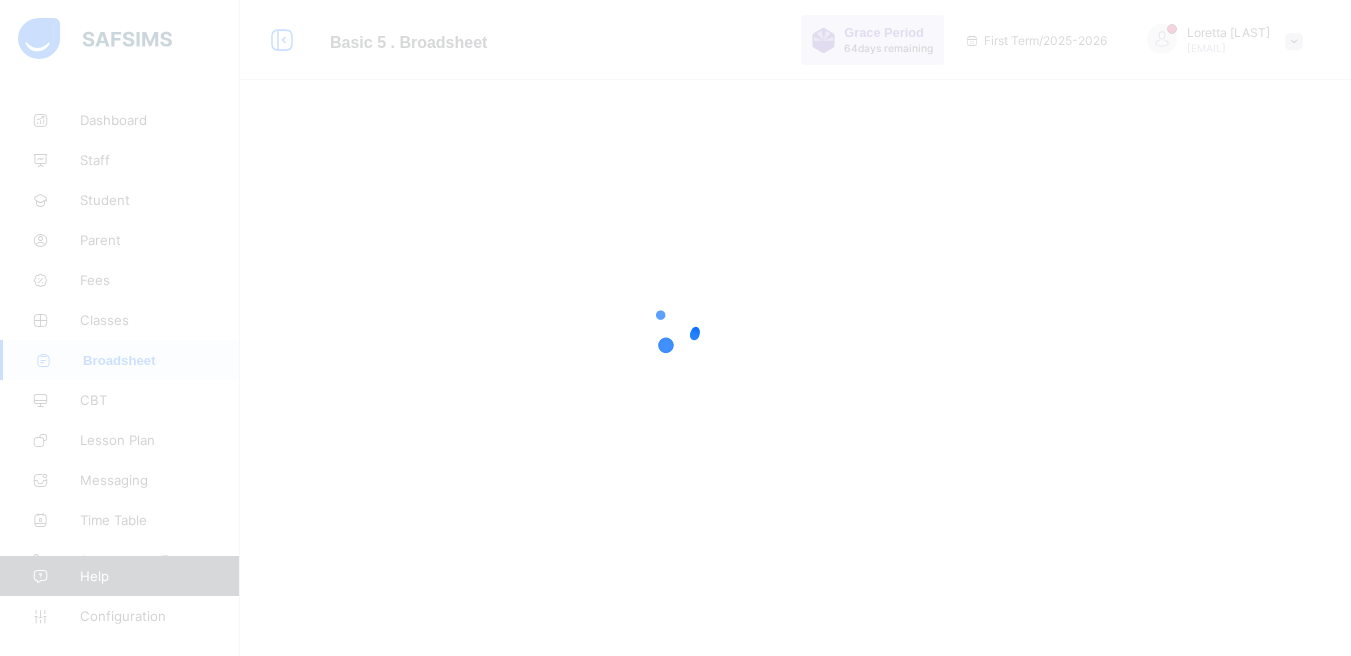 scroll, scrollTop: 0, scrollLeft: 0, axis: both 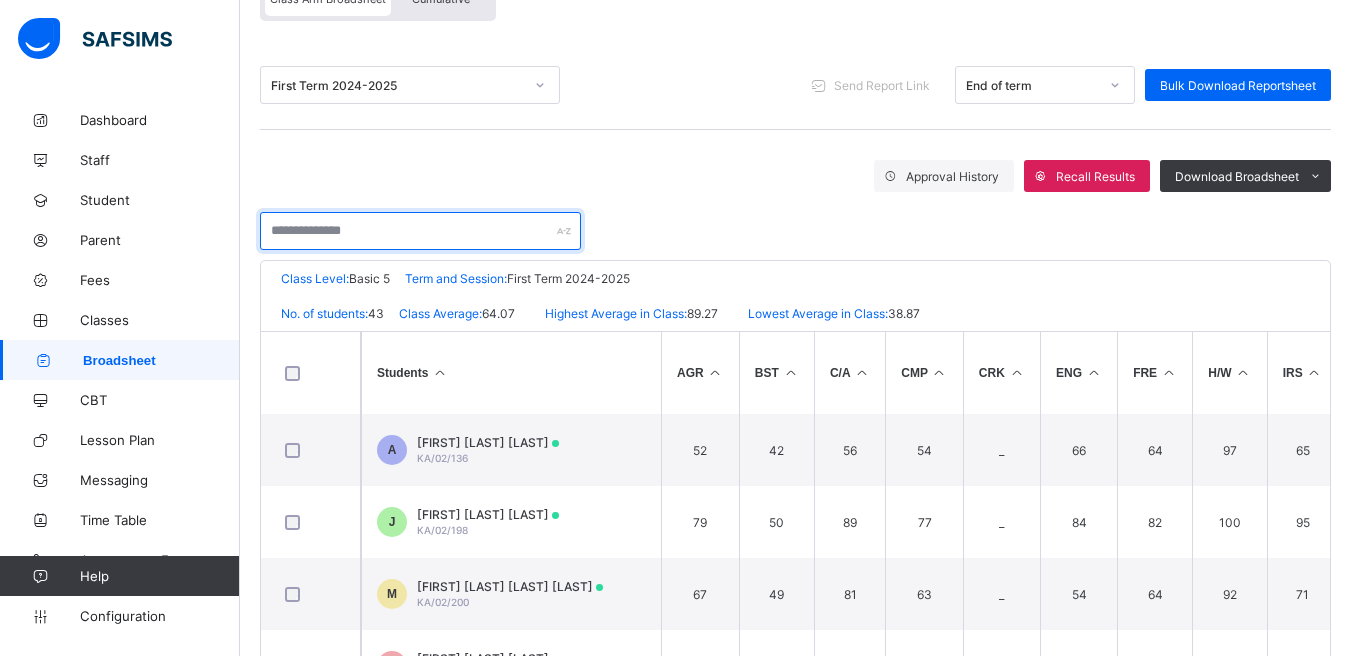 click at bounding box center (420, 231) 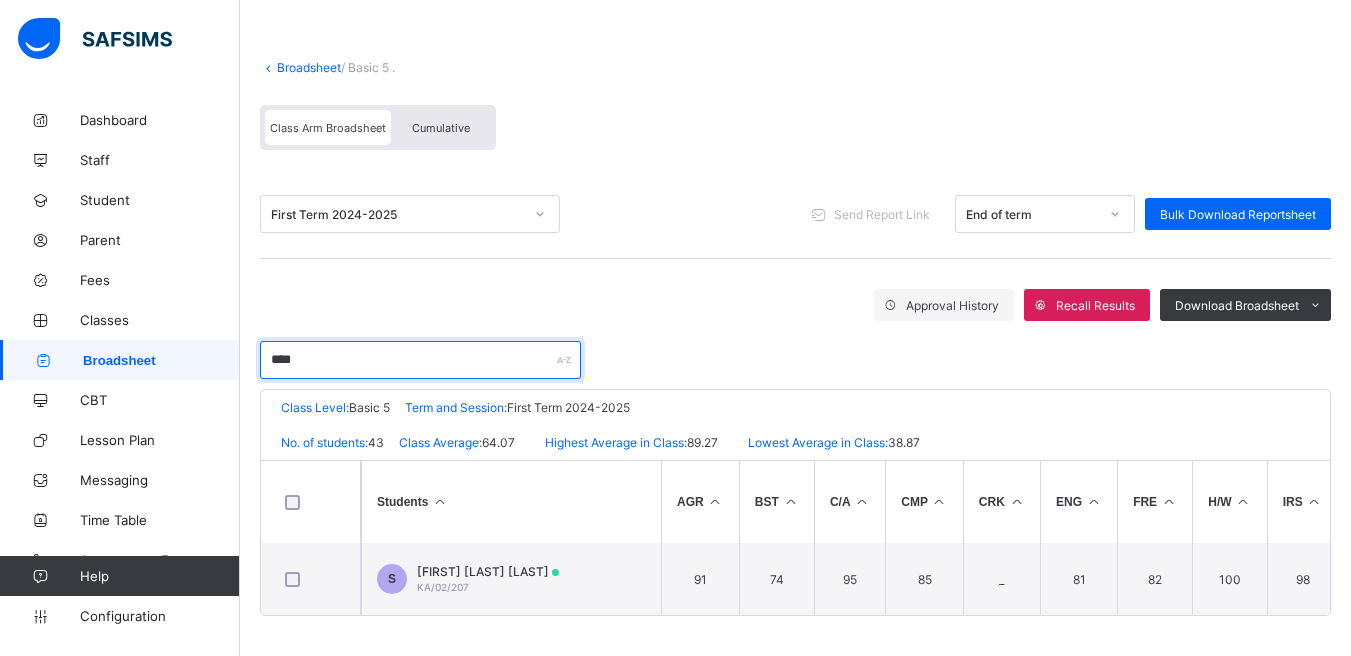 scroll, scrollTop: 88, scrollLeft: 0, axis: vertical 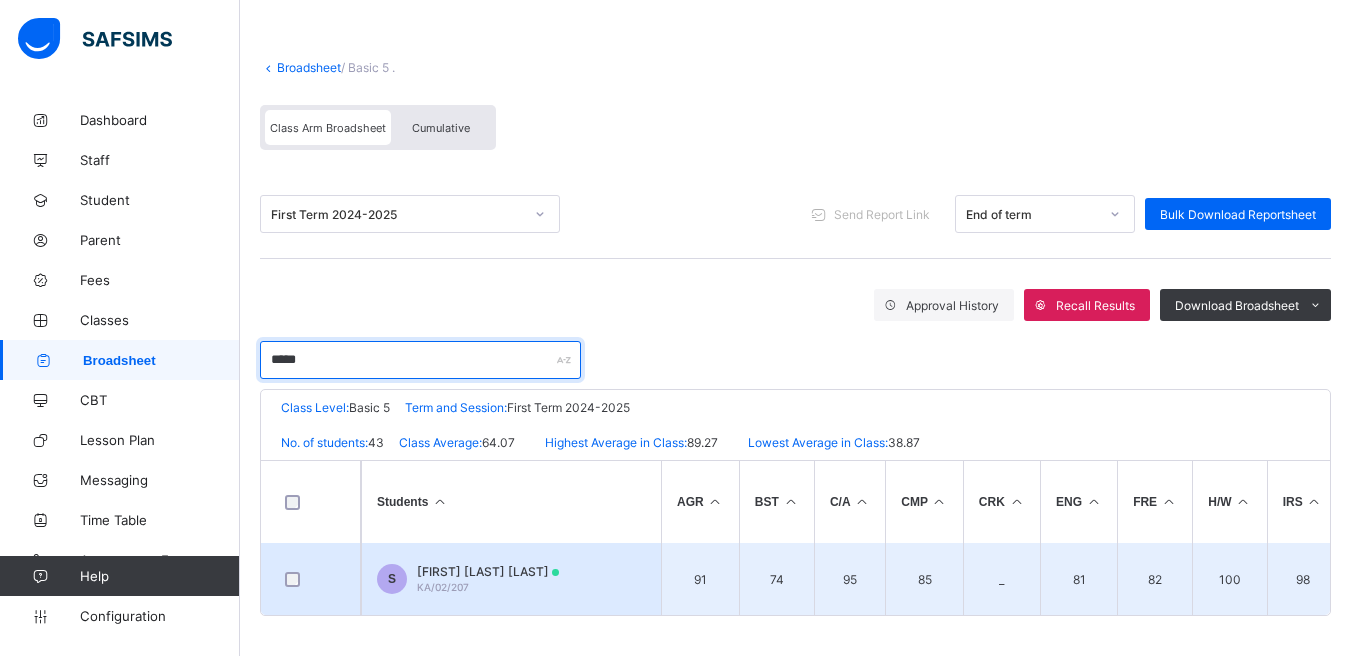 type on "*****" 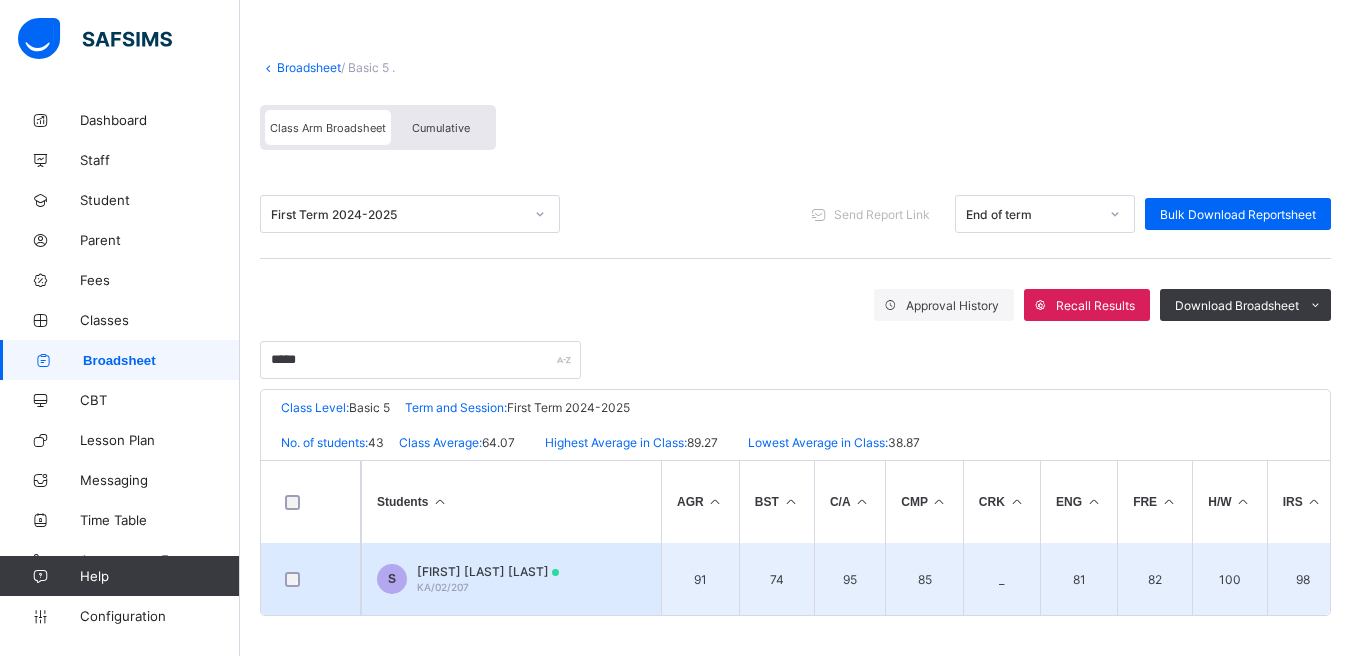 click on "[FIRST] [LAST]   [LAST]" at bounding box center [488, 571] 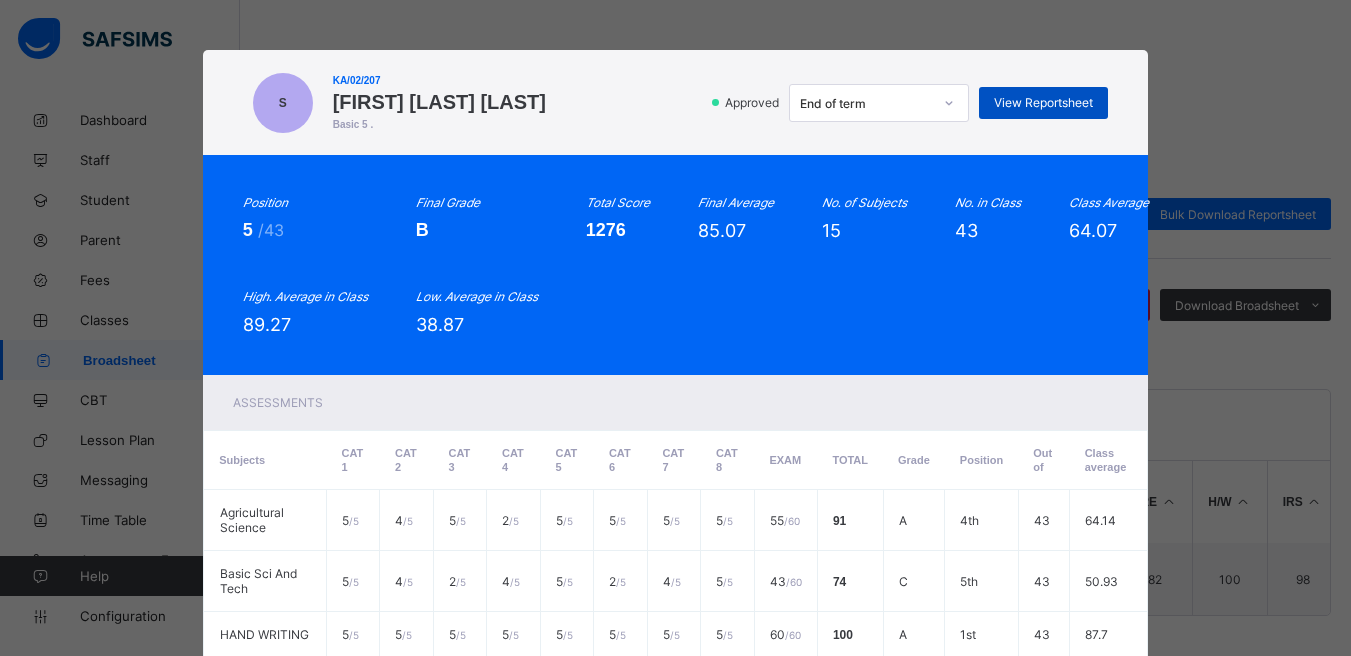 click on "View Reportsheet" at bounding box center (1043, 102) 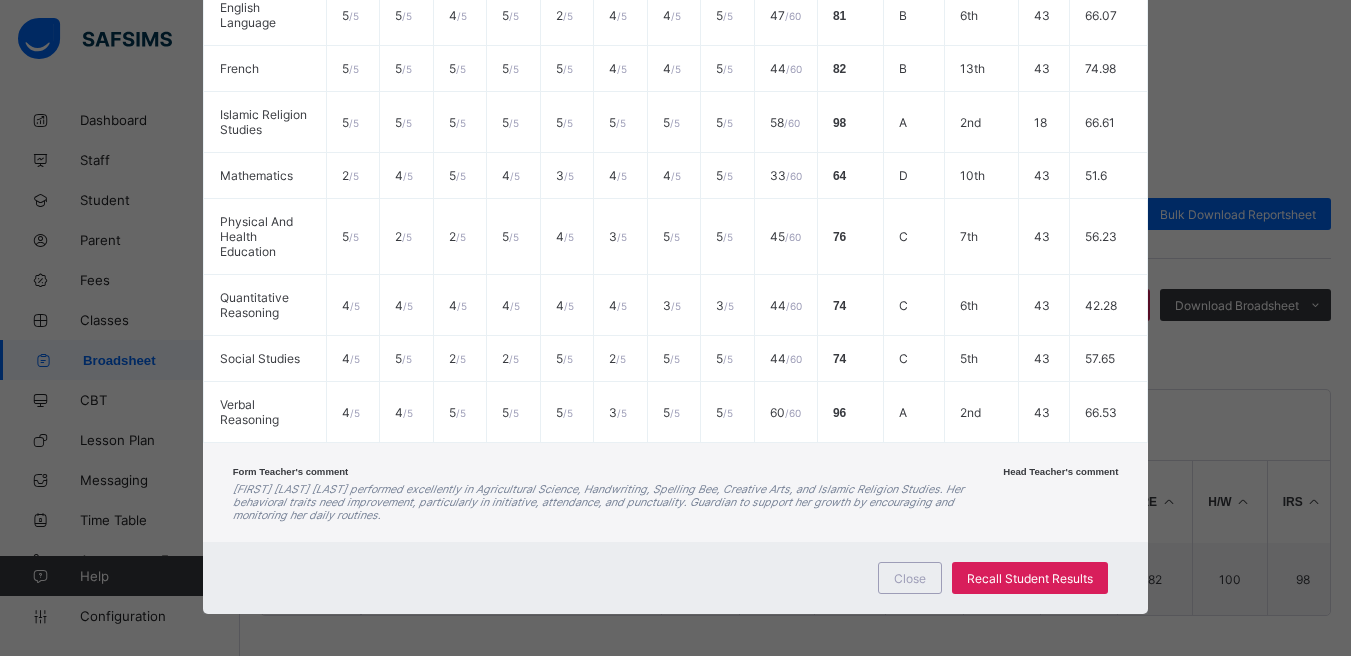 scroll, scrollTop: 930, scrollLeft: 0, axis: vertical 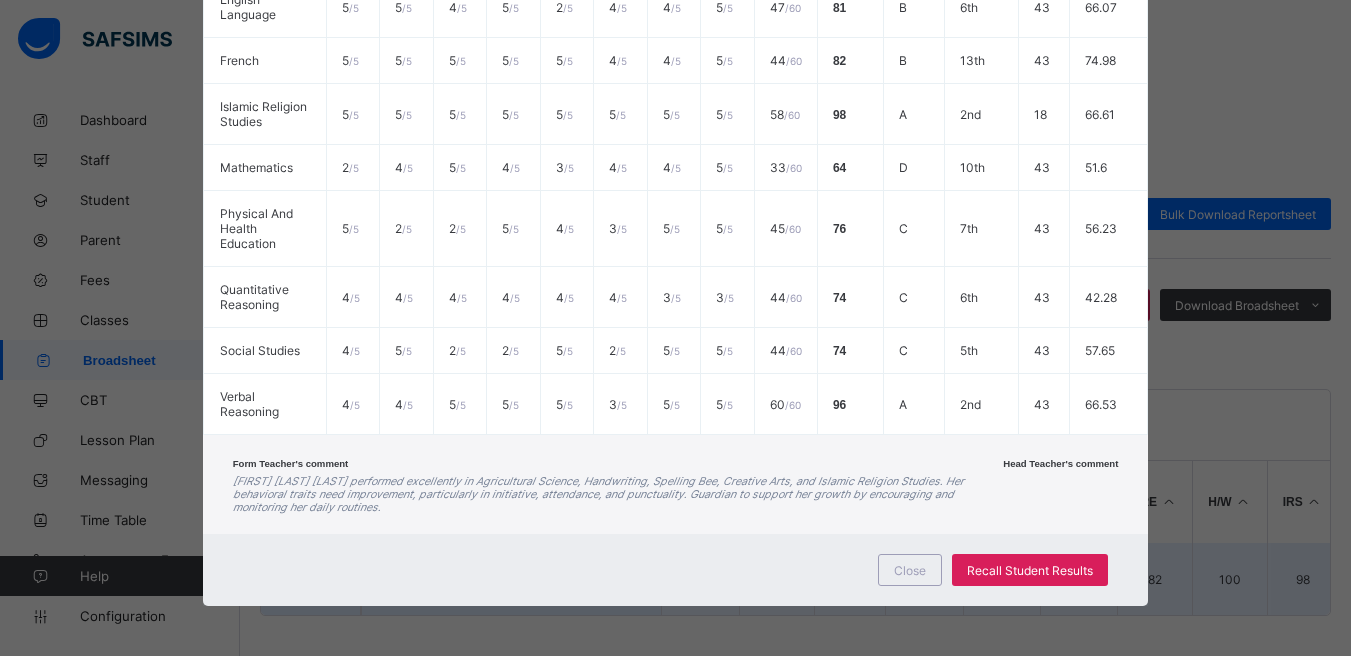 click on "Close" at bounding box center (910, 570) 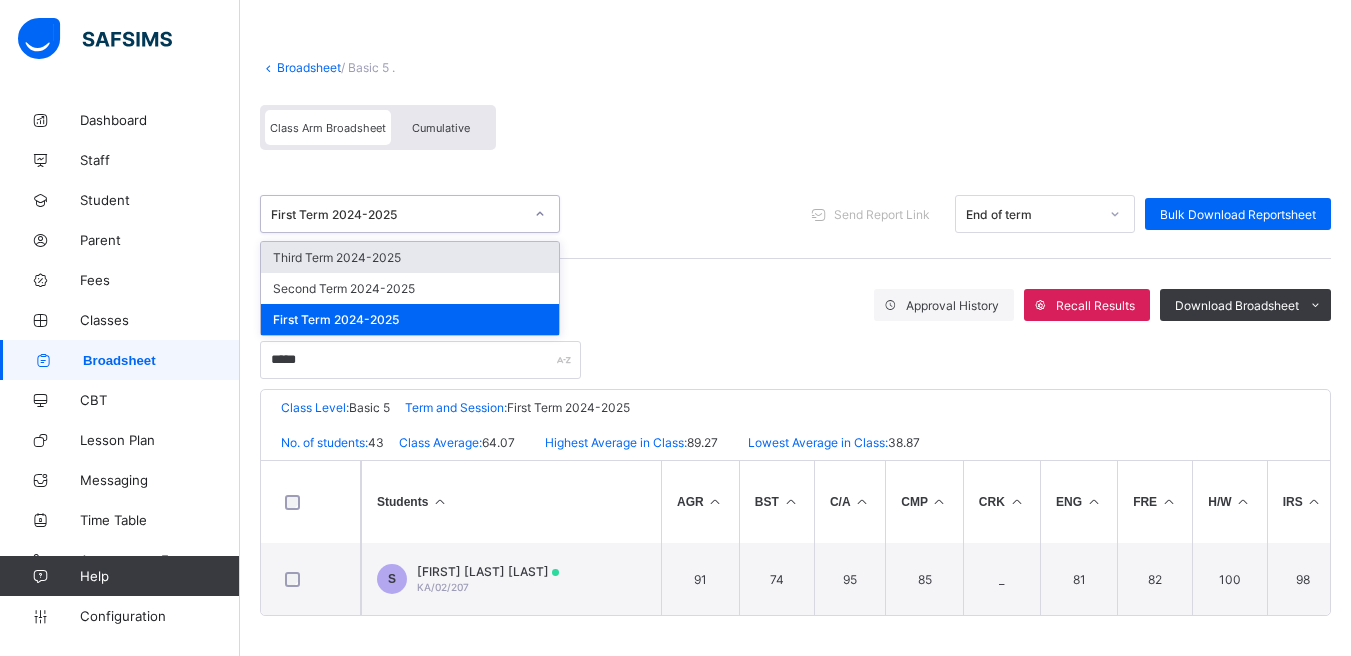 click on "First Term 2024-2025" at bounding box center [397, 214] 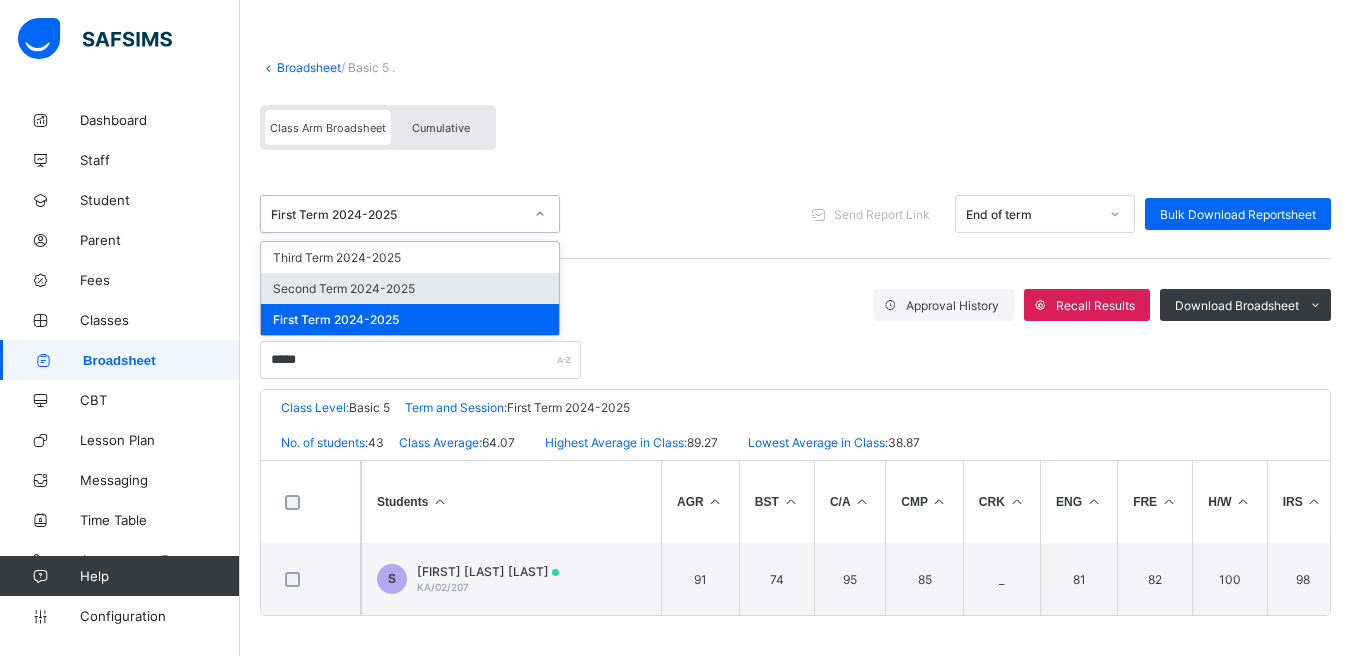 click on "Second Term 2024-2025" at bounding box center (410, 288) 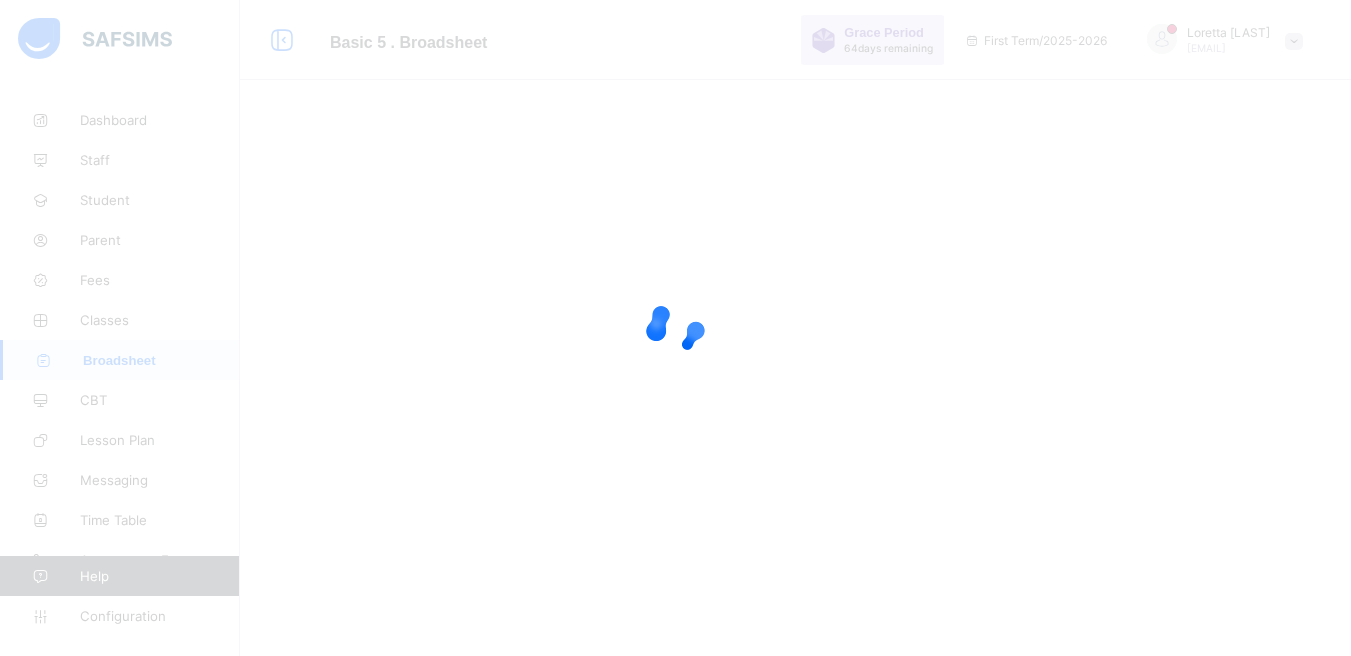 scroll, scrollTop: 0, scrollLeft: 0, axis: both 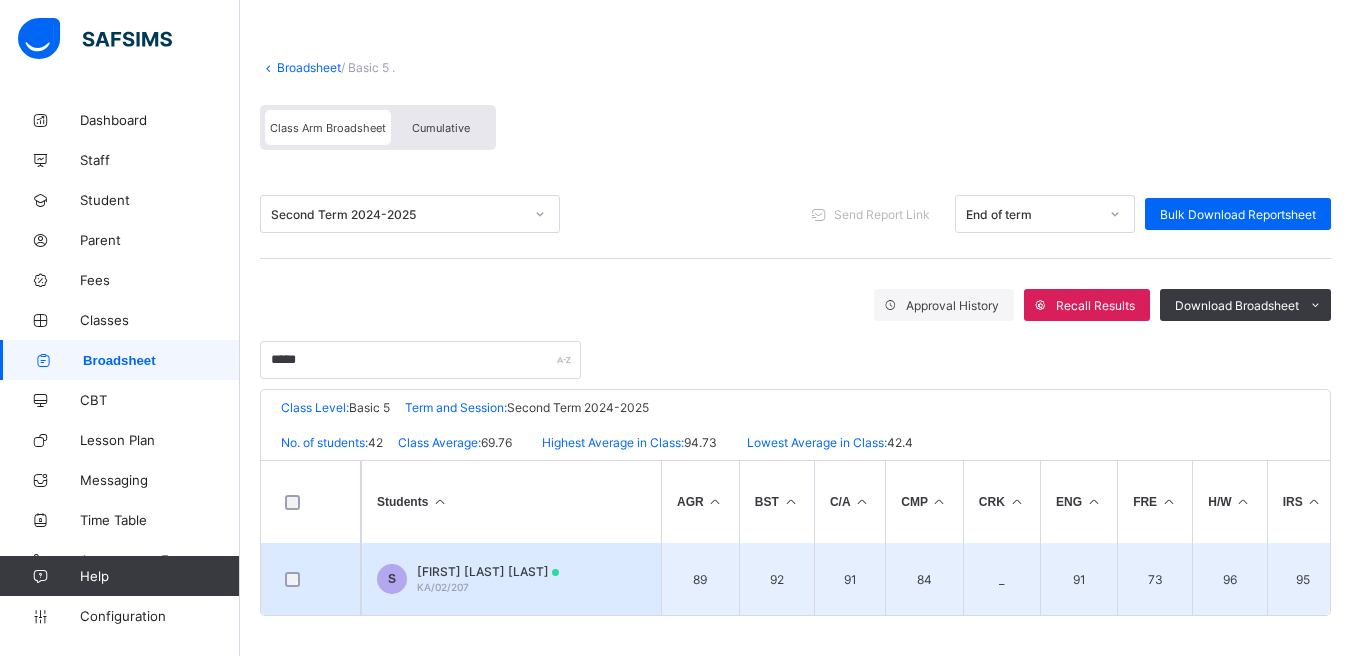 click on "S SAMEENA SANNI   SAEED    KA/02/207" at bounding box center (511, 579) 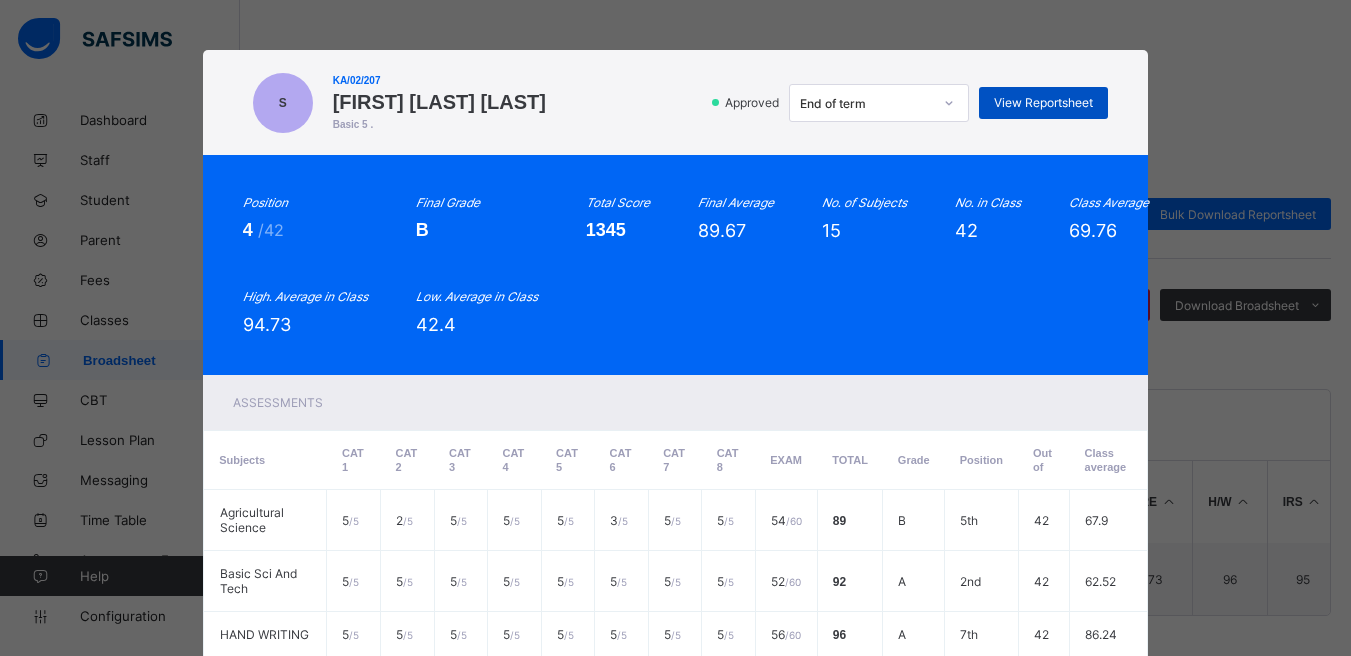 click on "View Reportsheet" at bounding box center (1043, 103) 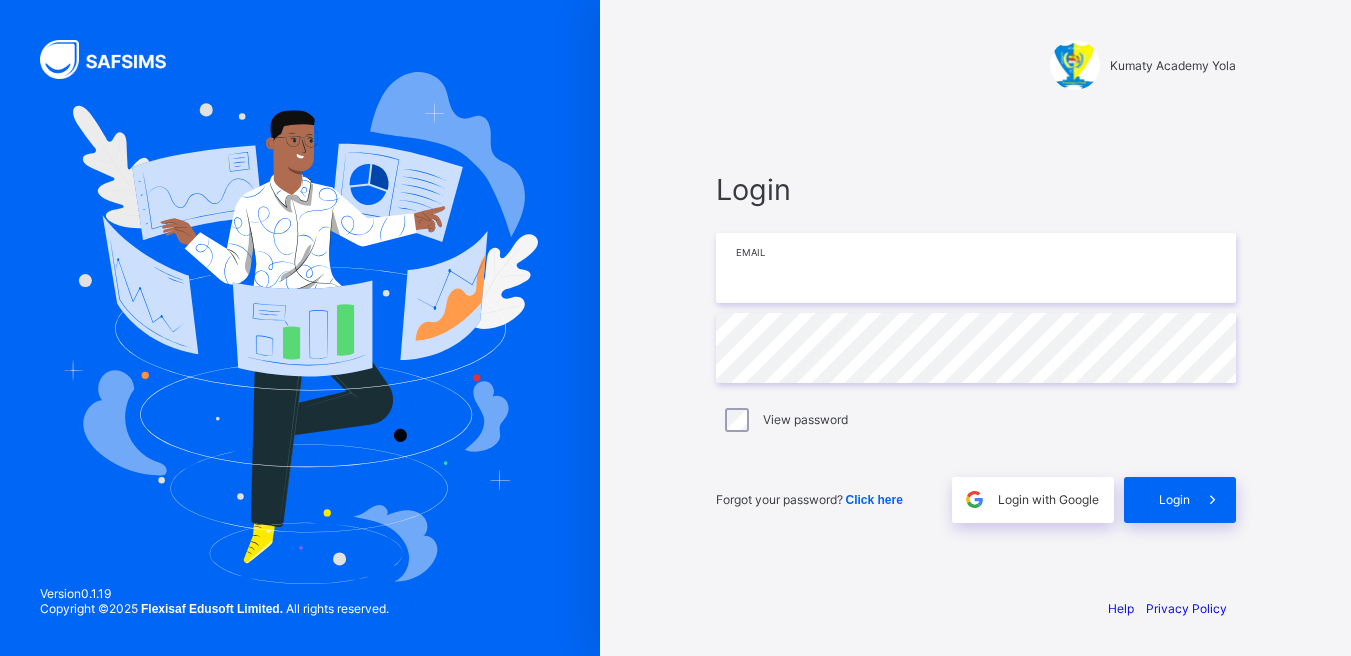 type on "**********" 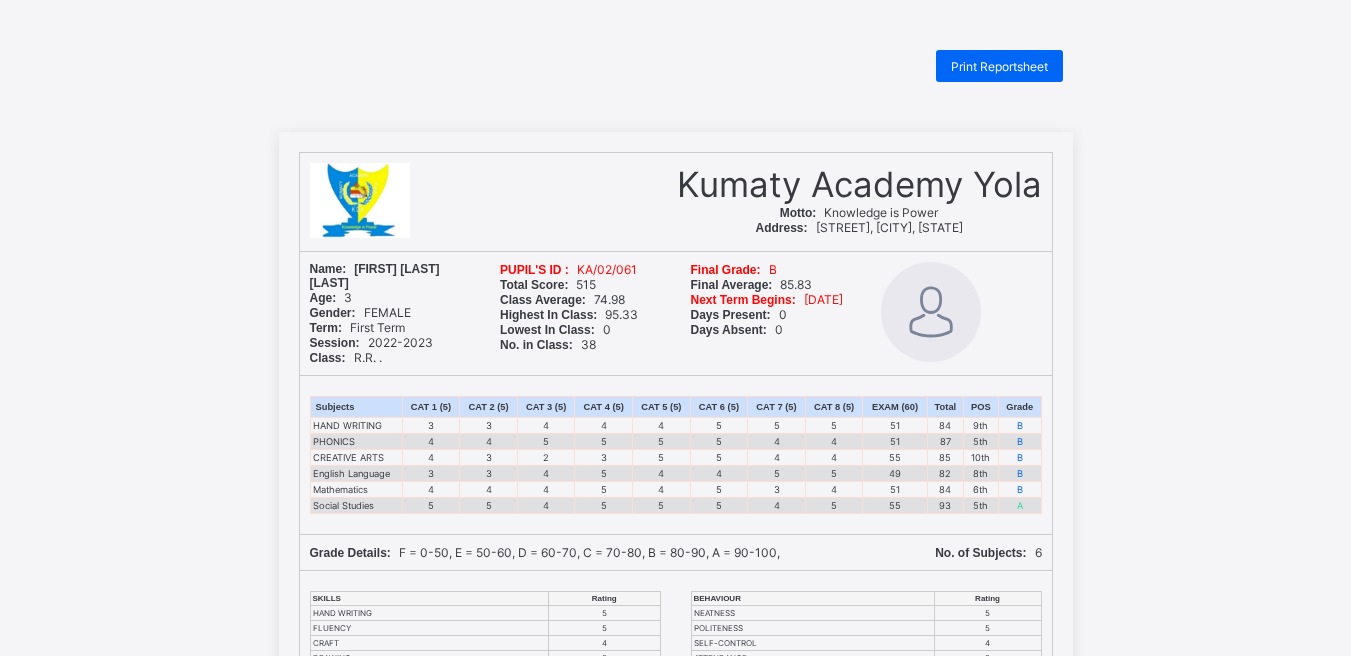 scroll, scrollTop: 0, scrollLeft: 0, axis: both 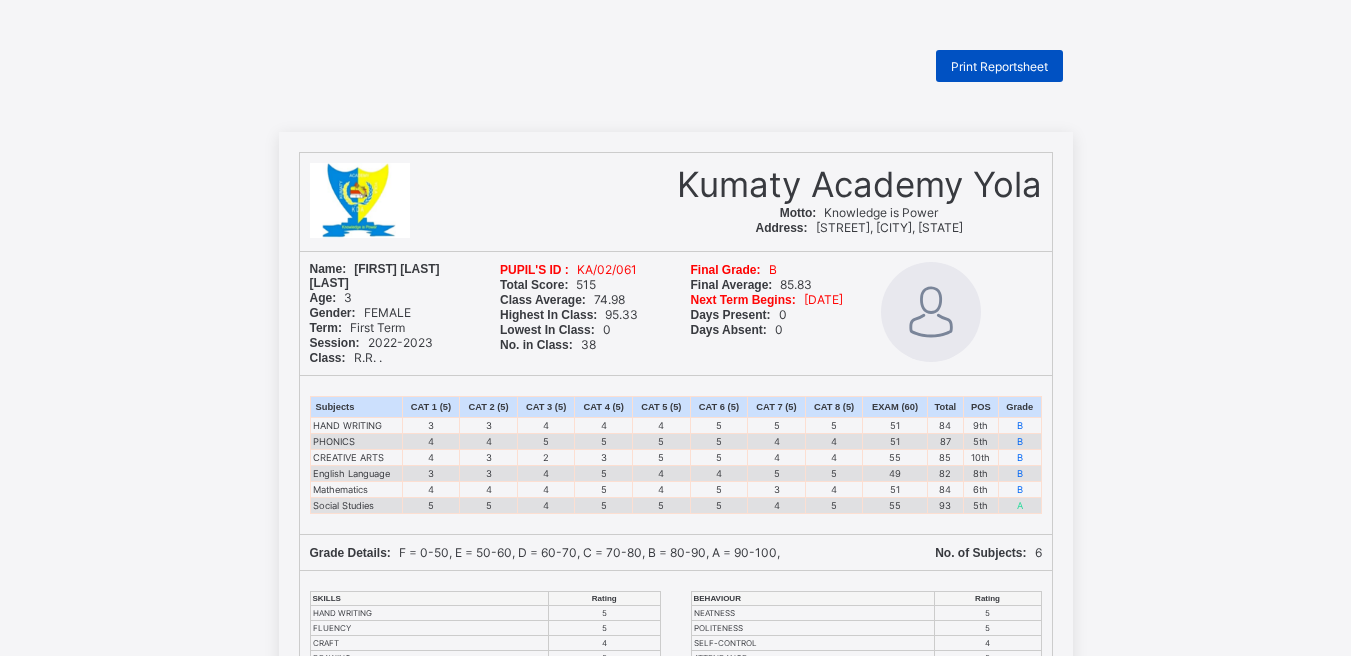click on "Print Reportsheet" at bounding box center (999, 66) 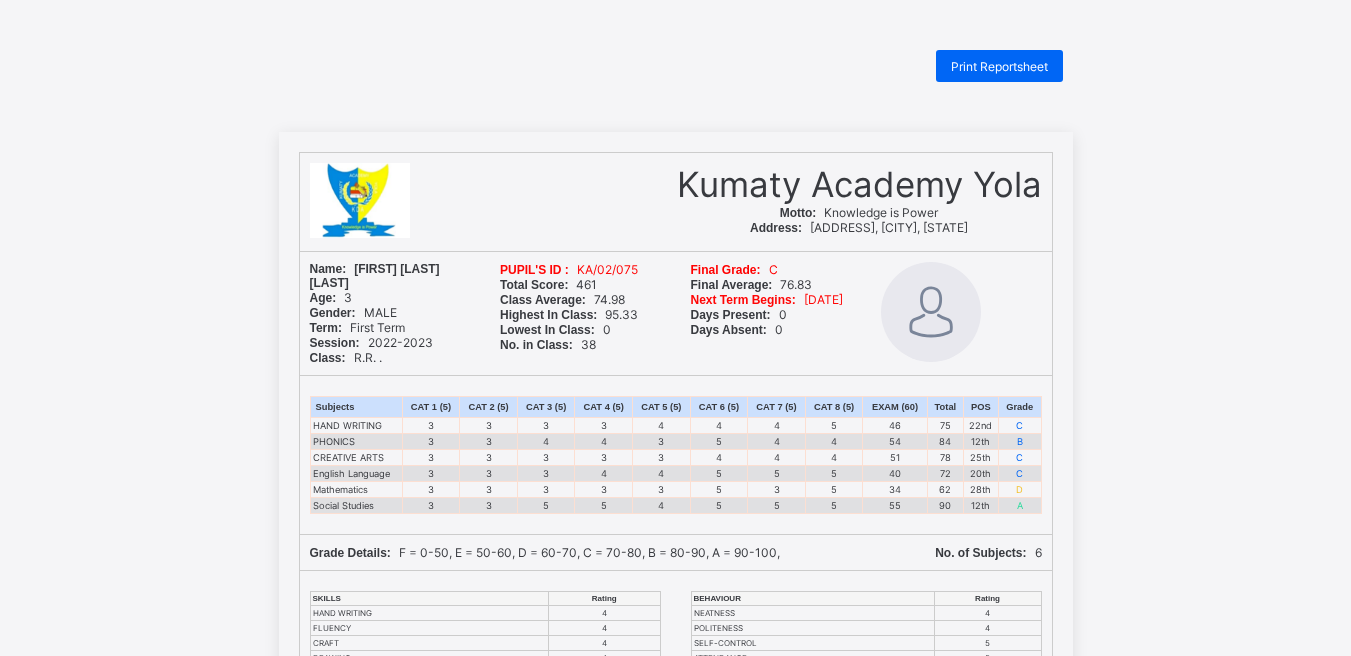 scroll, scrollTop: 0, scrollLeft: 0, axis: both 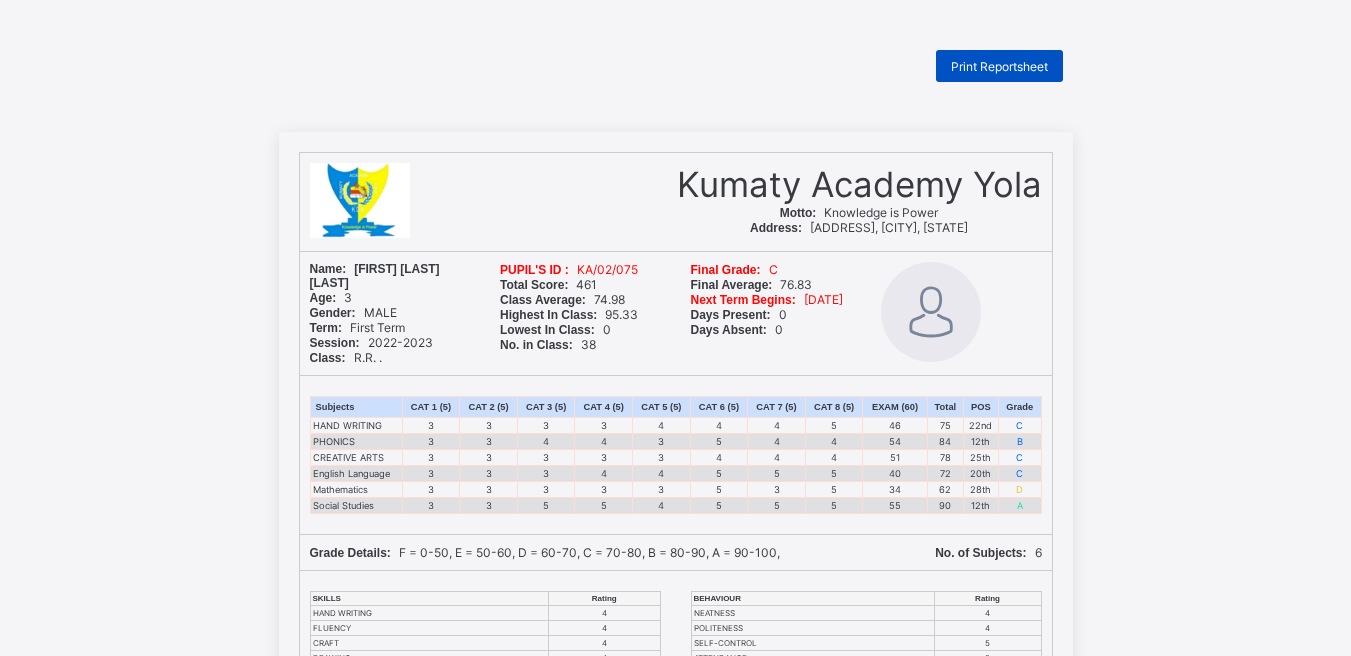 click on "Print Reportsheet" at bounding box center (999, 66) 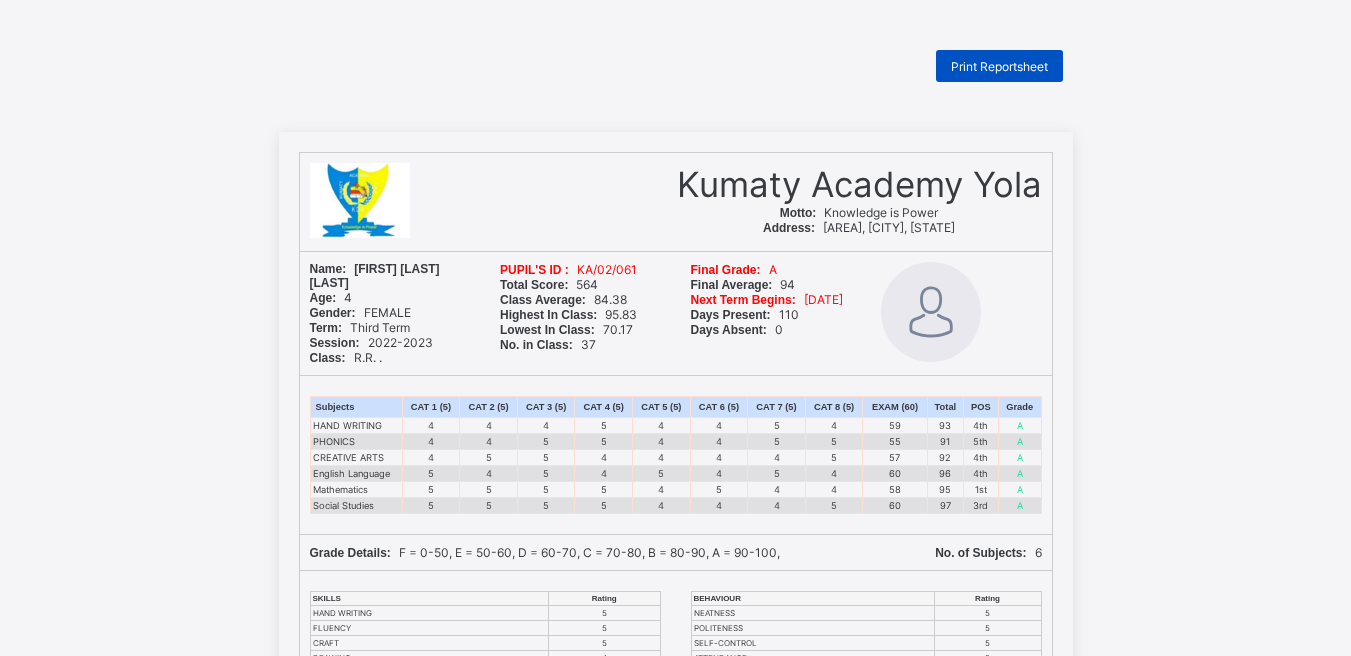 scroll, scrollTop: 0, scrollLeft: 0, axis: both 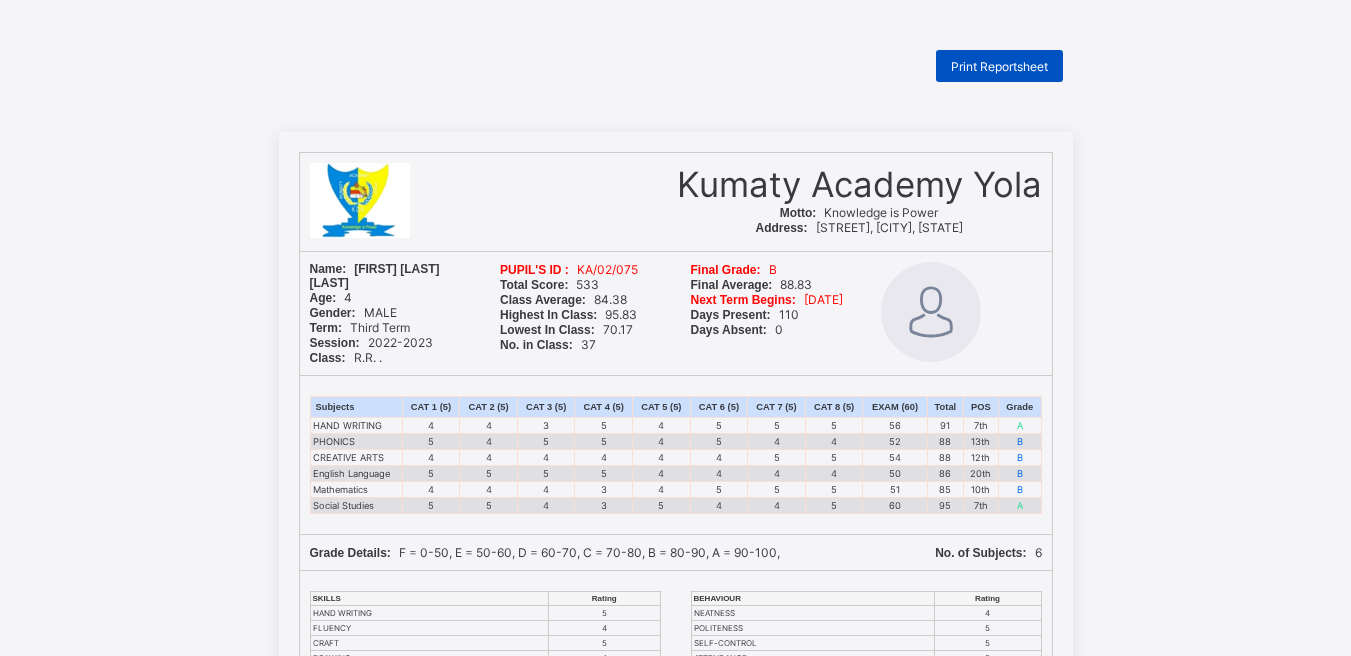 click on "Print Reportsheet" at bounding box center (999, 66) 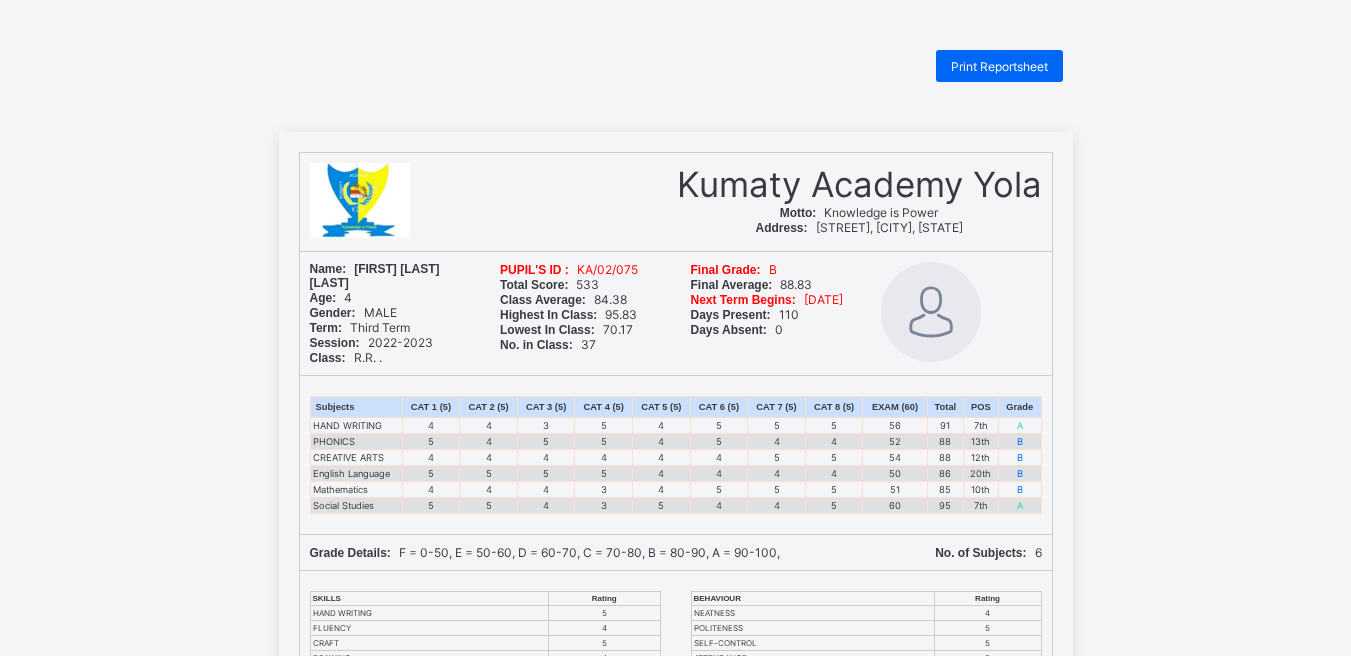 scroll, scrollTop: 0, scrollLeft: 0, axis: both 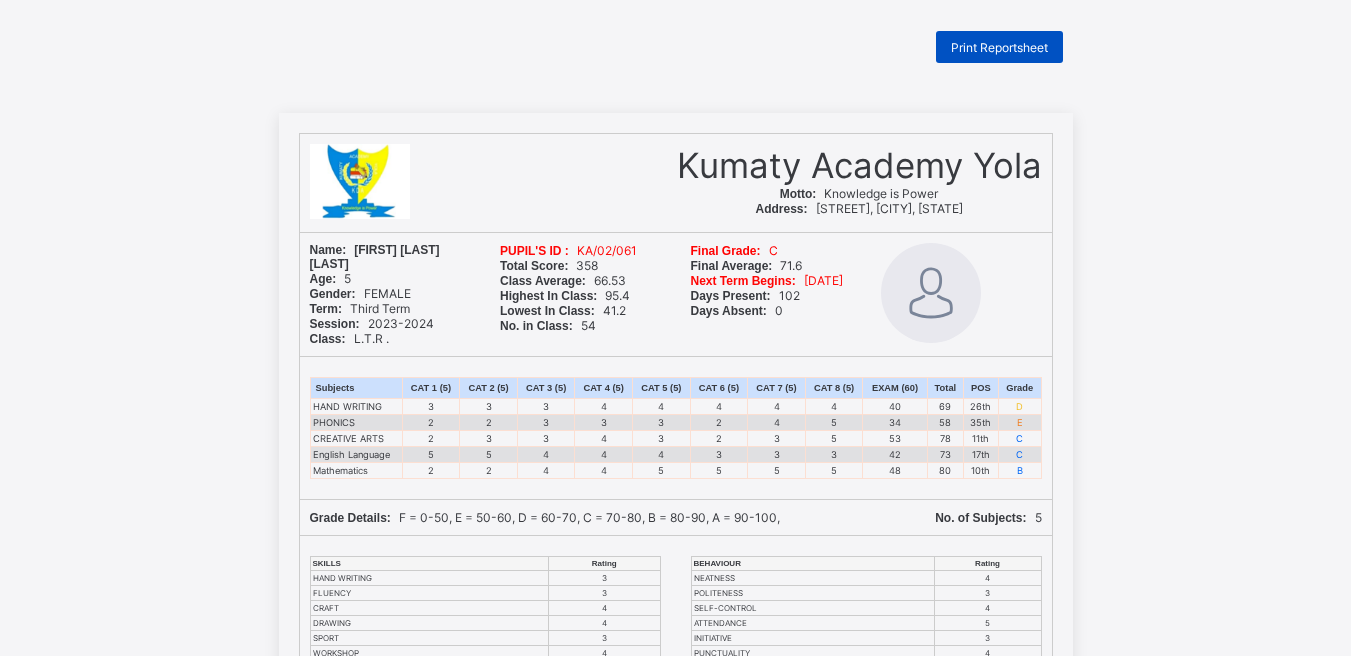 click on "Print Reportsheet" at bounding box center (999, 47) 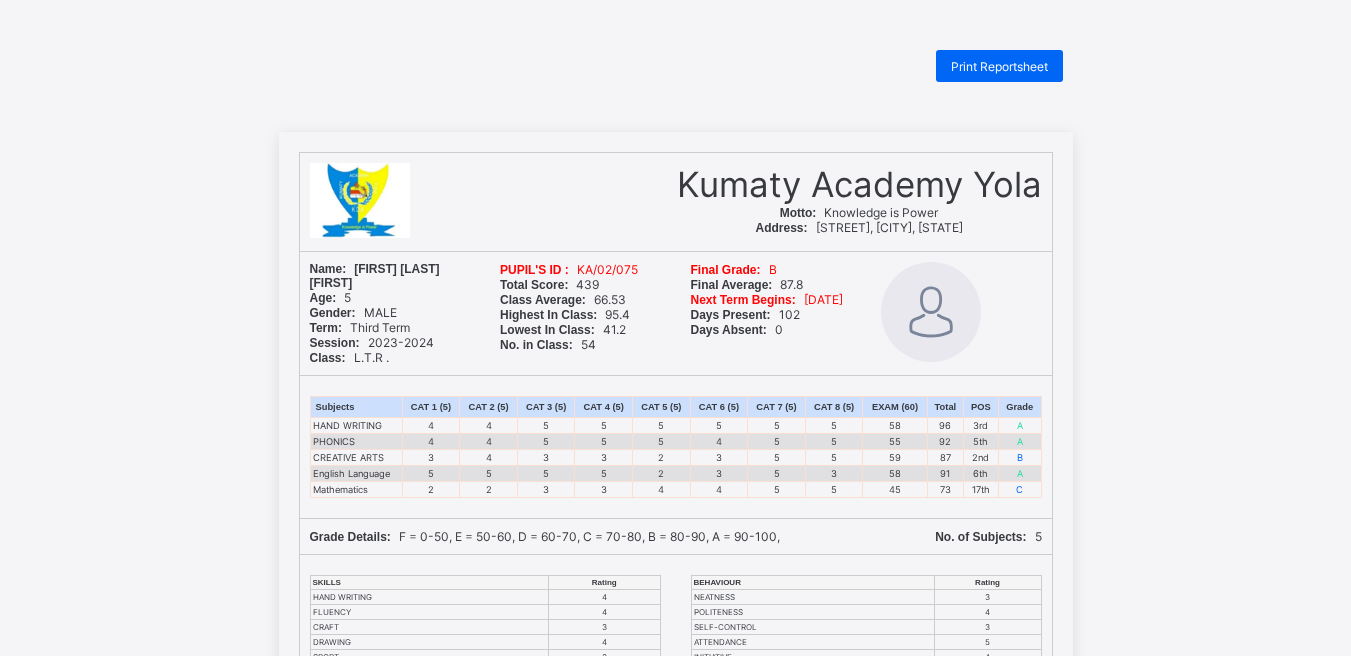 scroll, scrollTop: 0, scrollLeft: 0, axis: both 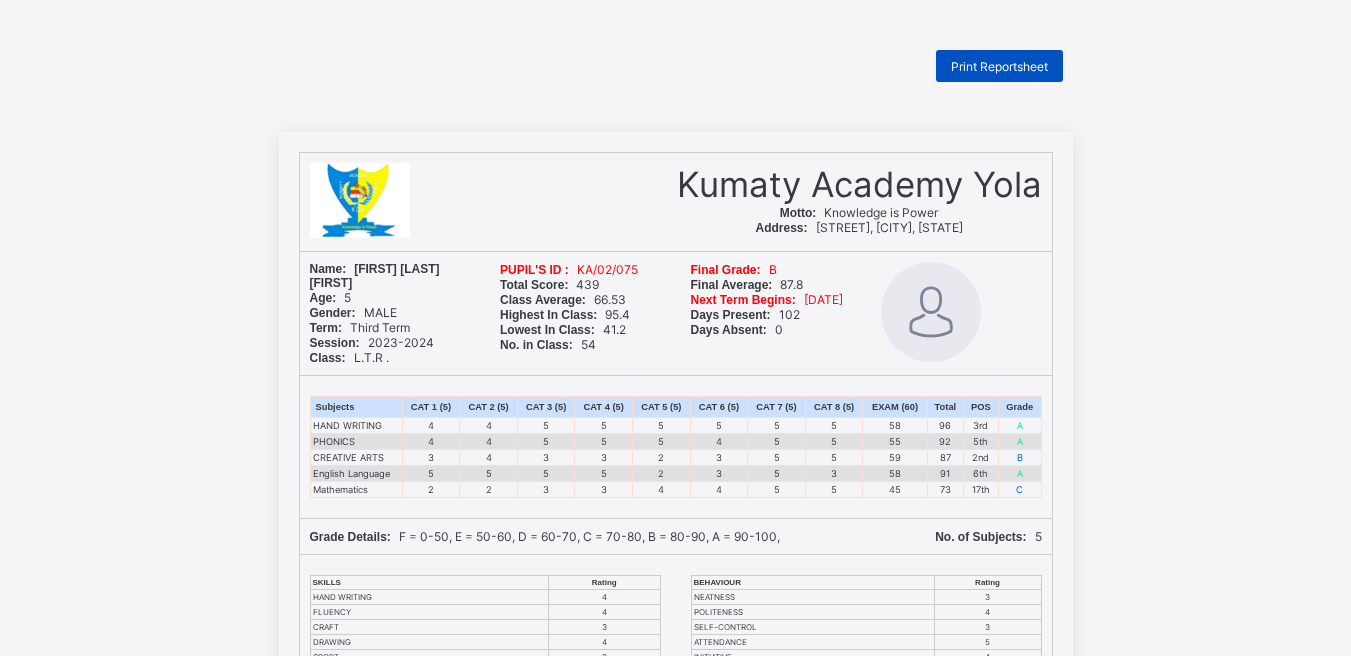 click on "Print Reportsheet" at bounding box center [999, 66] 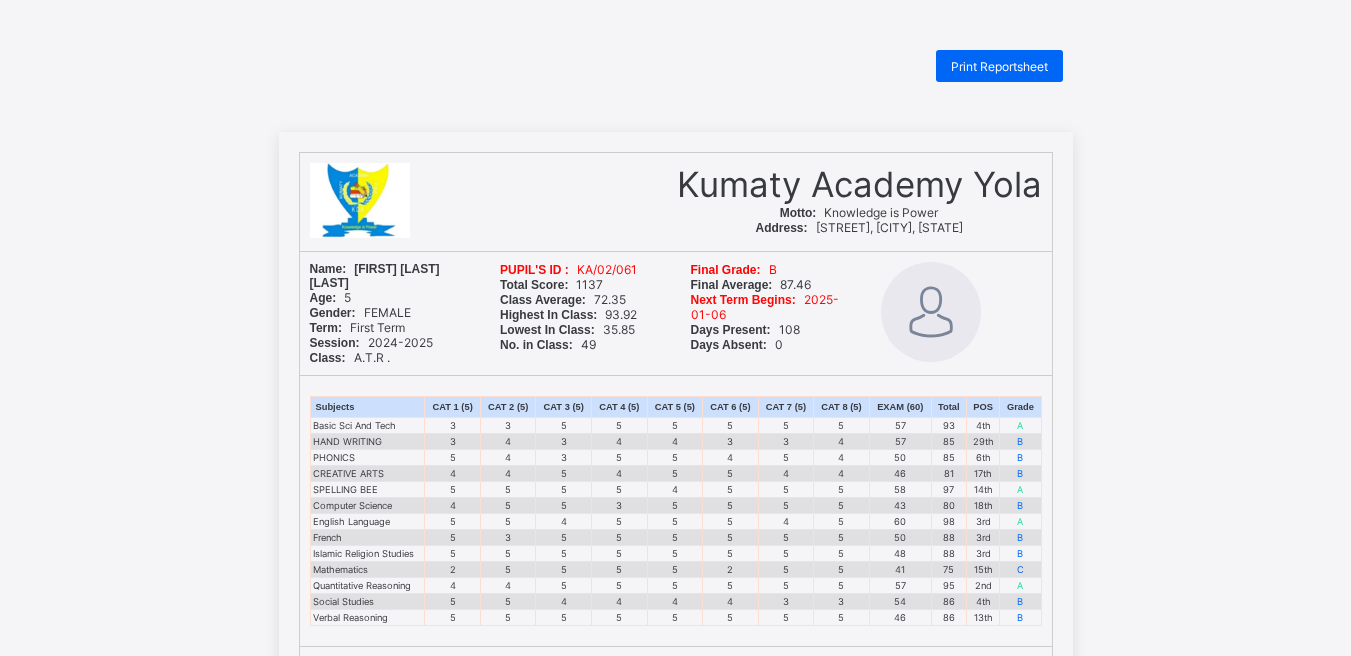scroll, scrollTop: 0, scrollLeft: 0, axis: both 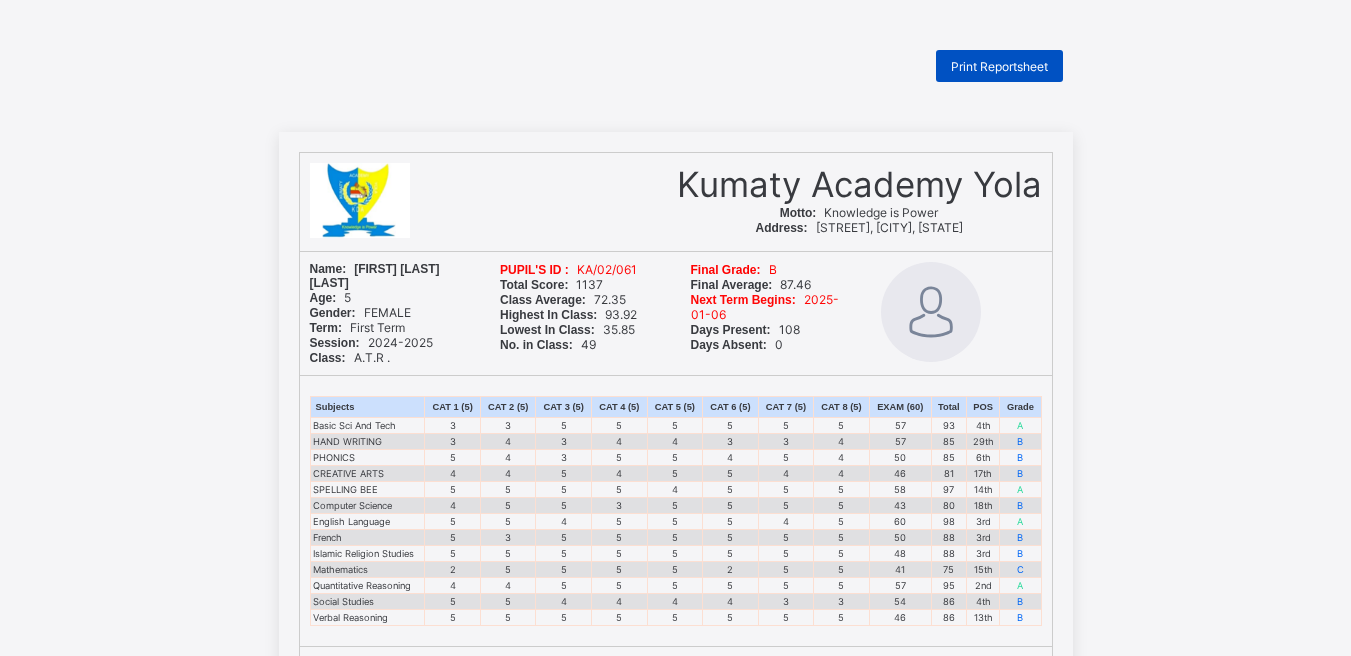 click on "Print Reportsheet" at bounding box center [999, 66] 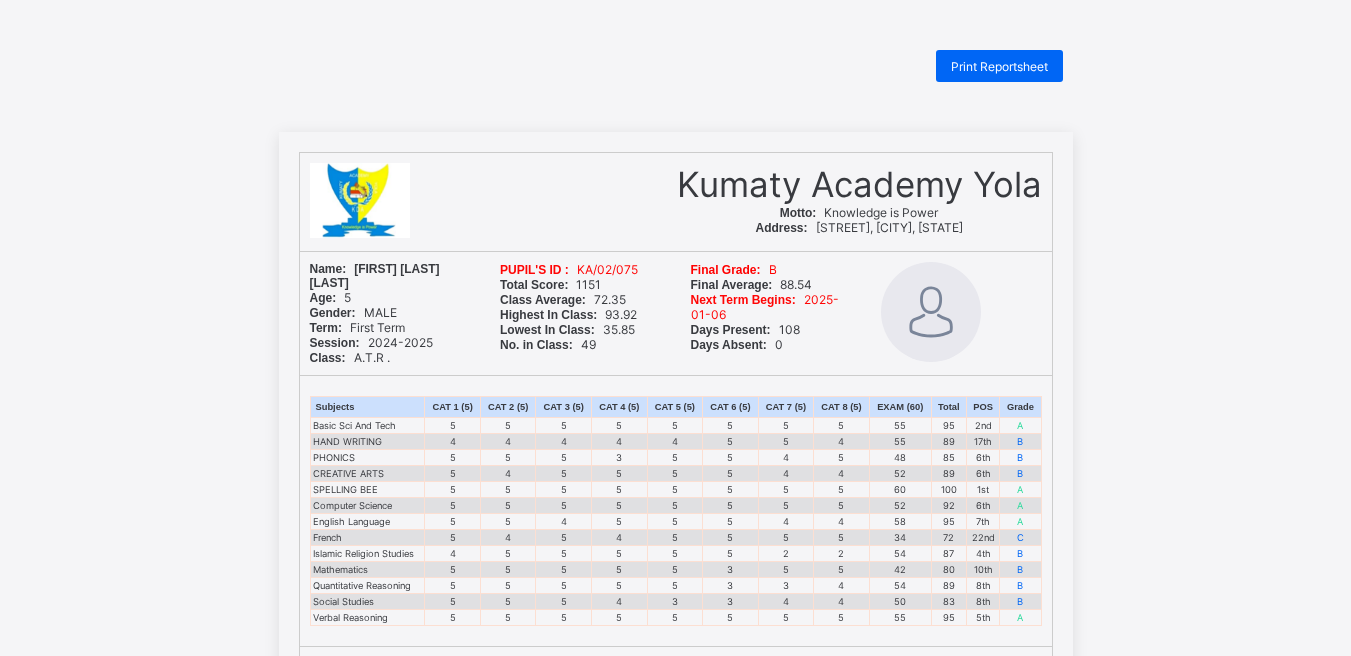 scroll, scrollTop: 0, scrollLeft: 0, axis: both 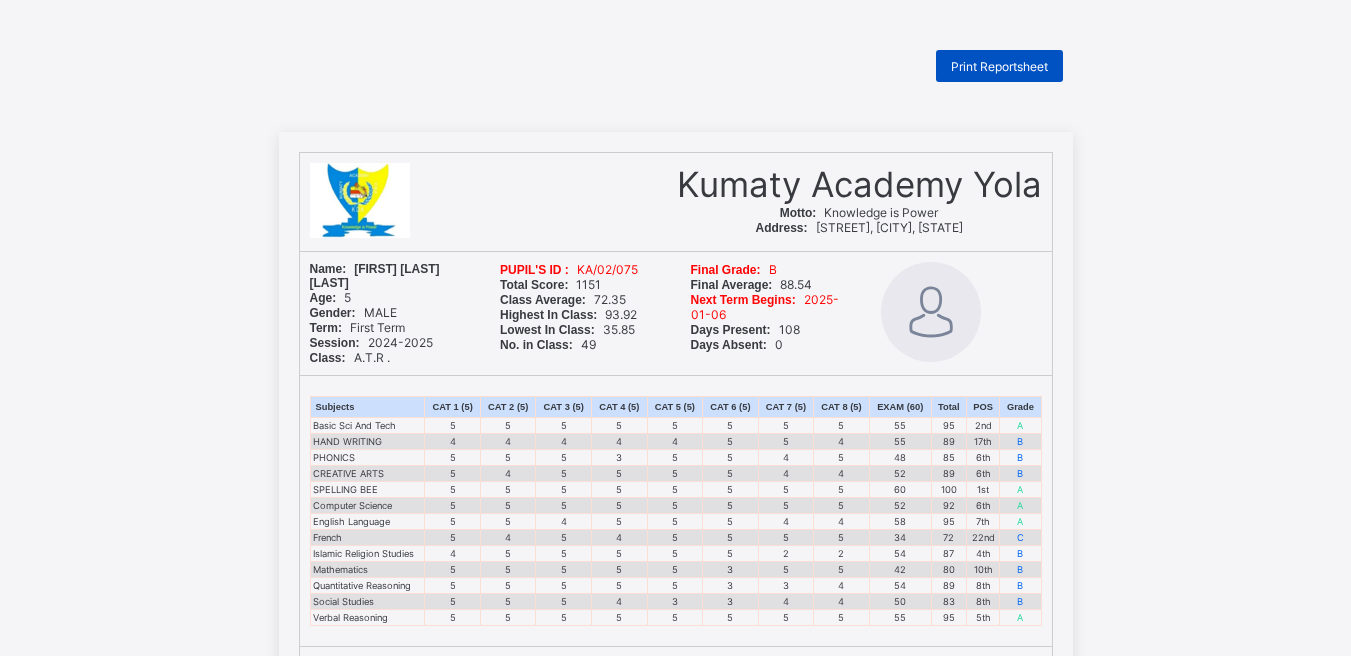 click on "Print Reportsheet" at bounding box center [999, 66] 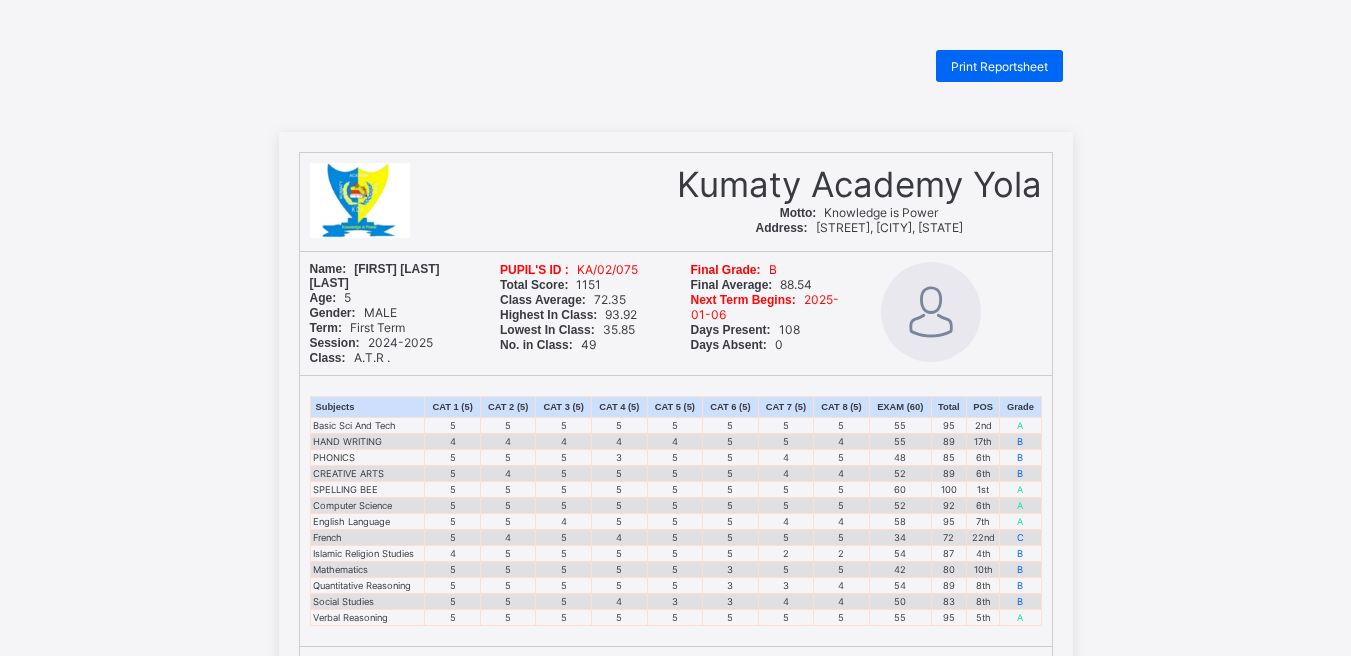 scroll, scrollTop: 0, scrollLeft: 0, axis: both 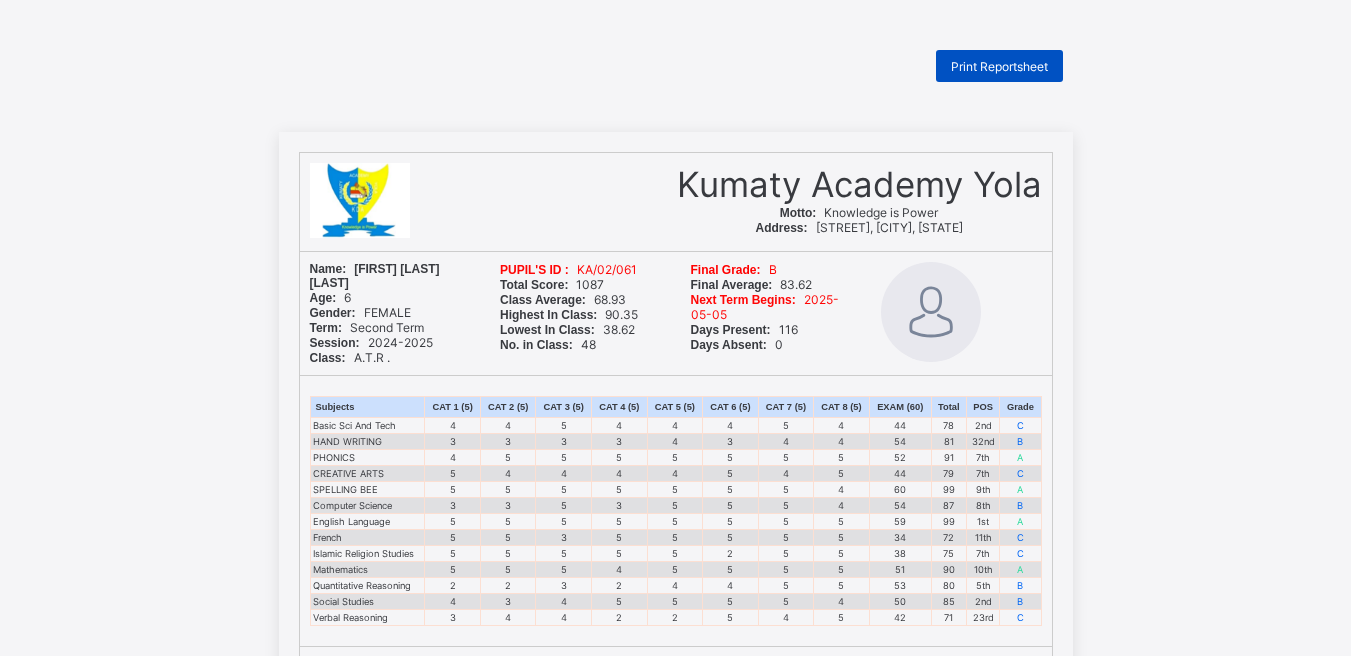 click on "Print Reportsheet" at bounding box center [999, 66] 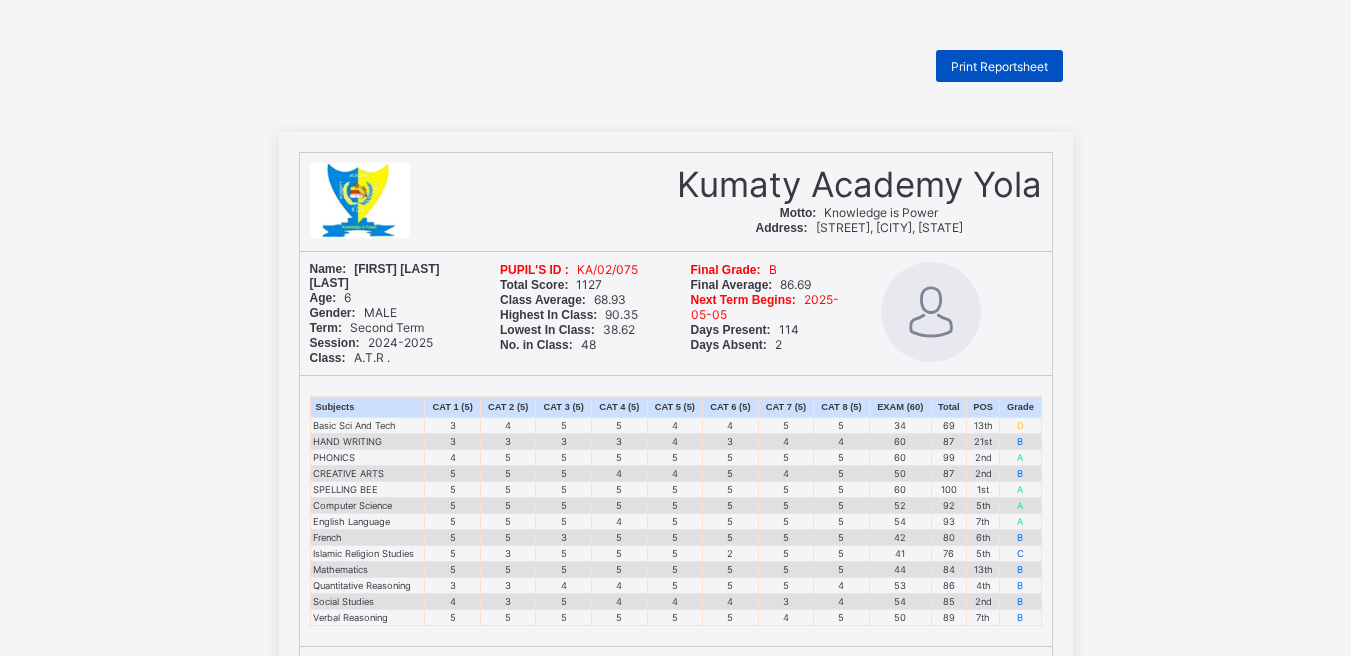 scroll, scrollTop: 0, scrollLeft: 0, axis: both 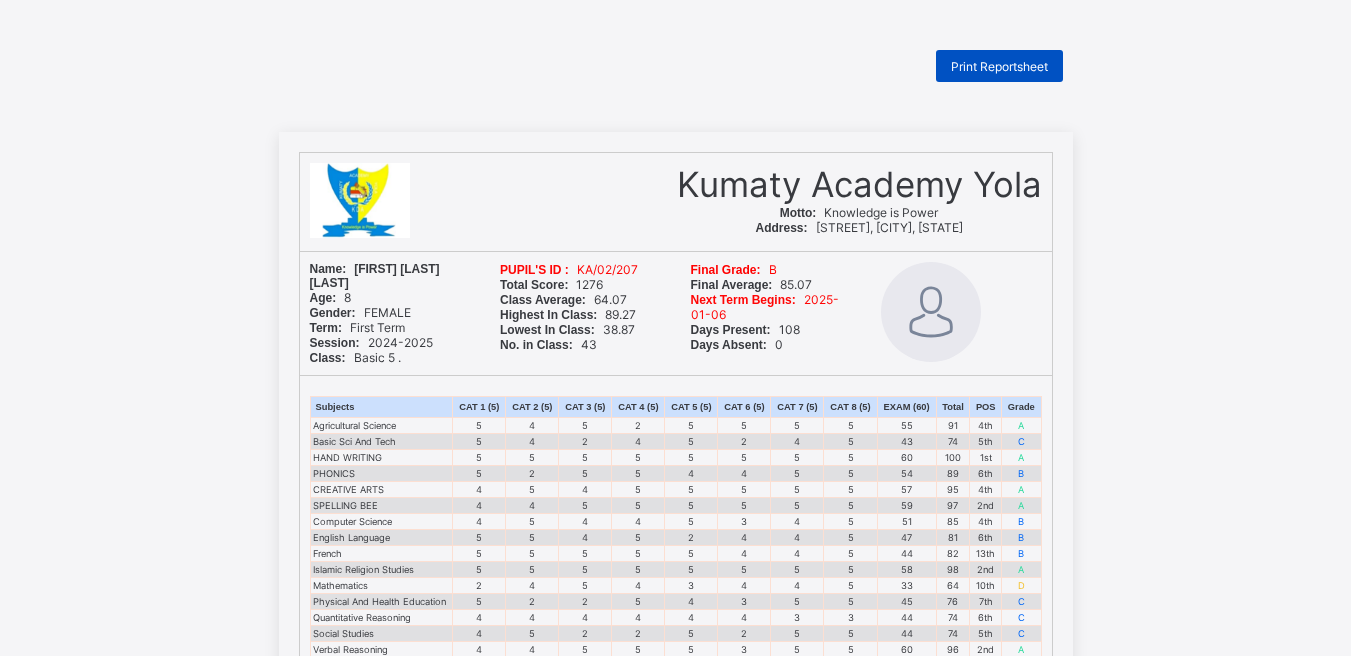 click on "Print Reportsheet" at bounding box center [999, 66] 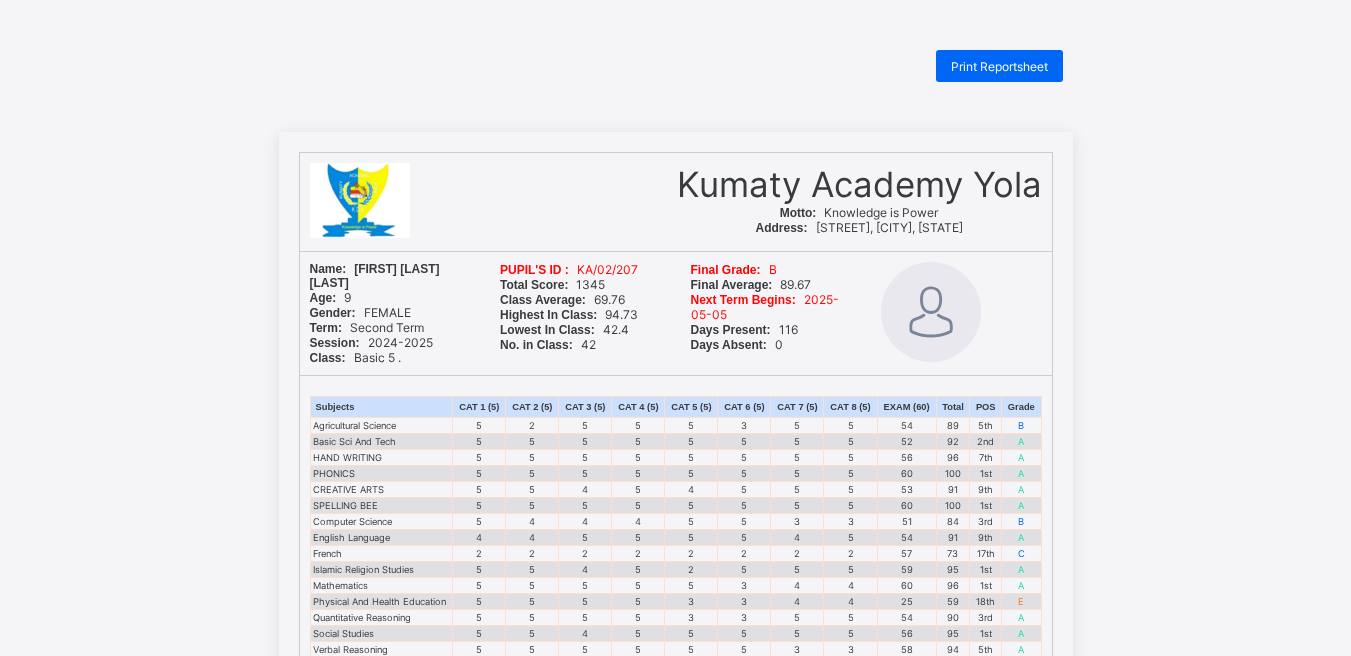 scroll, scrollTop: 0, scrollLeft: 0, axis: both 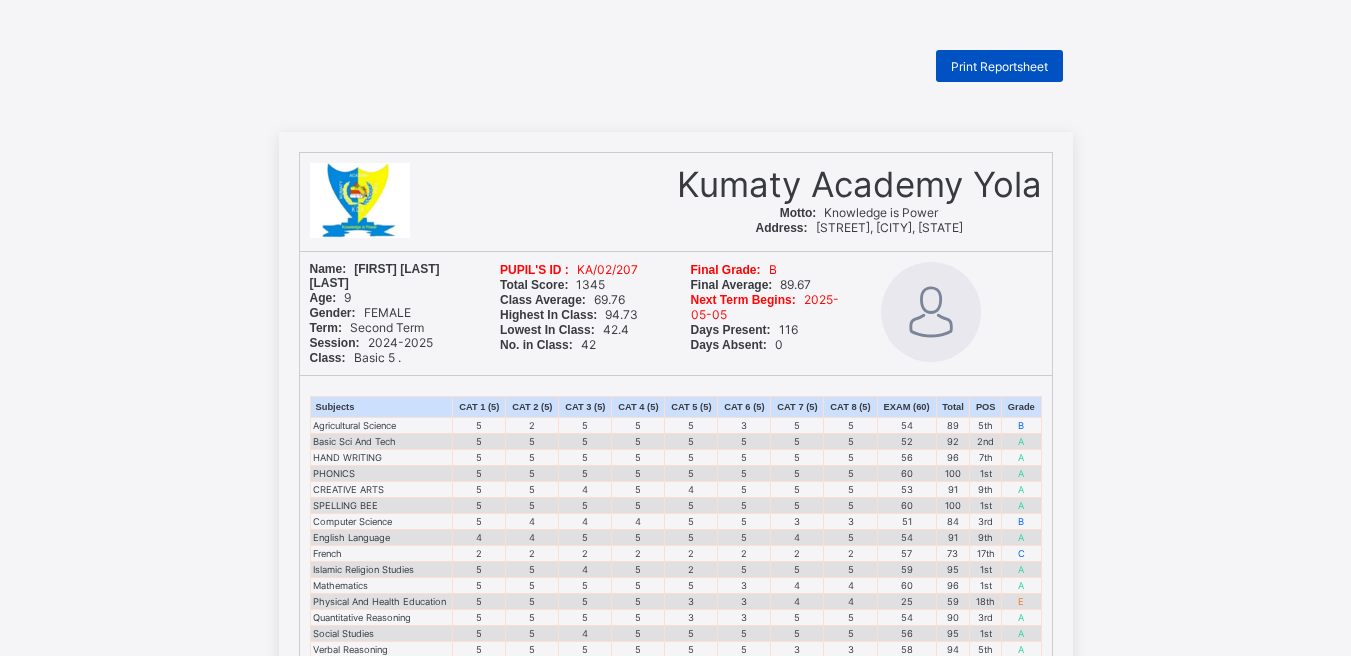 click on "Print Reportsheet" at bounding box center [999, 66] 